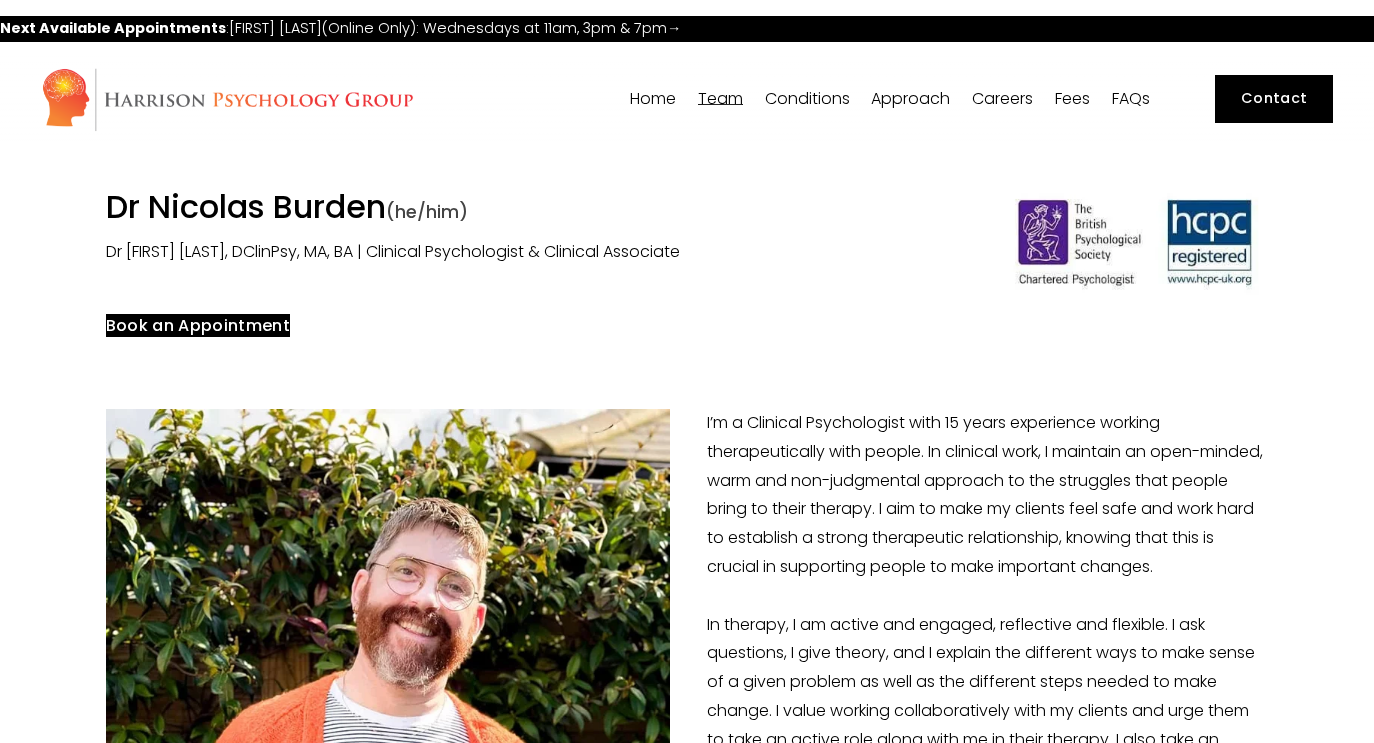 scroll, scrollTop: 0, scrollLeft: 0, axis: both 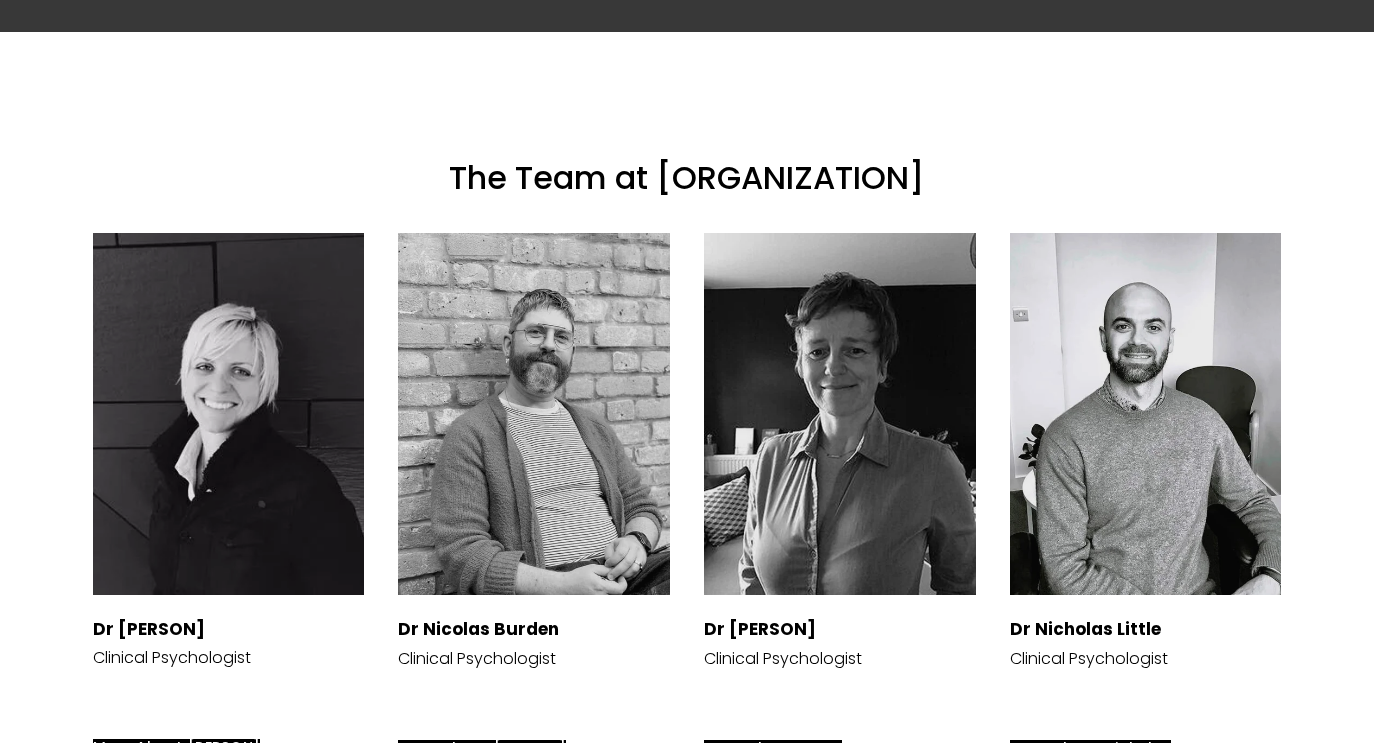 click at bounding box center [534, 414] 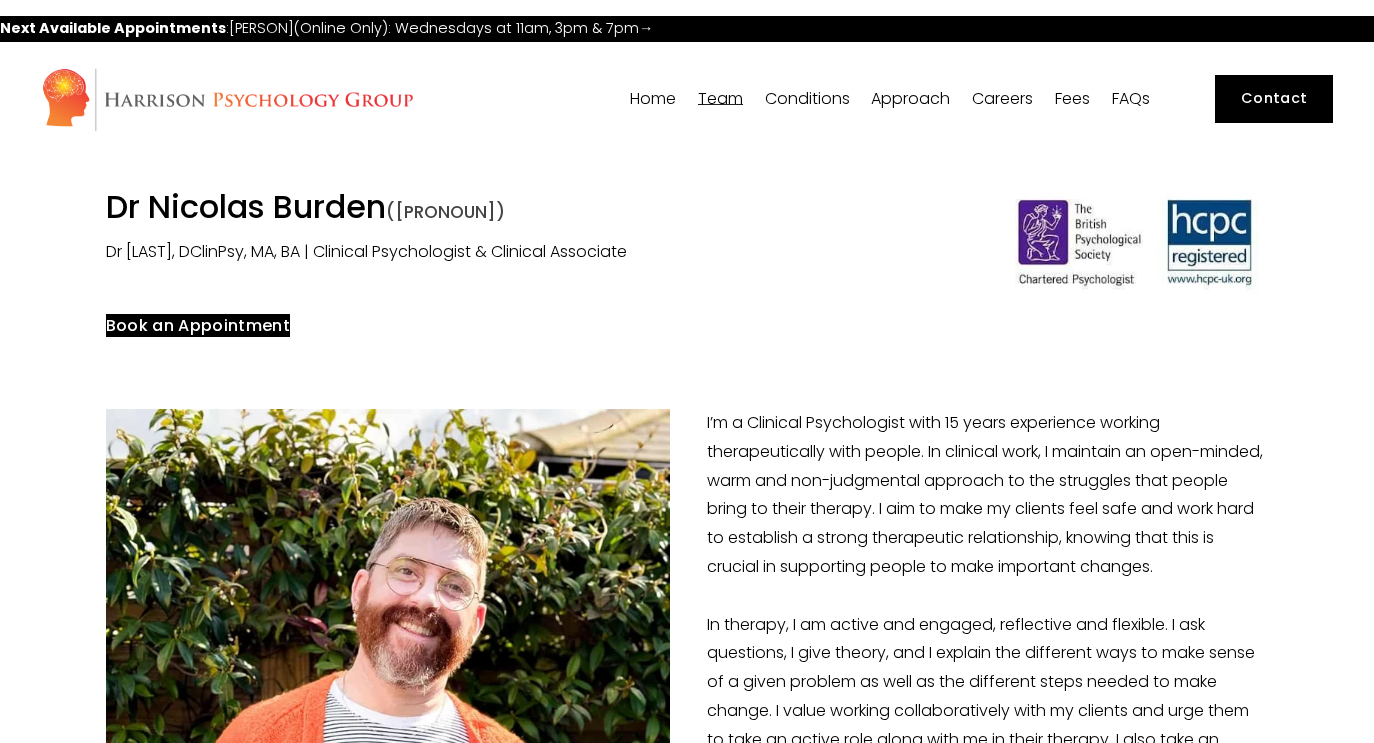 scroll, scrollTop: 0, scrollLeft: 0, axis: both 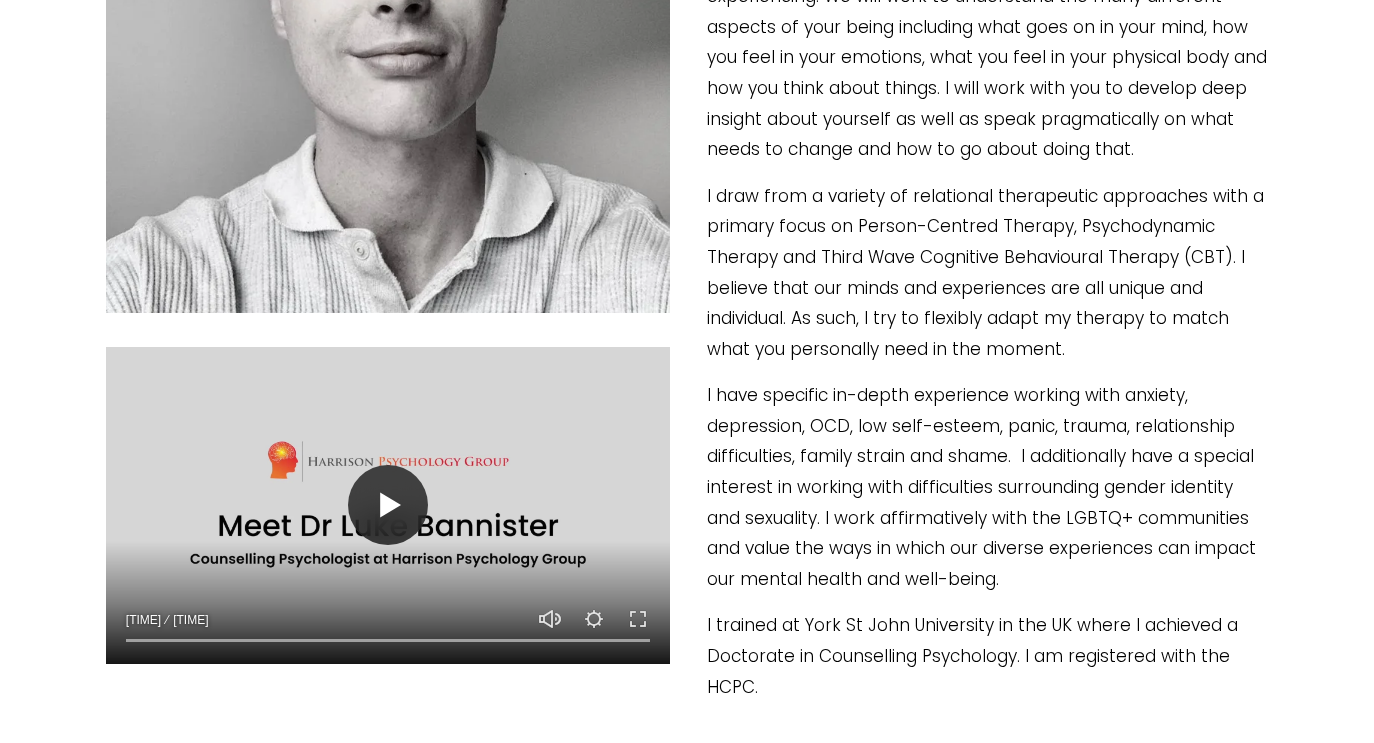 click on "Play" at bounding box center [388, 505] 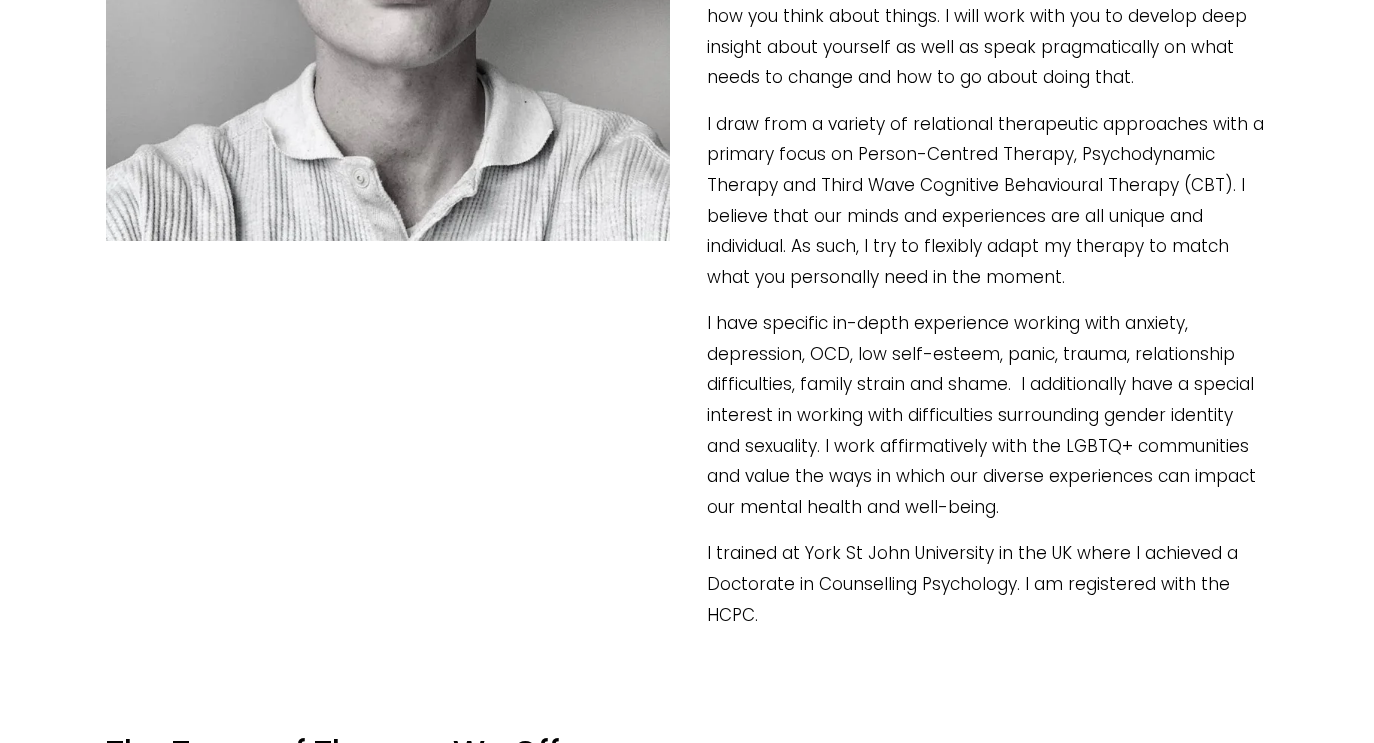 scroll, scrollTop: 818, scrollLeft: 0, axis: vertical 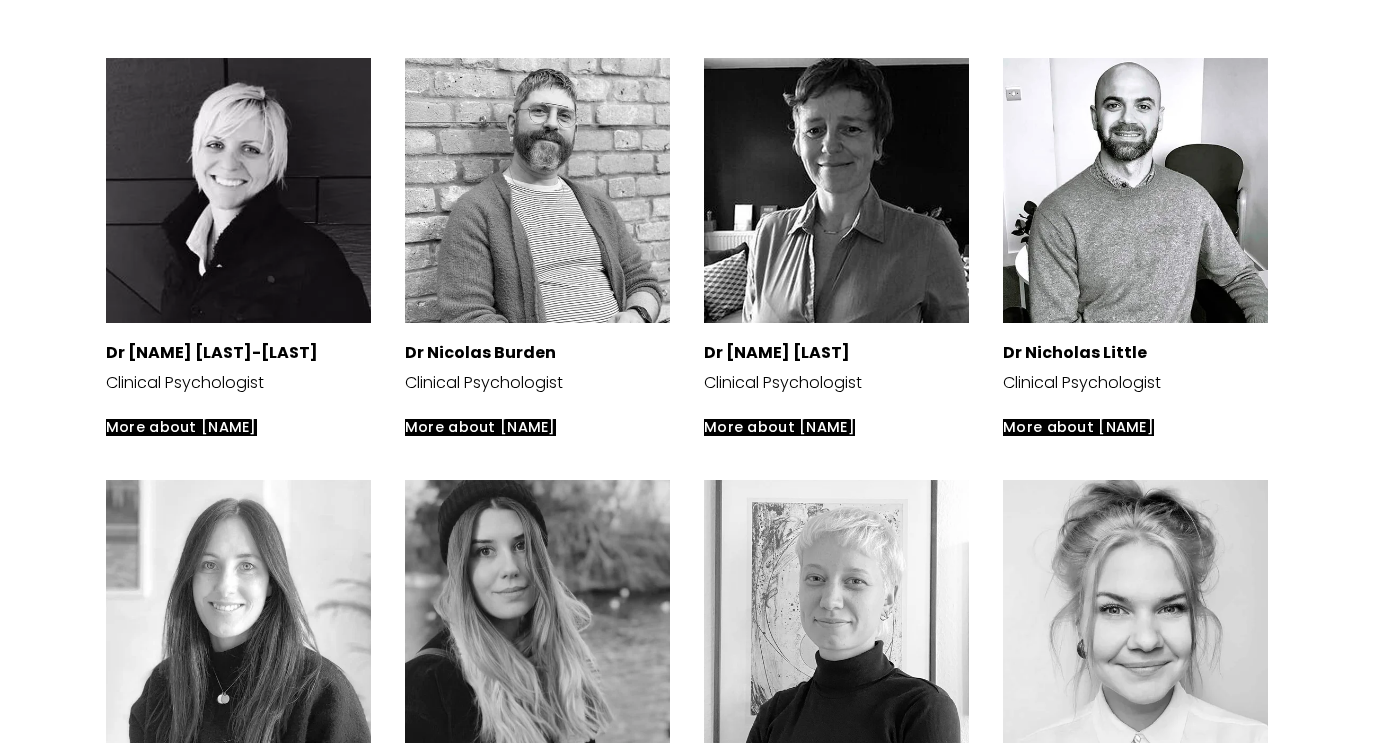 click at bounding box center (1135, 190) 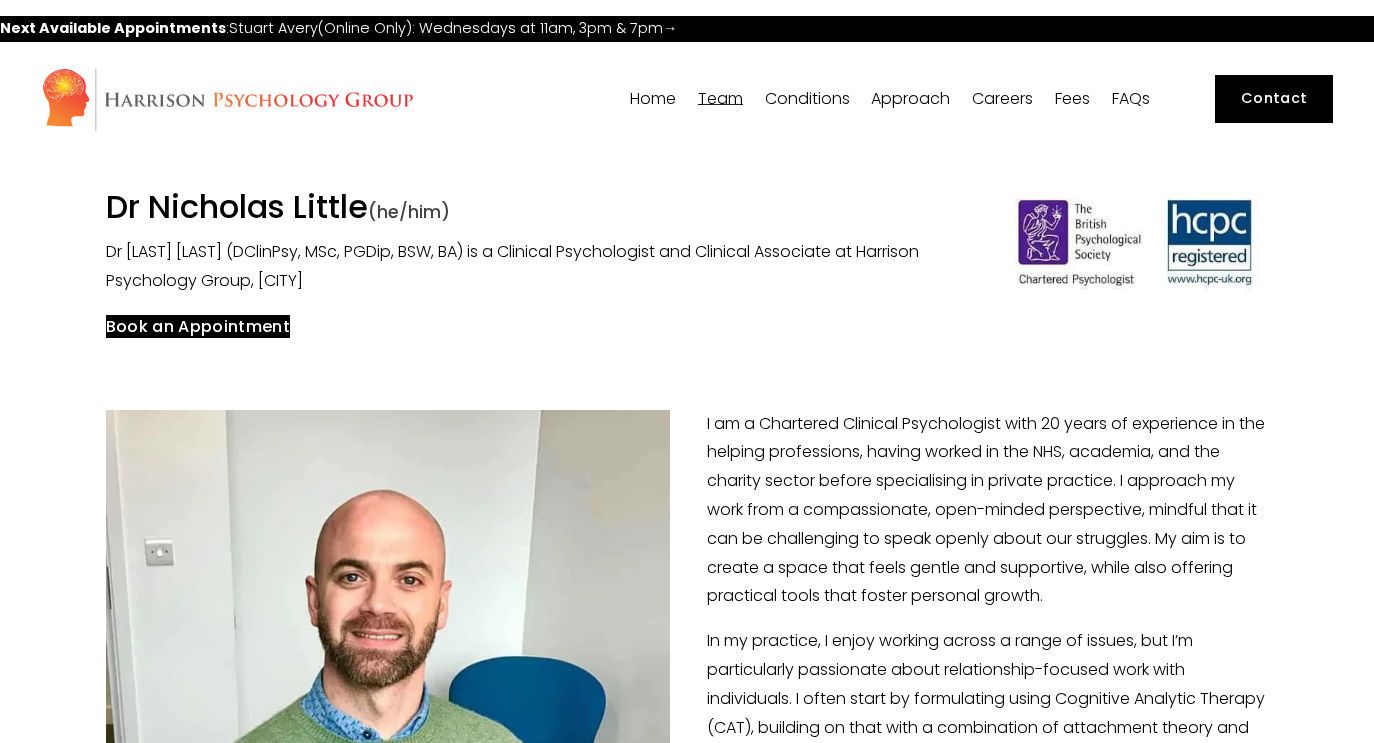 scroll, scrollTop: 0, scrollLeft: 0, axis: both 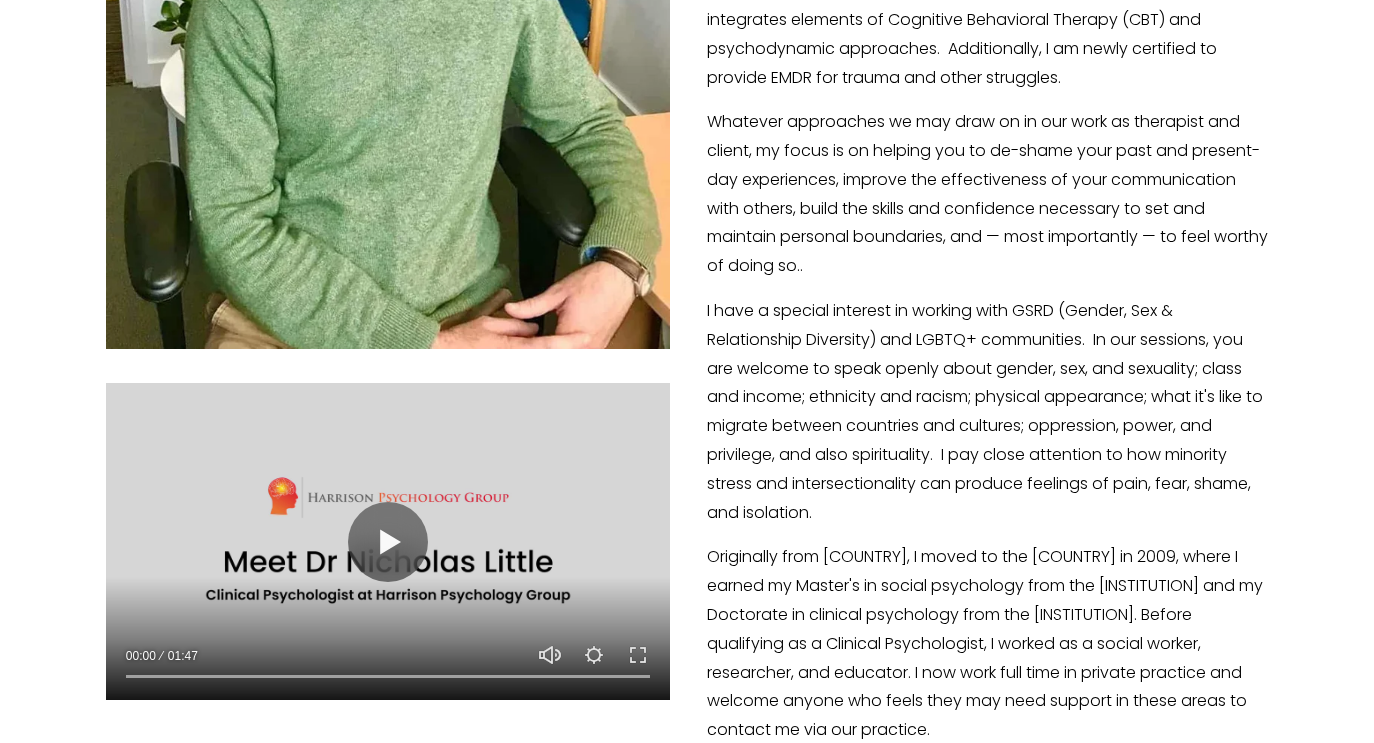 click at bounding box center (388, 541) 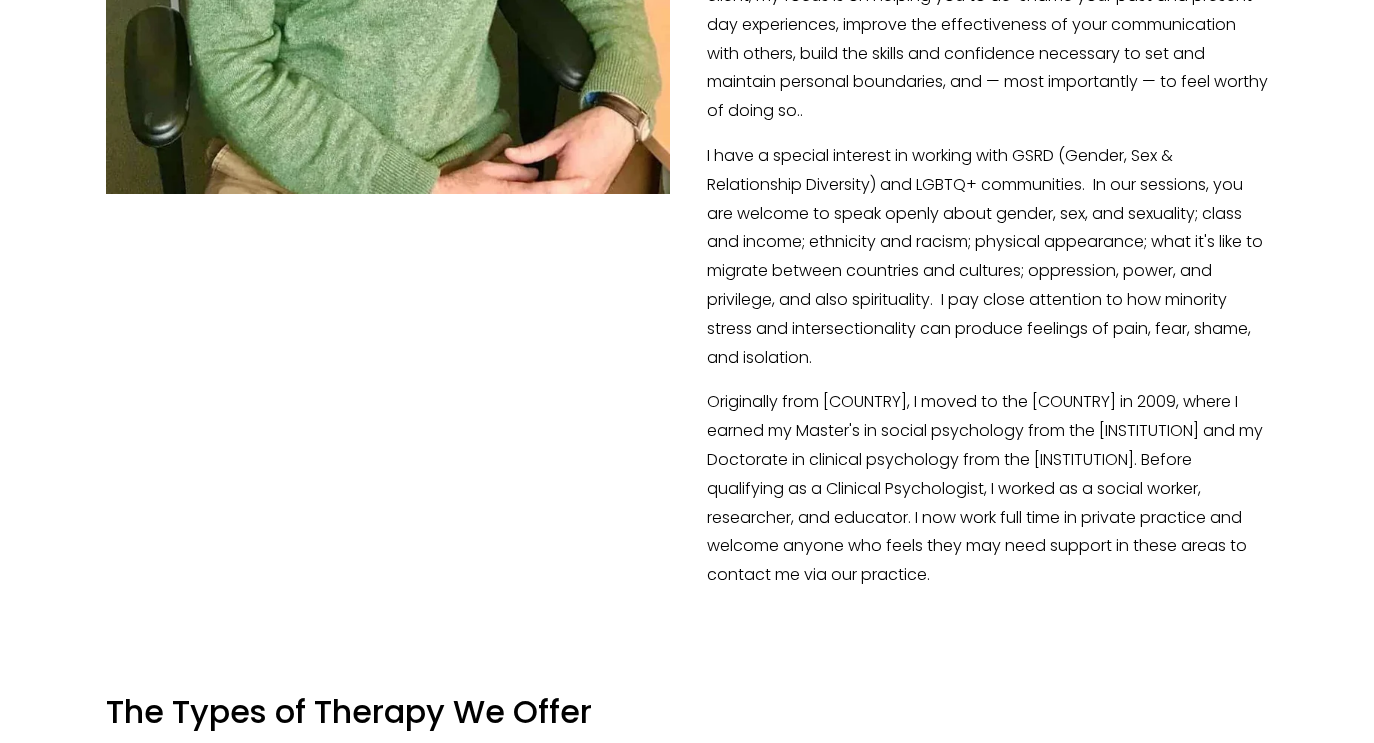 scroll, scrollTop: 1042, scrollLeft: 0, axis: vertical 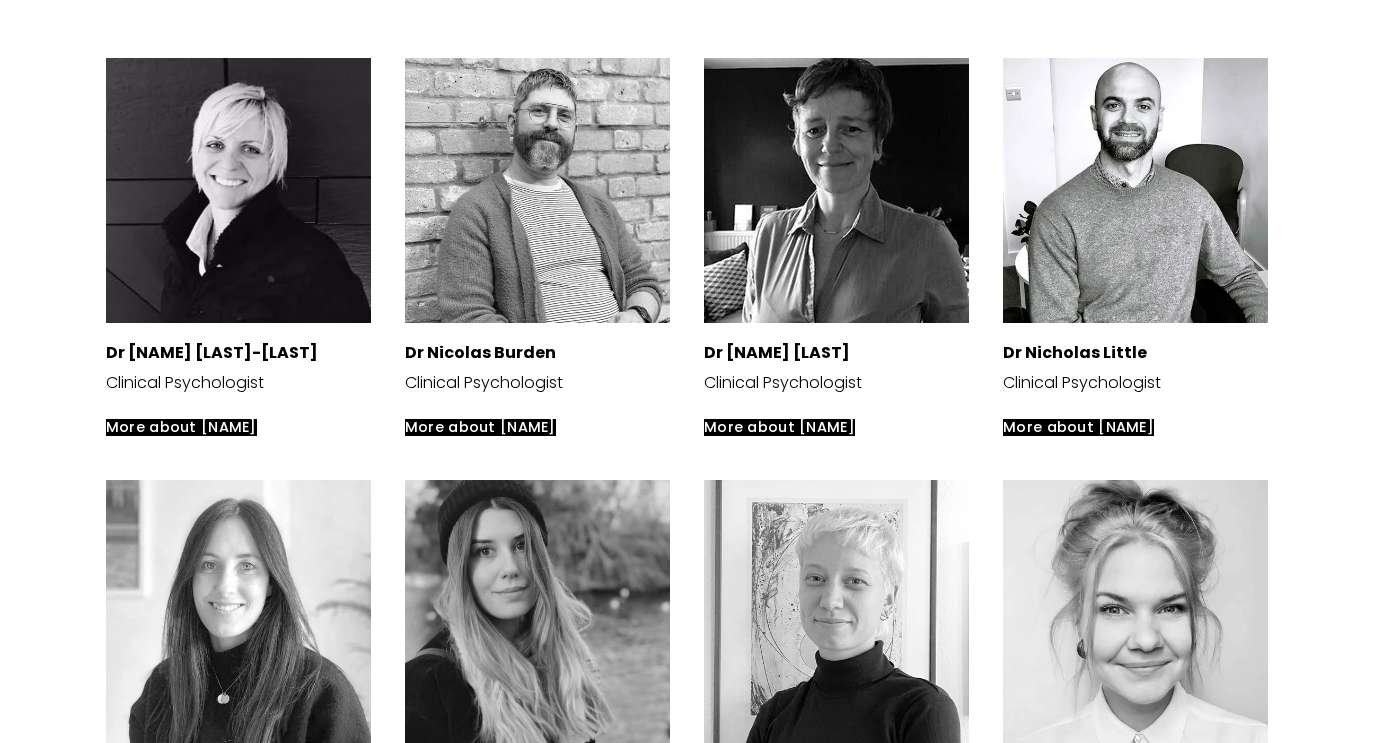 click at bounding box center [537, 190] 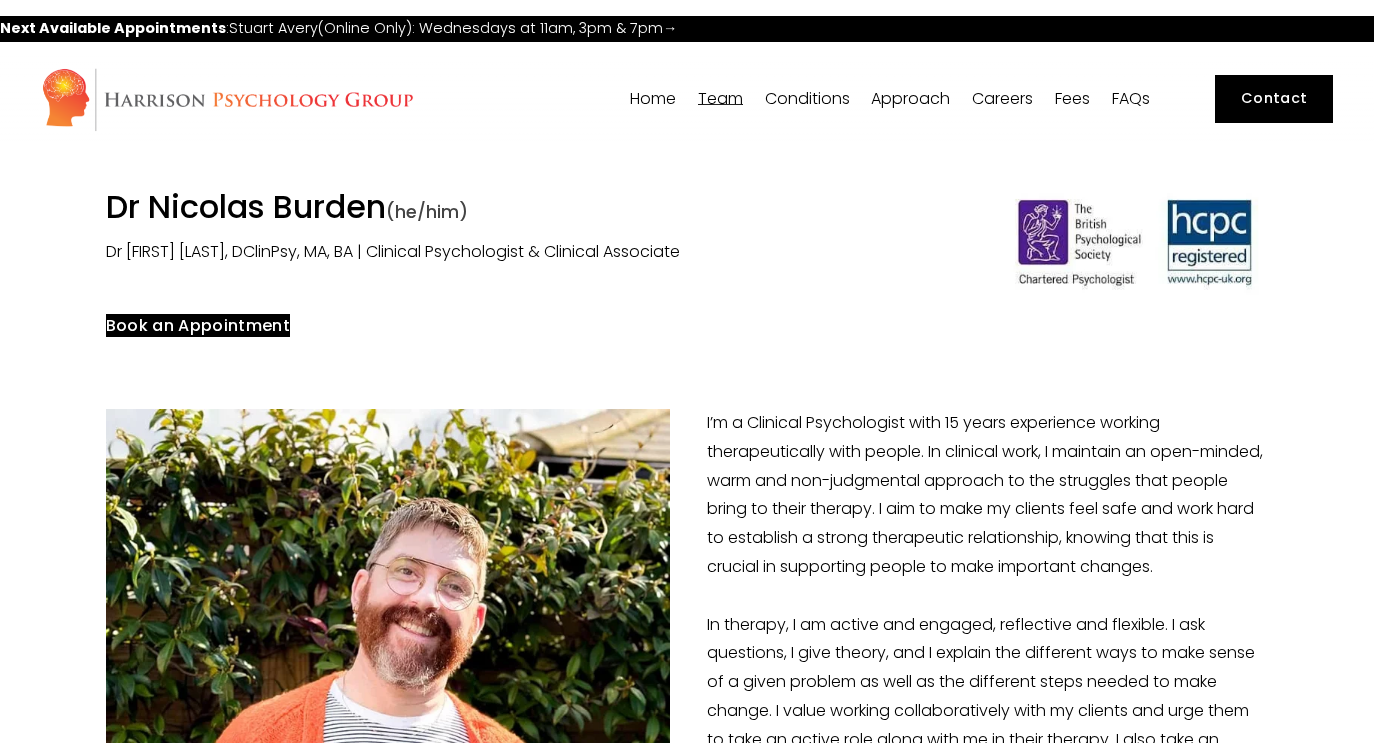 scroll, scrollTop: 0, scrollLeft: 0, axis: both 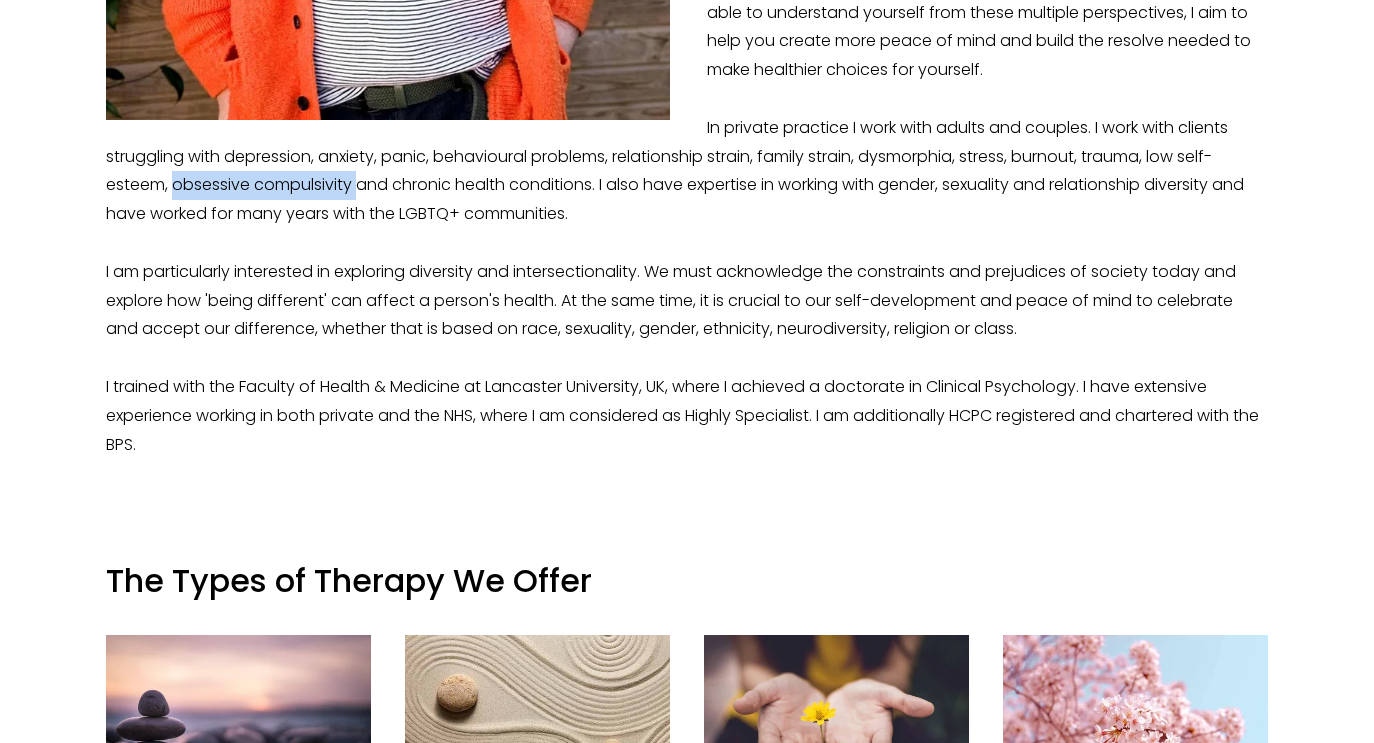 drag, startPoint x: 358, startPoint y: 214, endPoint x: 173, endPoint y: 224, distance: 185.27008 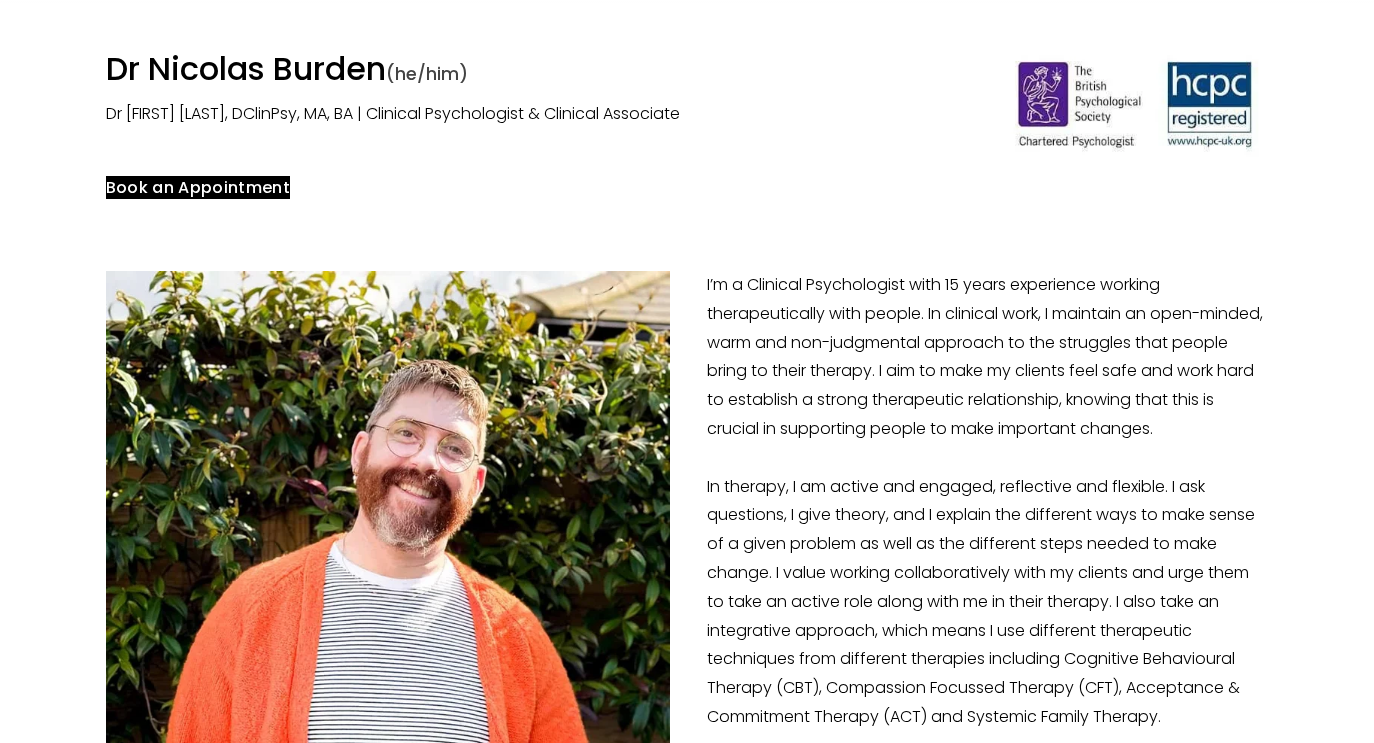 scroll, scrollTop: 132, scrollLeft: 0, axis: vertical 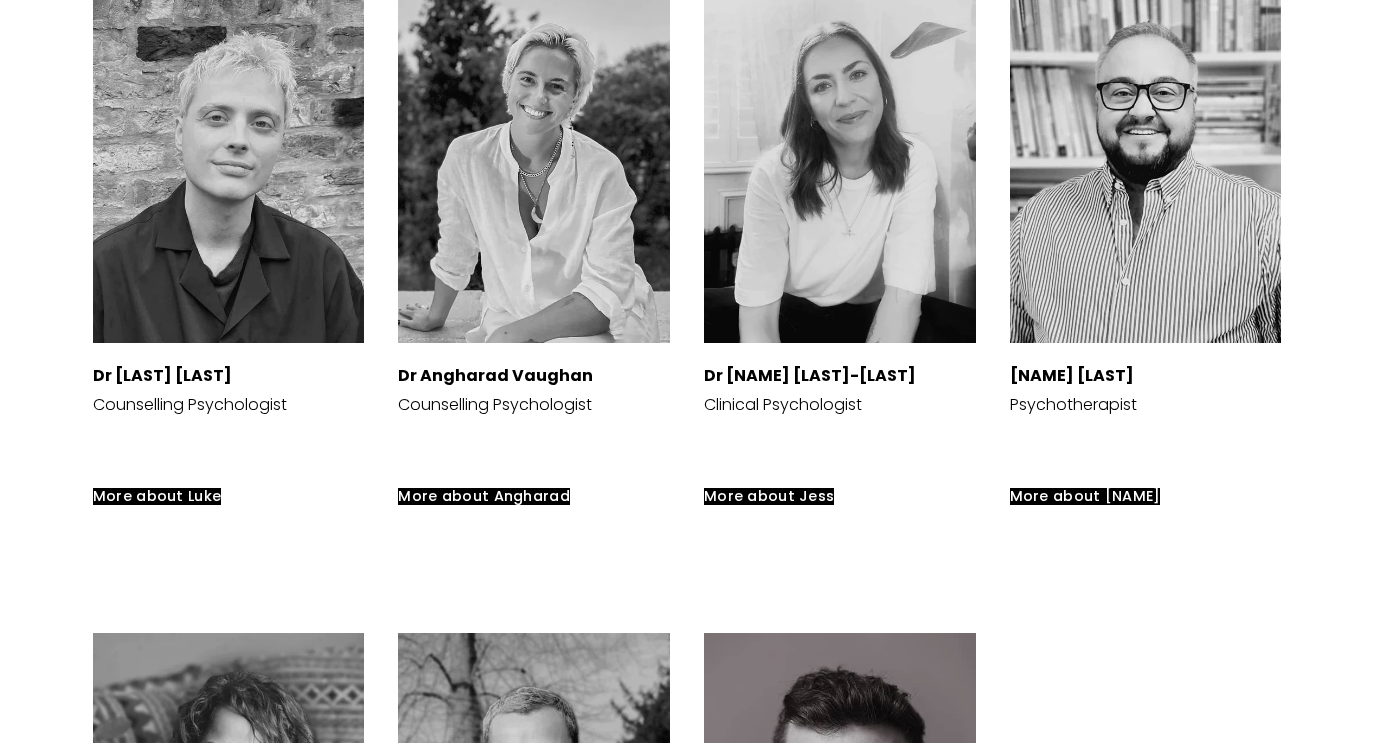 click at bounding box center [229, 162] 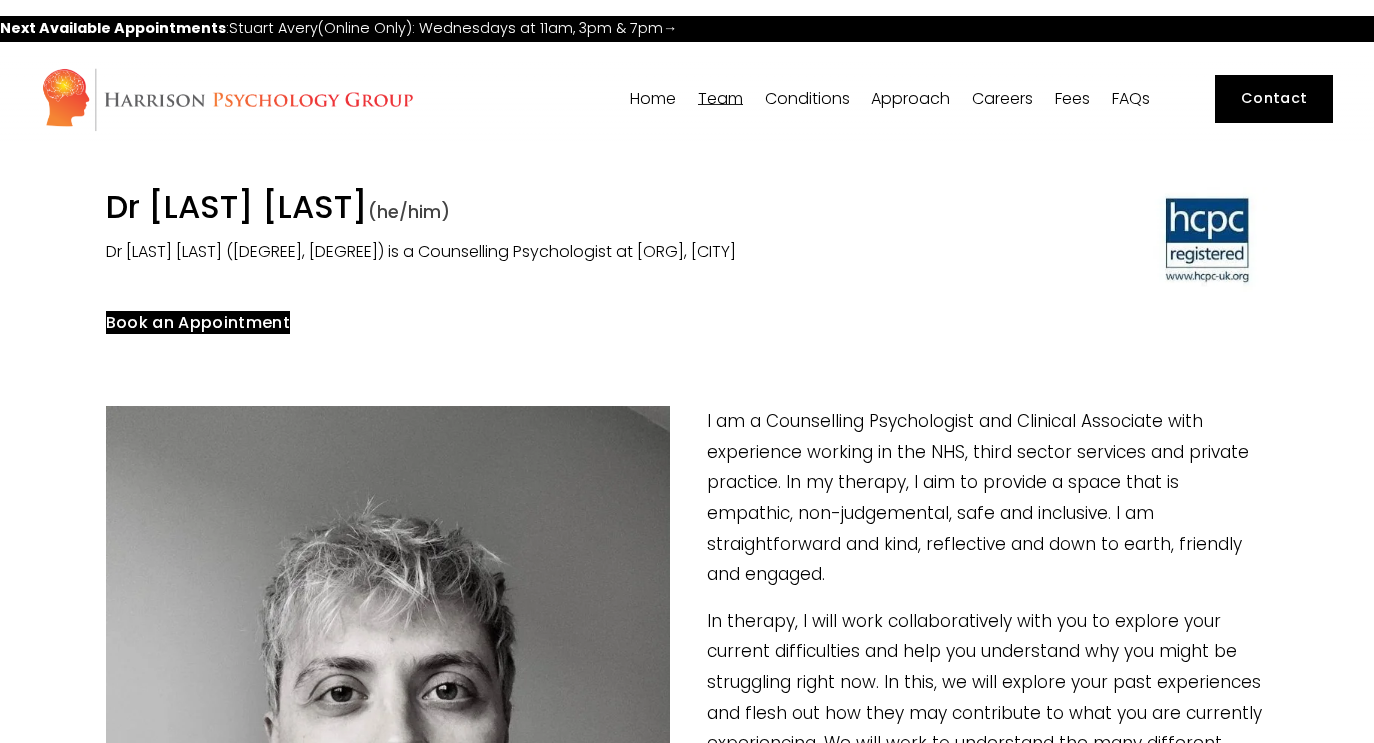 scroll, scrollTop: 0, scrollLeft: 0, axis: both 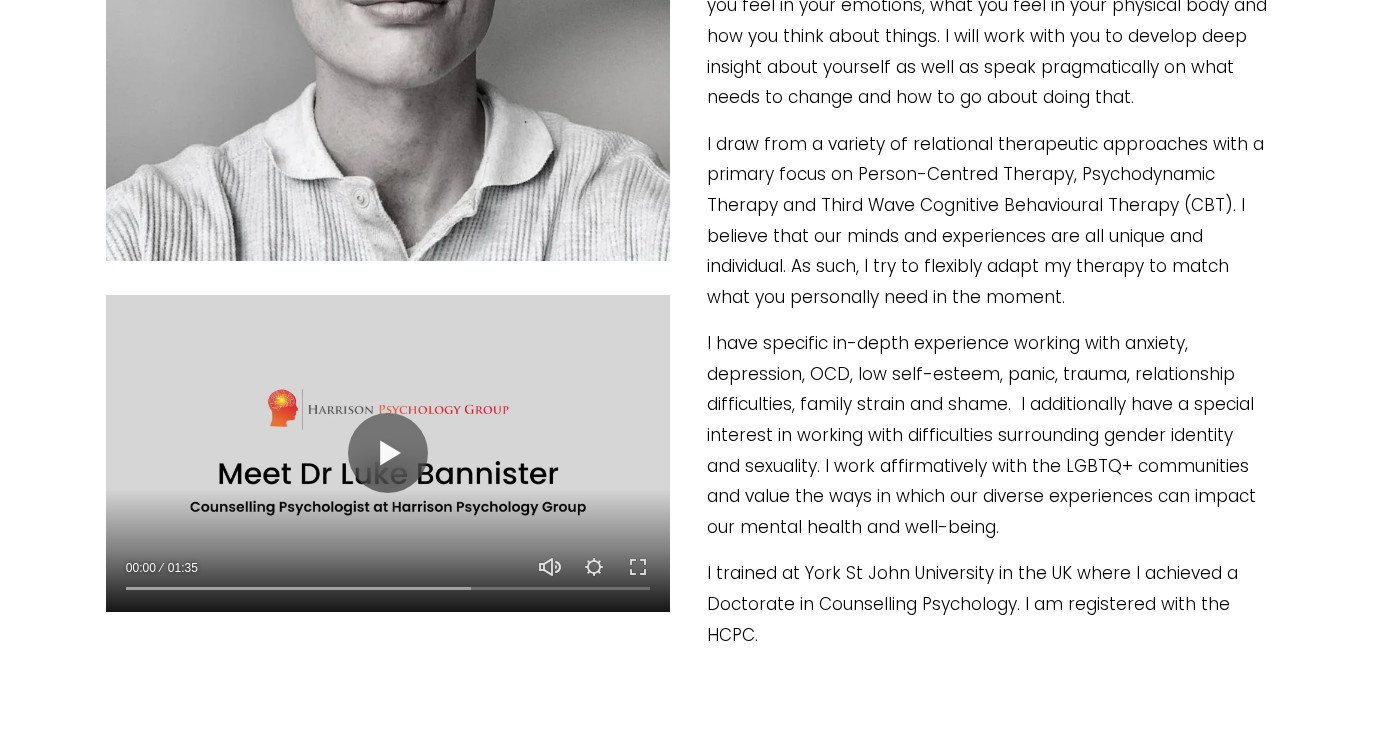 click at bounding box center (388, 453) 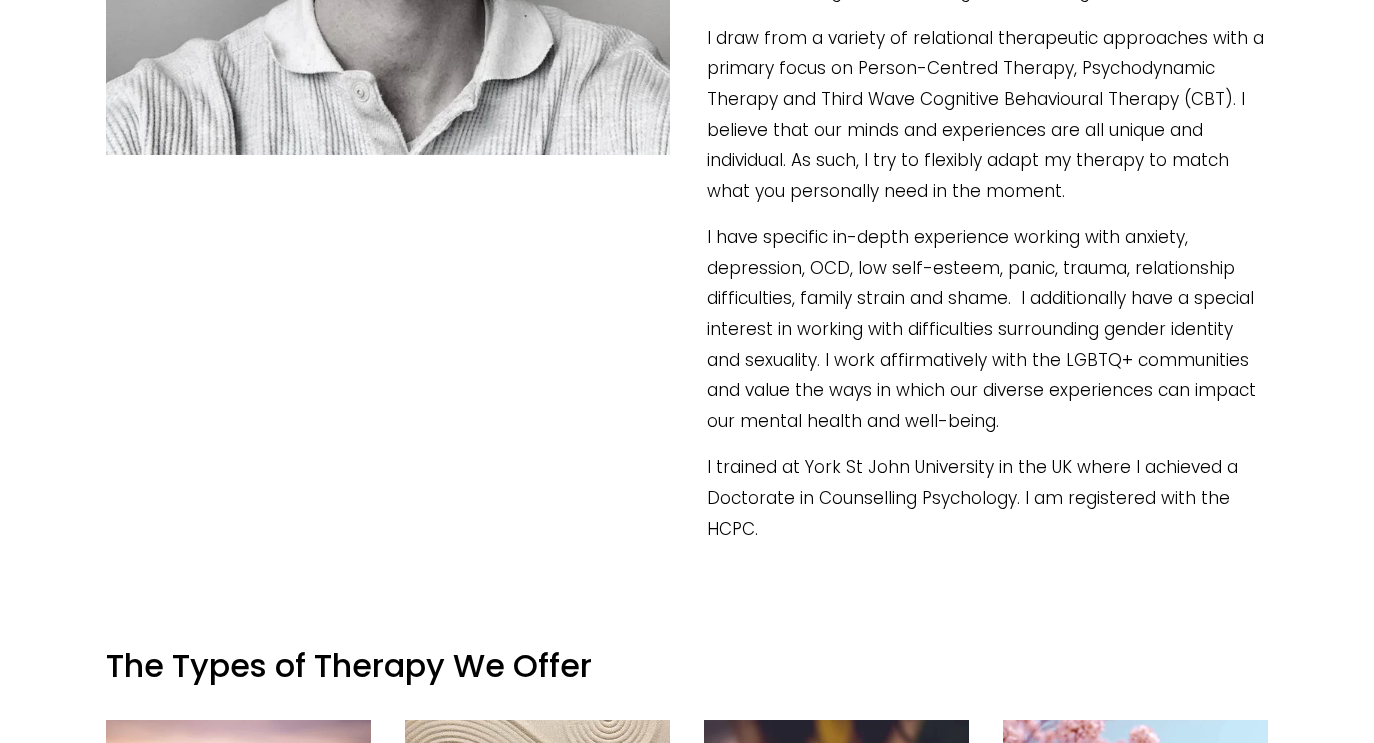scroll, scrollTop: 902, scrollLeft: 0, axis: vertical 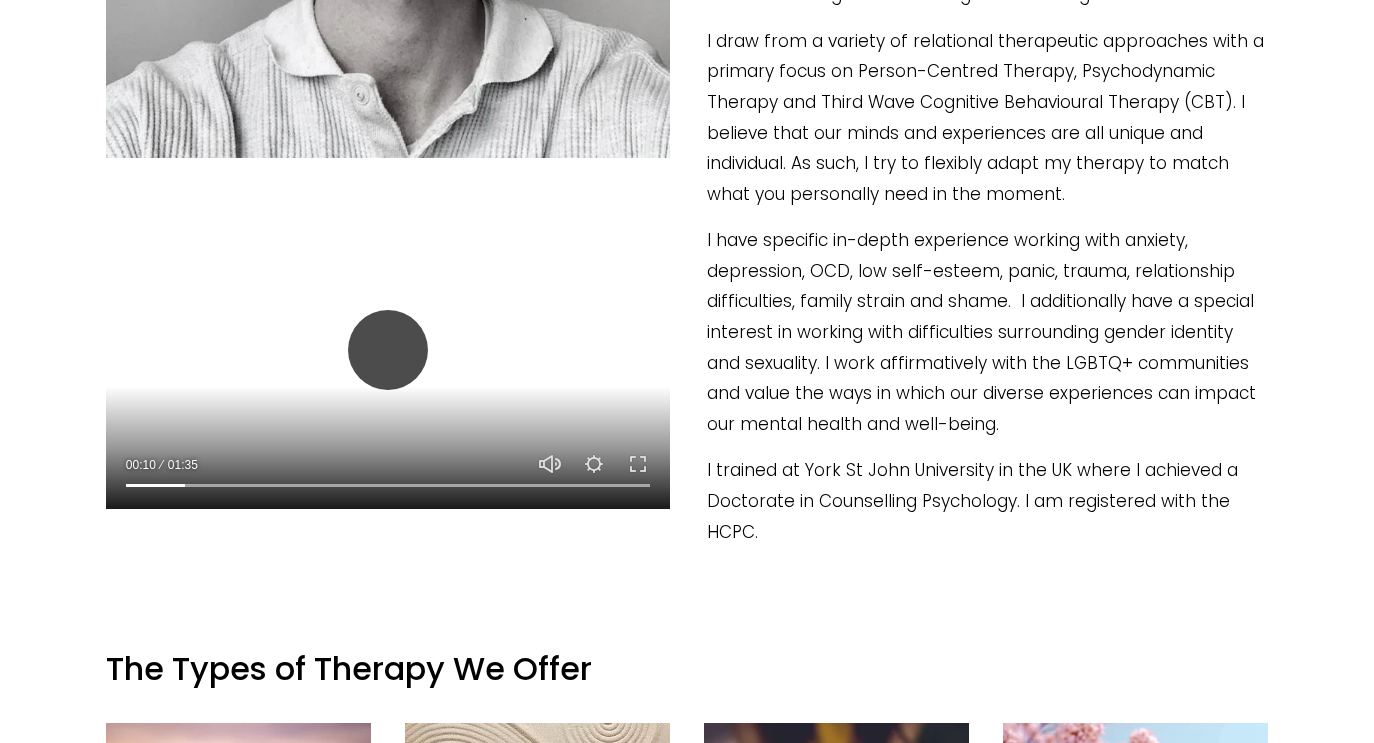 click on "Play" at bounding box center [388, 350] 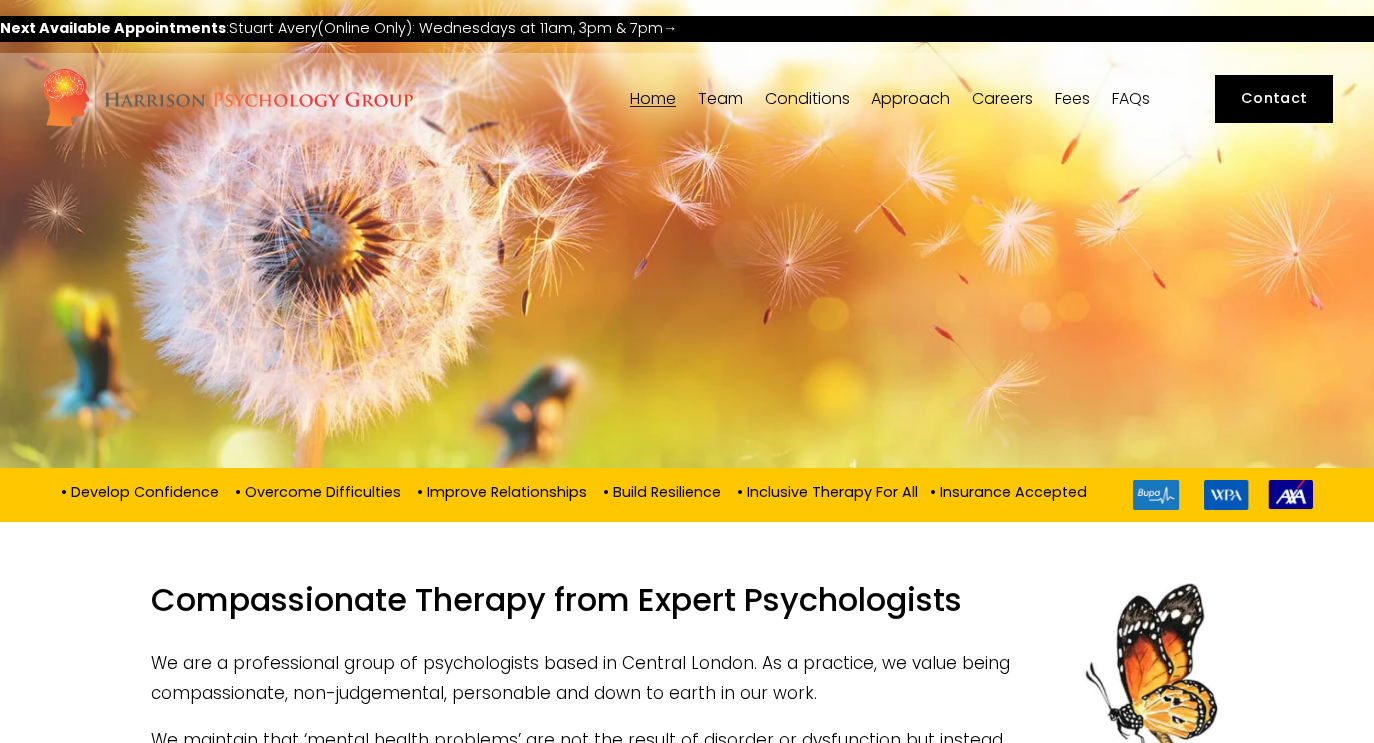 scroll, scrollTop: 4377, scrollLeft: 0, axis: vertical 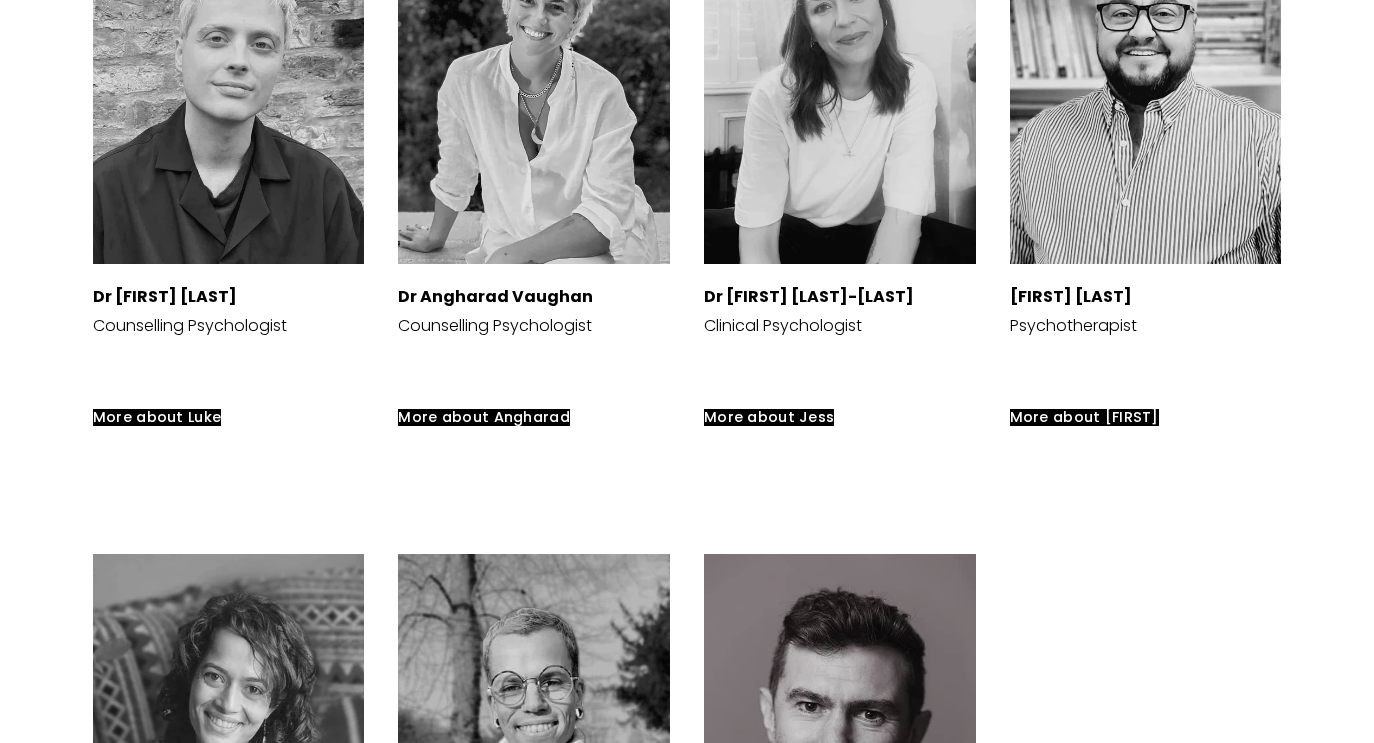 click at bounding box center [1146, 83] 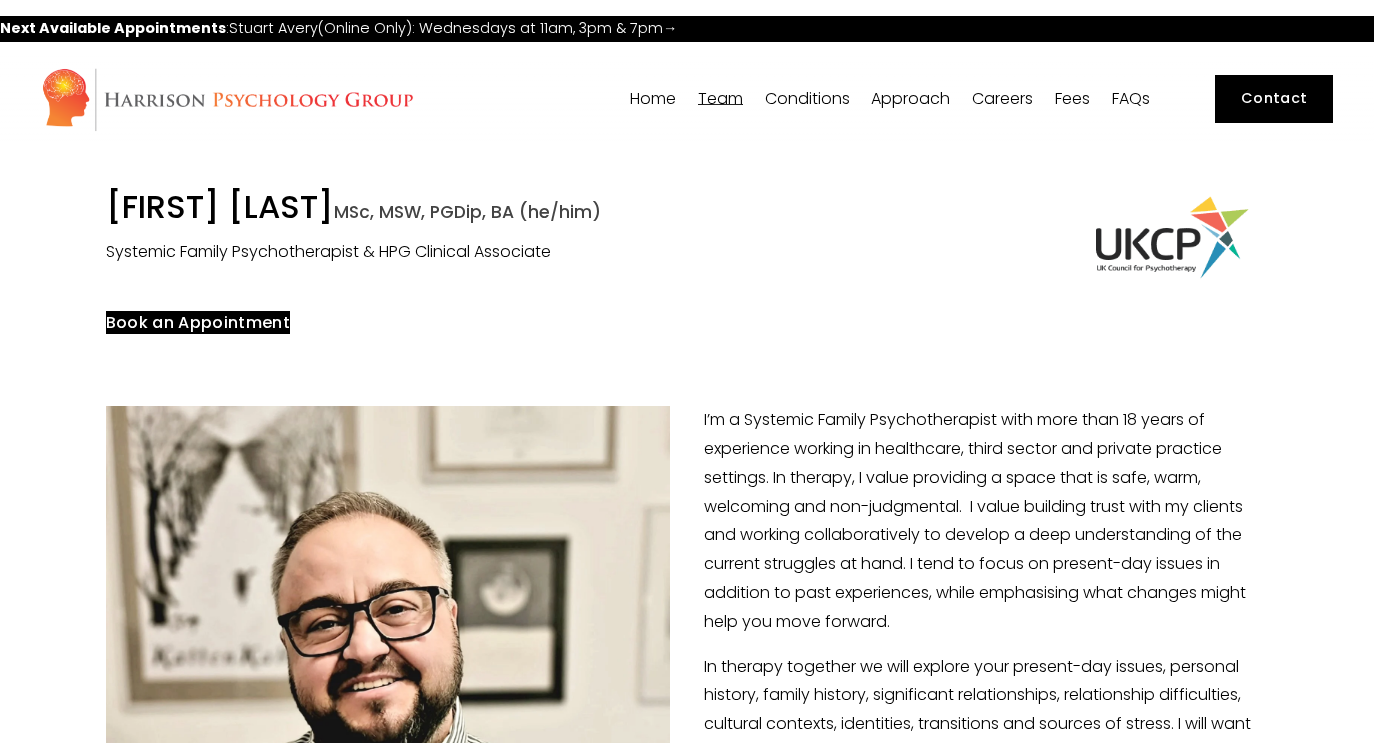 scroll, scrollTop: 0, scrollLeft: 0, axis: both 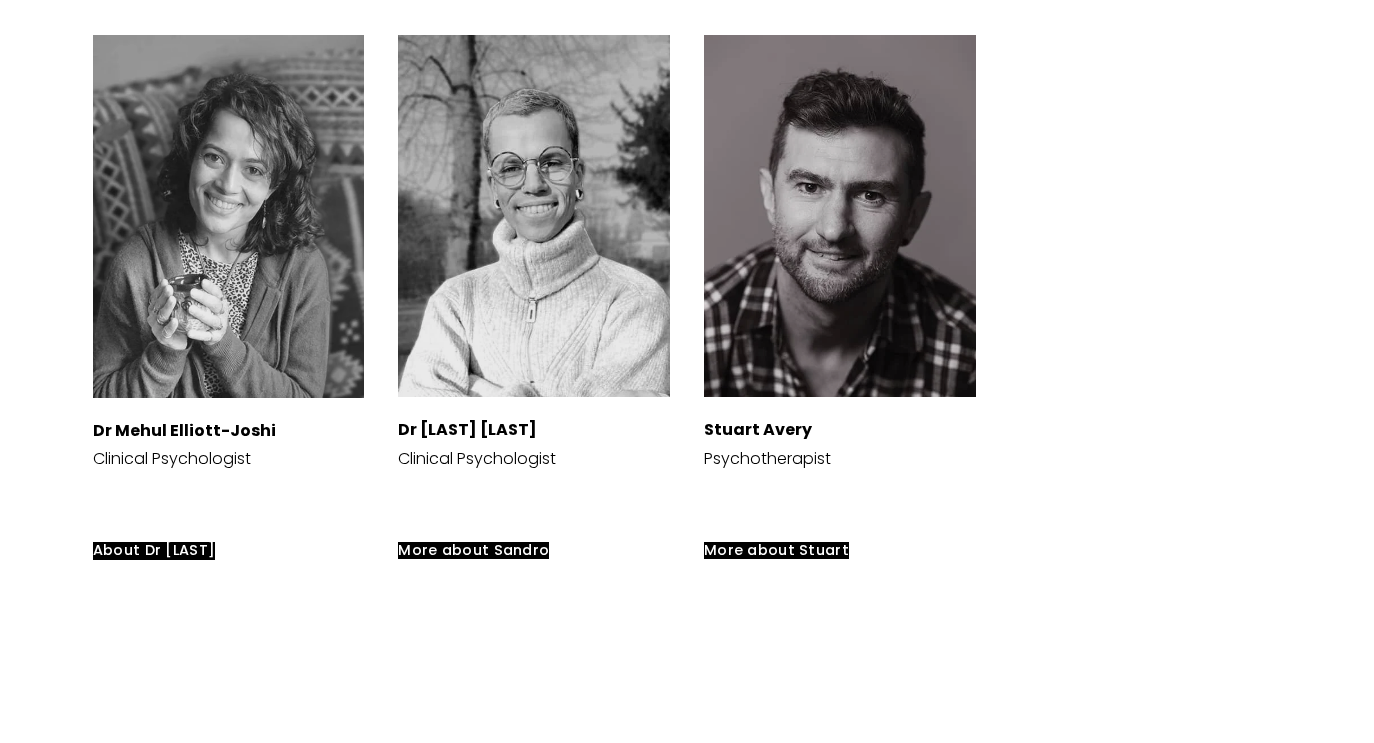 click at bounding box center [840, 216] 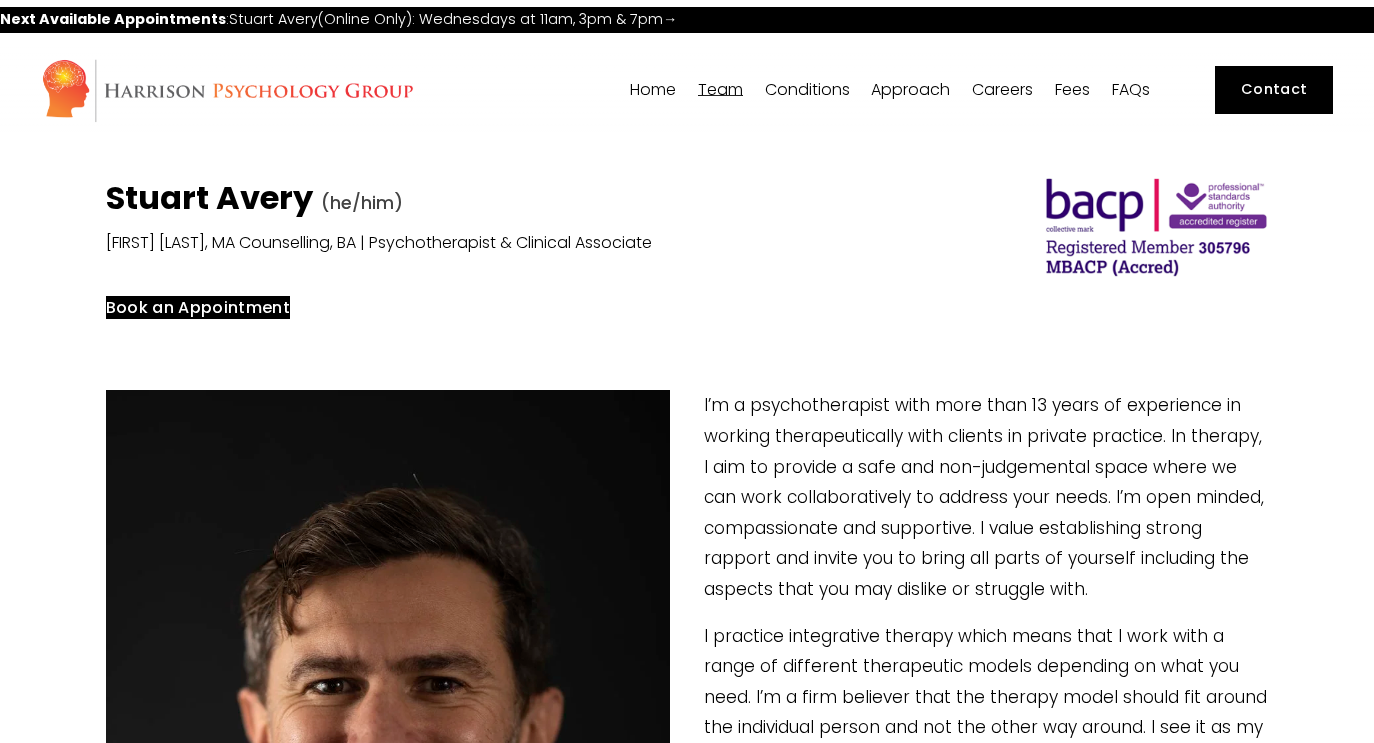 scroll, scrollTop: 0, scrollLeft: 0, axis: both 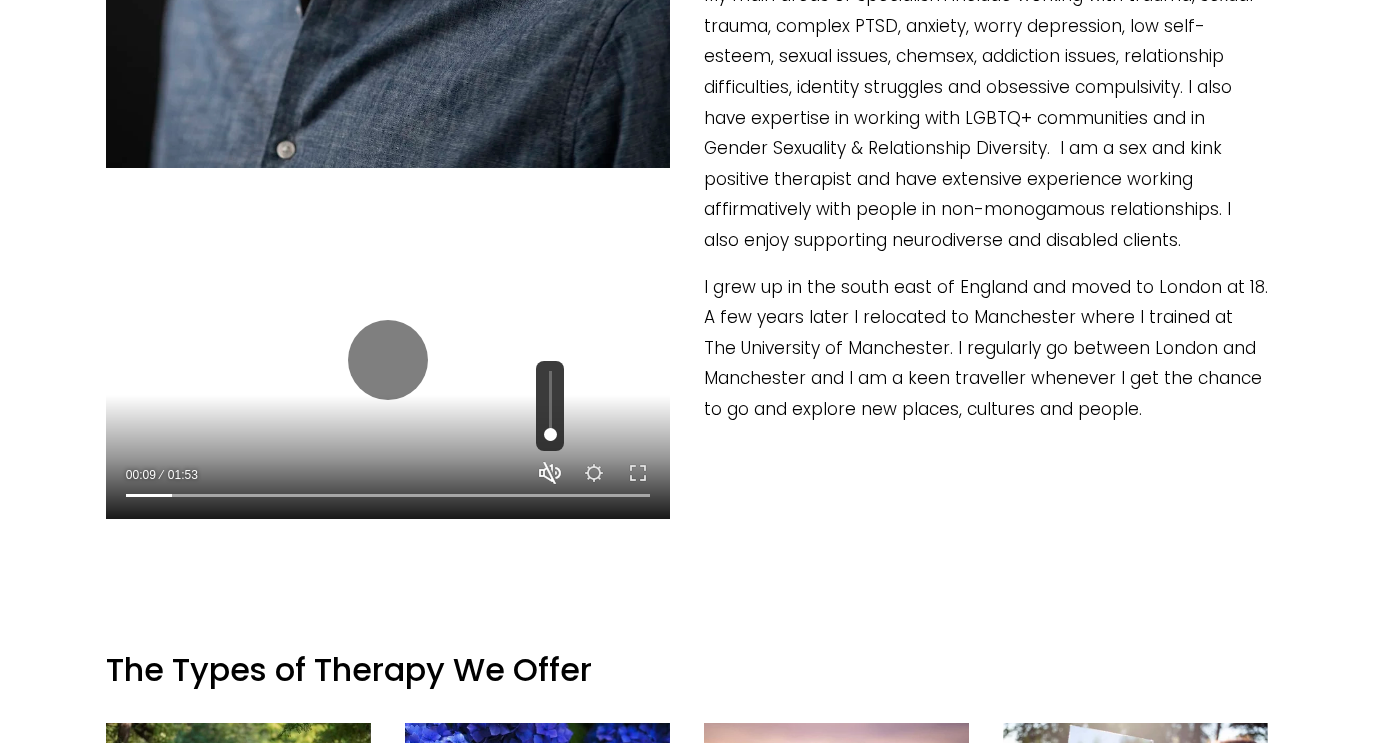 click on "Unmute Mute" at bounding box center [550, 473] 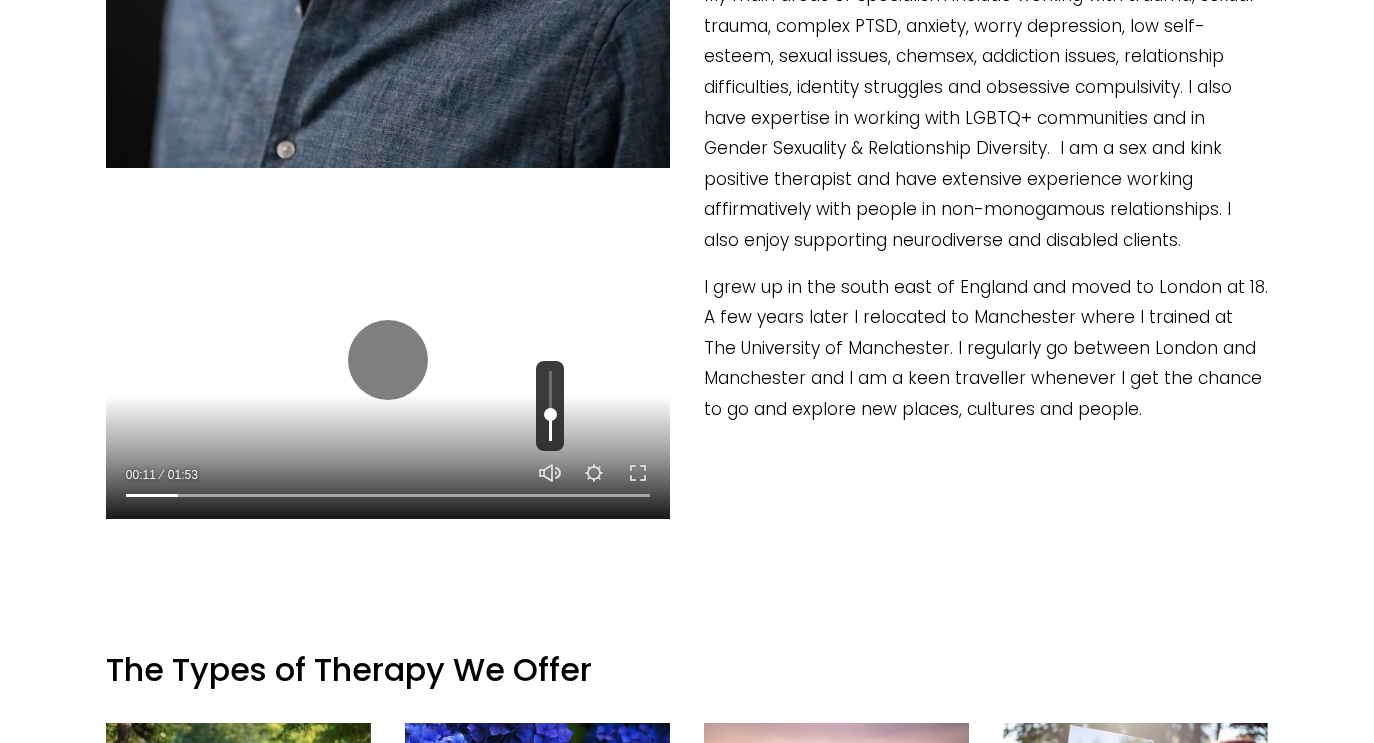type on "0.35" 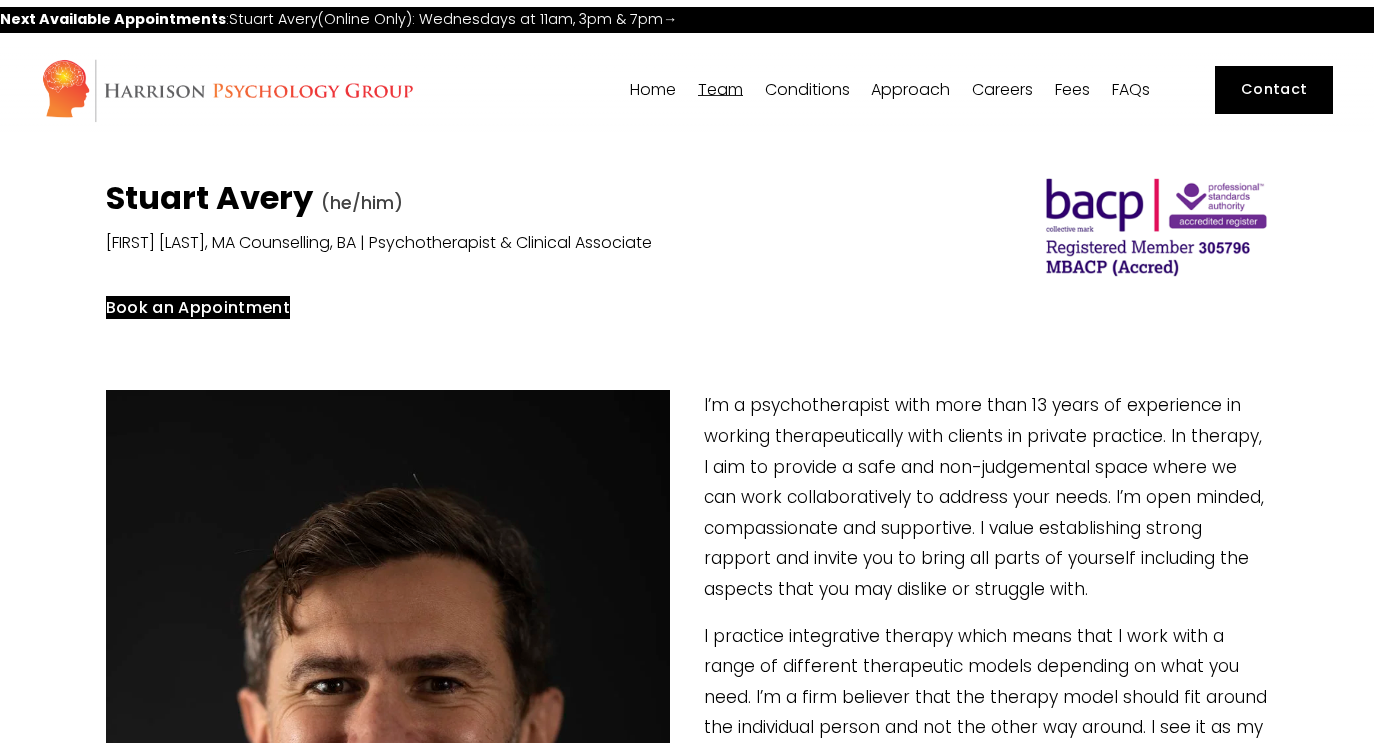 scroll, scrollTop: 0, scrollLeft: 0, axis: both 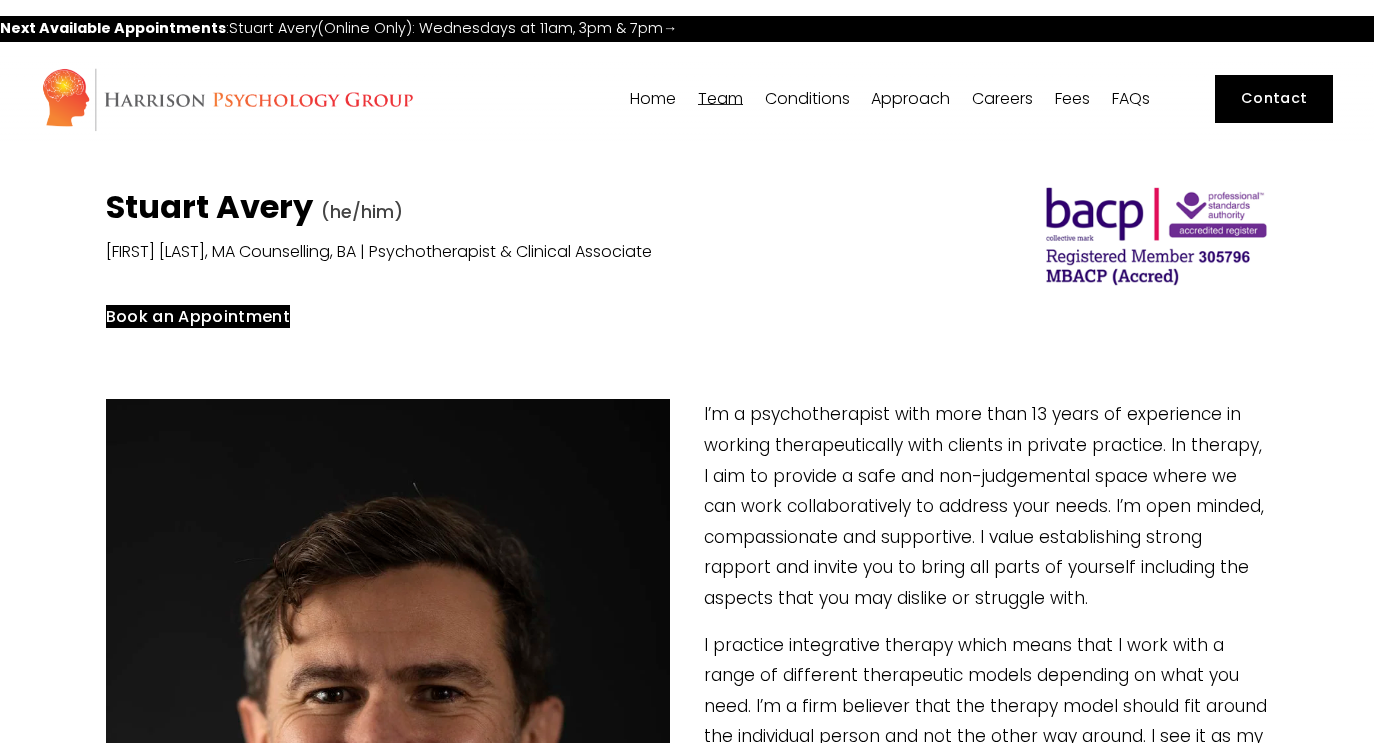 click on "OCD & Obsessions" at bounding box center (0, 0) 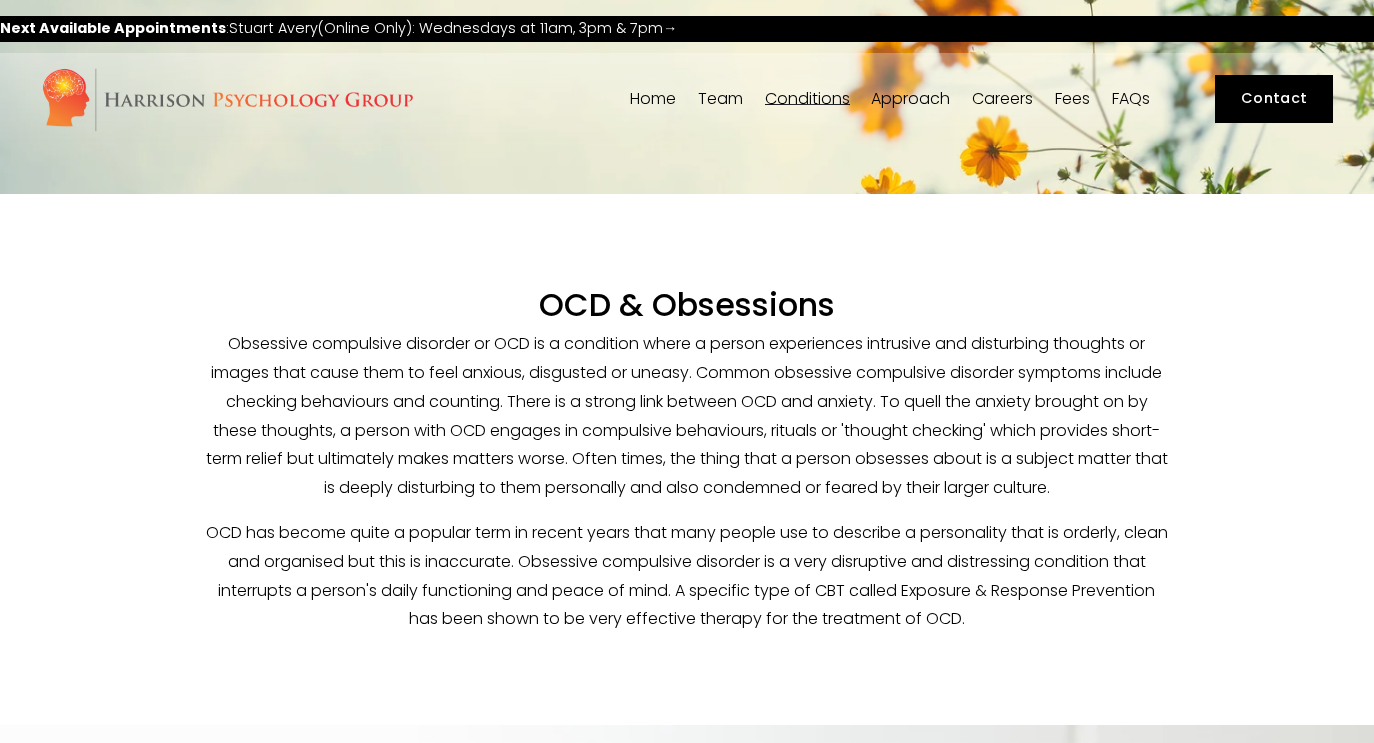 scroll, scrollTop: 0, scrollLeft: 0, axis: both 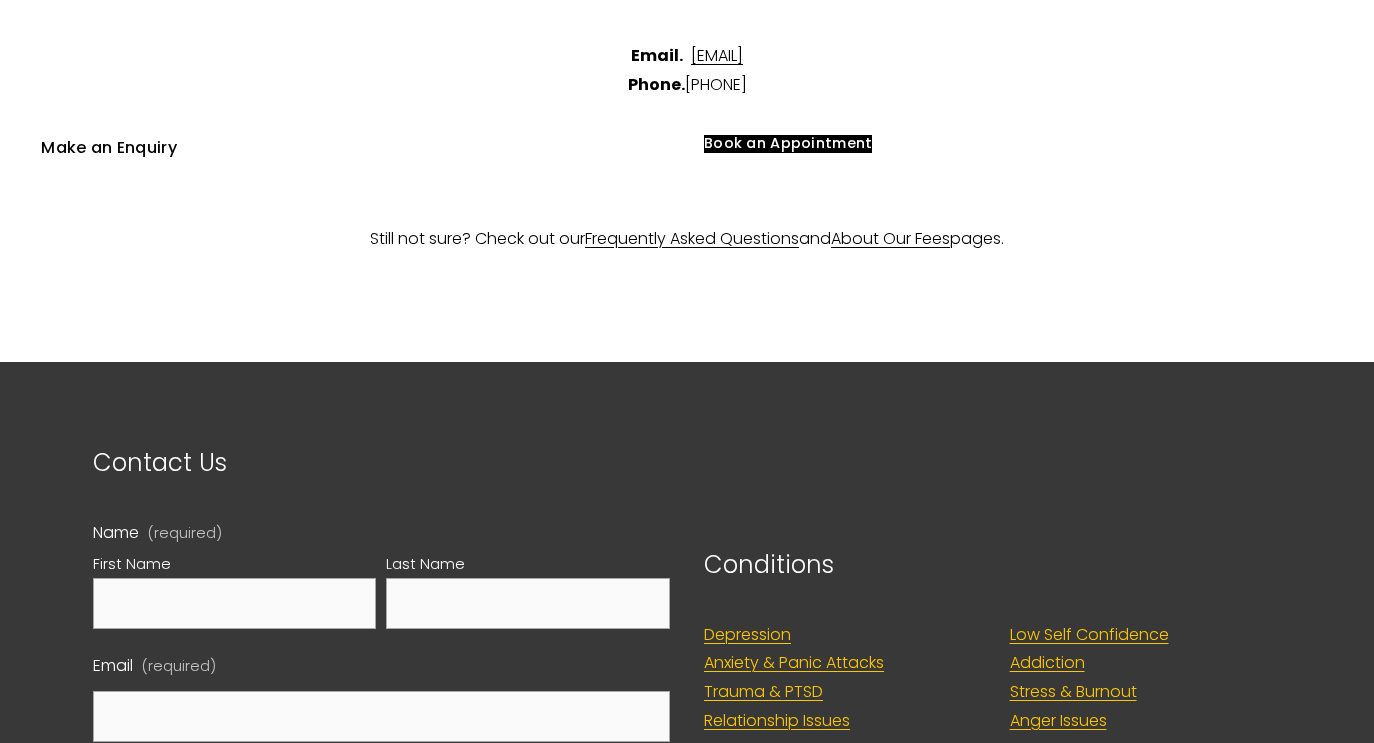 drag, startPoint x: 885, startPoint y: 180, endPoint x: 563, endPoint y: 192, distance: 322.2235 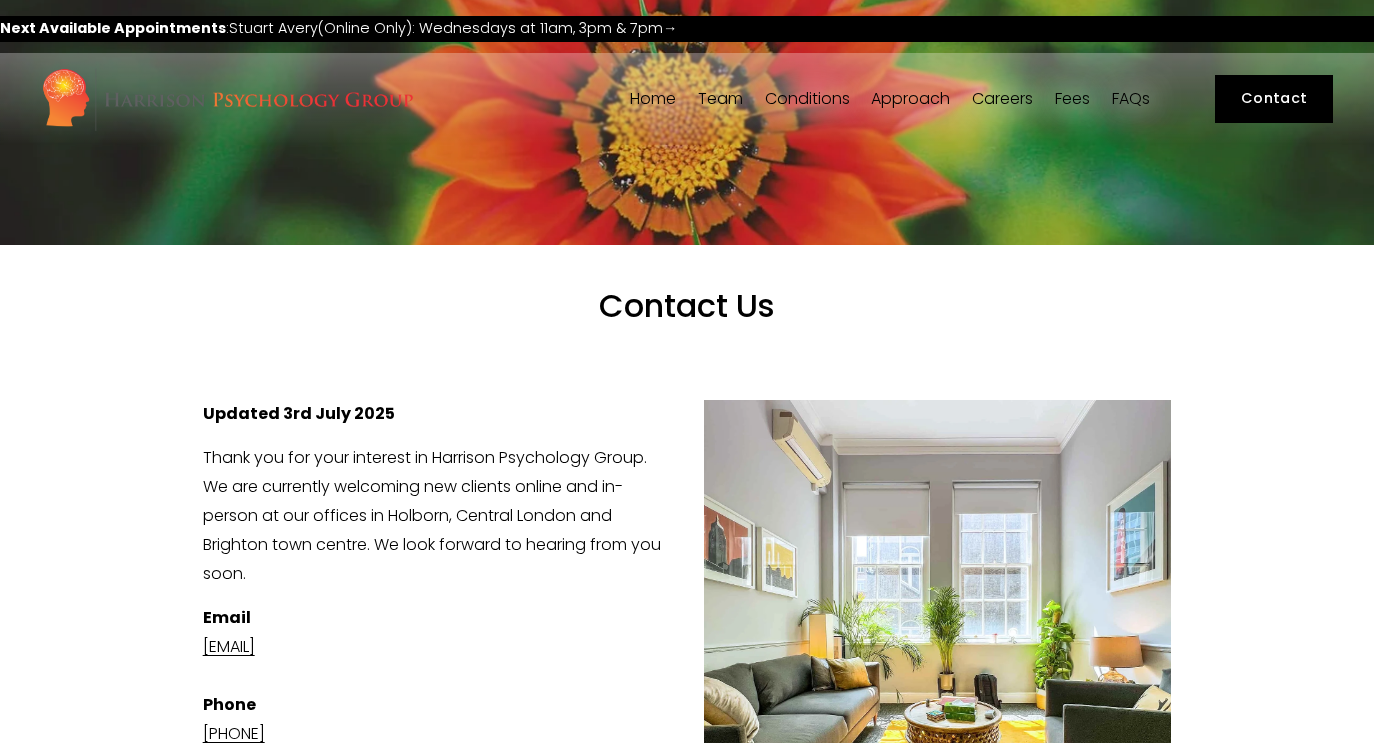 scroll, scrollTop: 0, scrollLeft: 0, axis: both 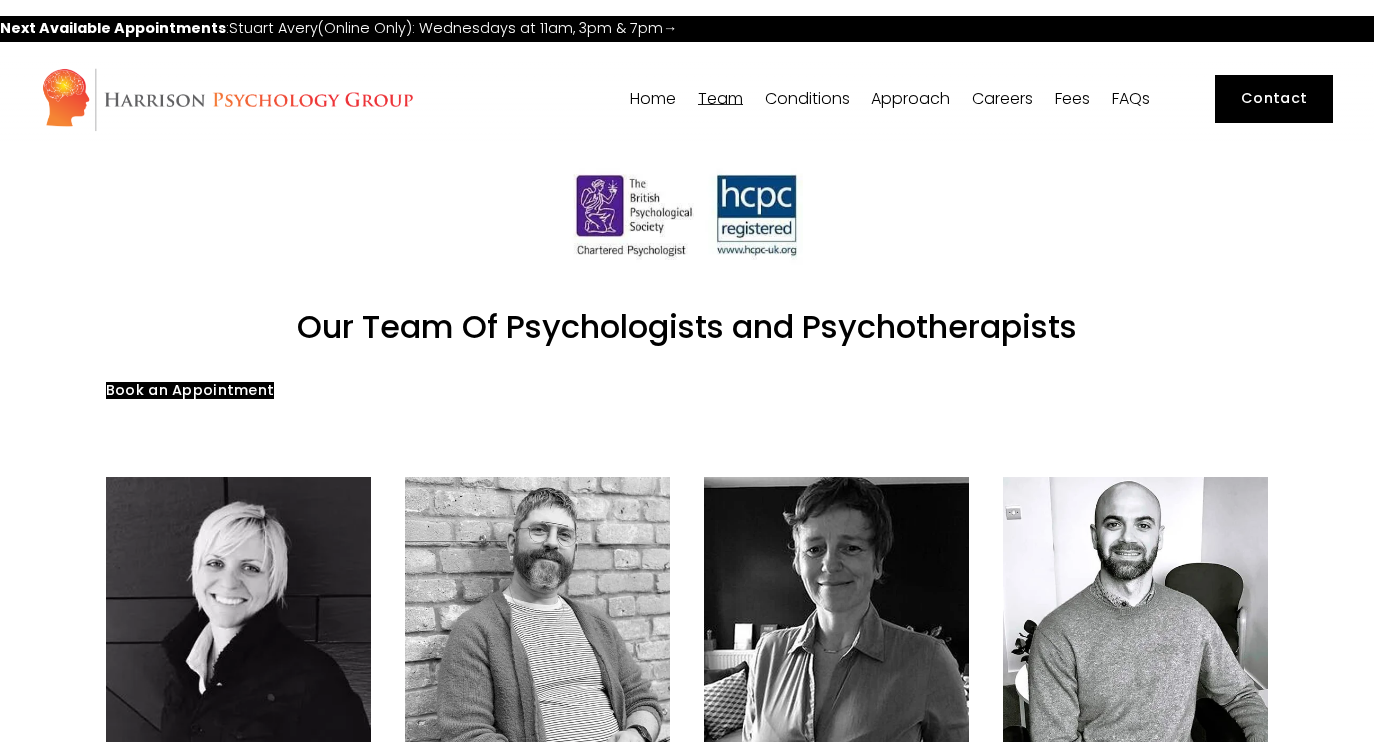 click on "Contact" at bounding box center [1273, 99] 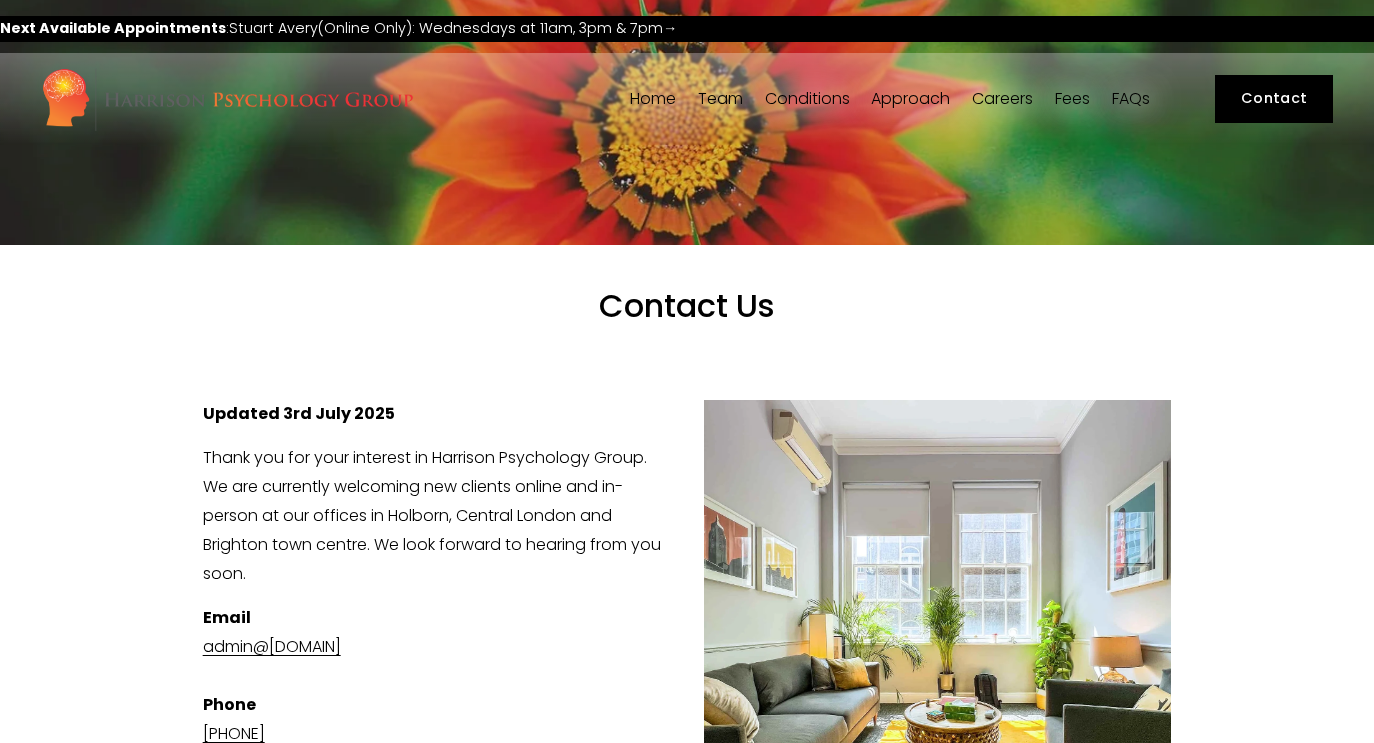 scroll, scrollTop: 0, scrollLeft: 0, axis: both 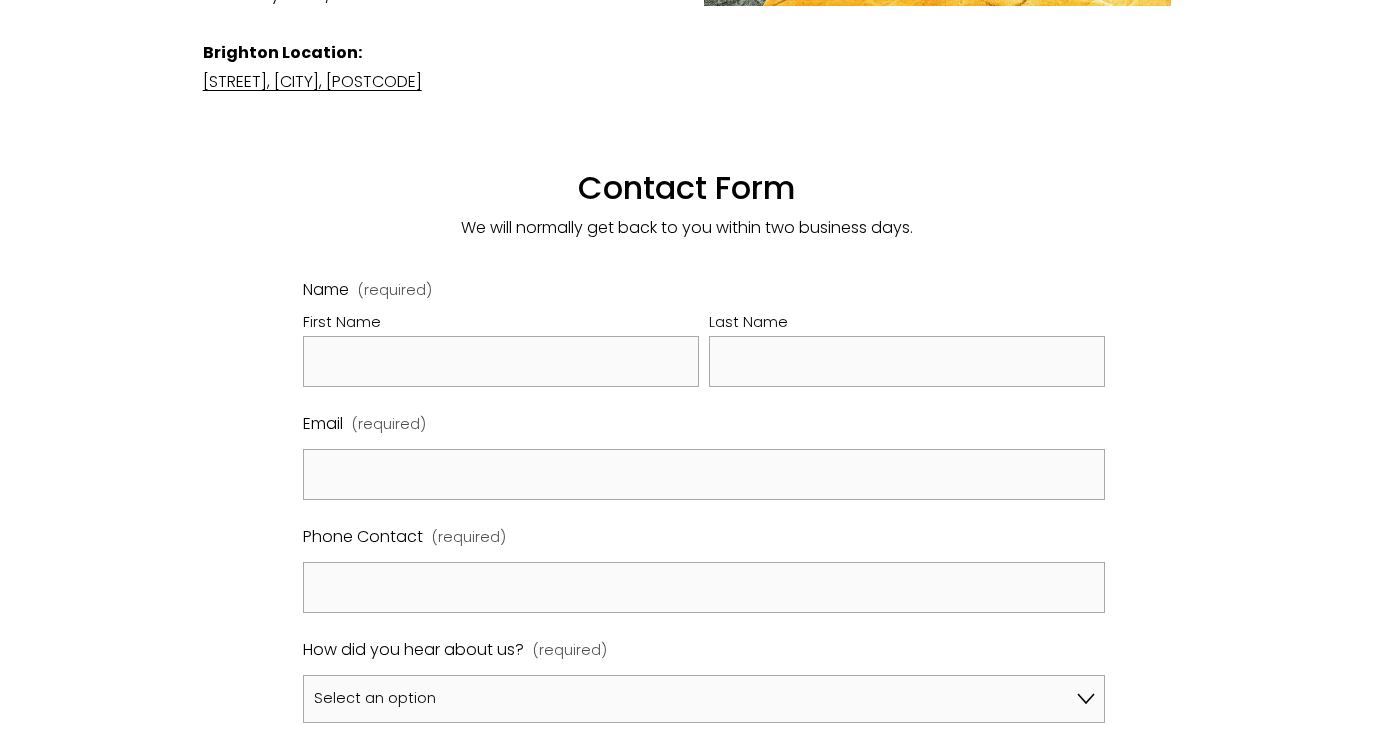 click on "First Name" at bounding box center [501, 361] 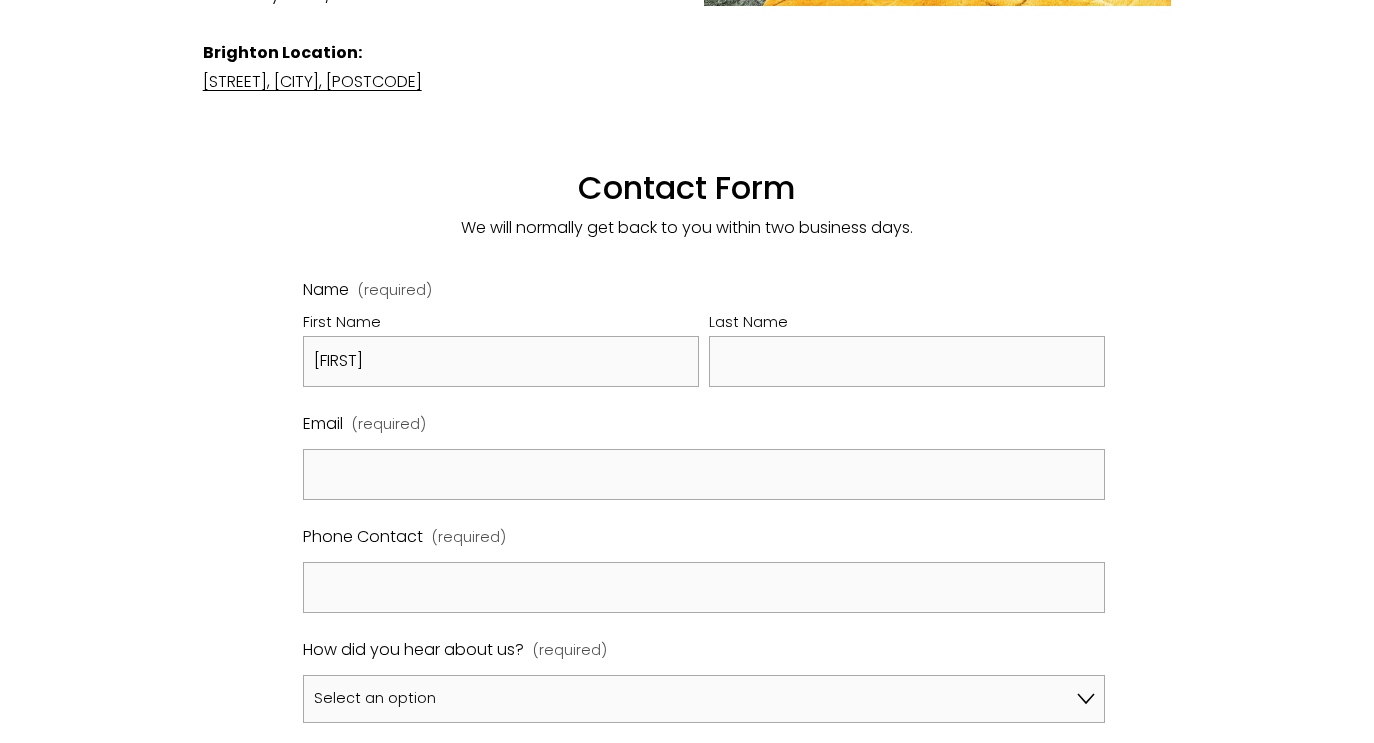 type on "Hayden" 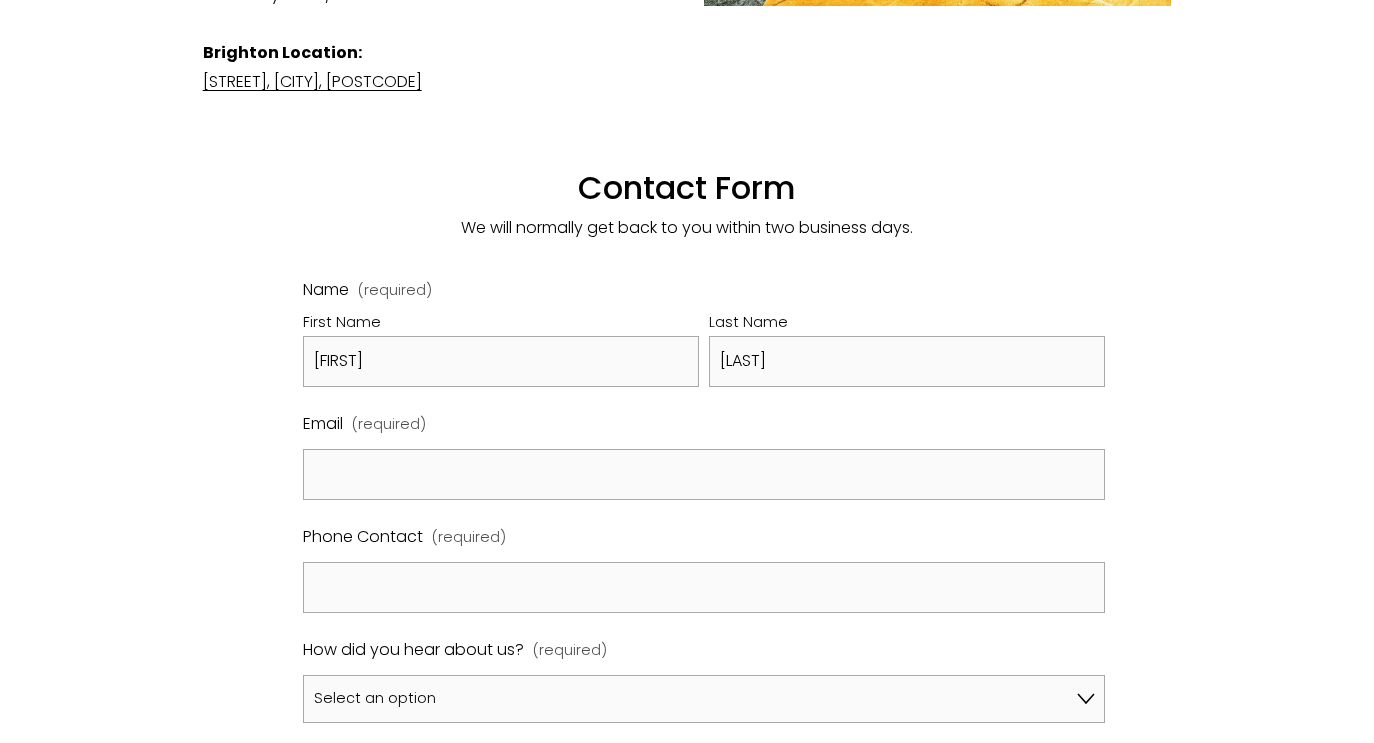 type on "Sheppard" 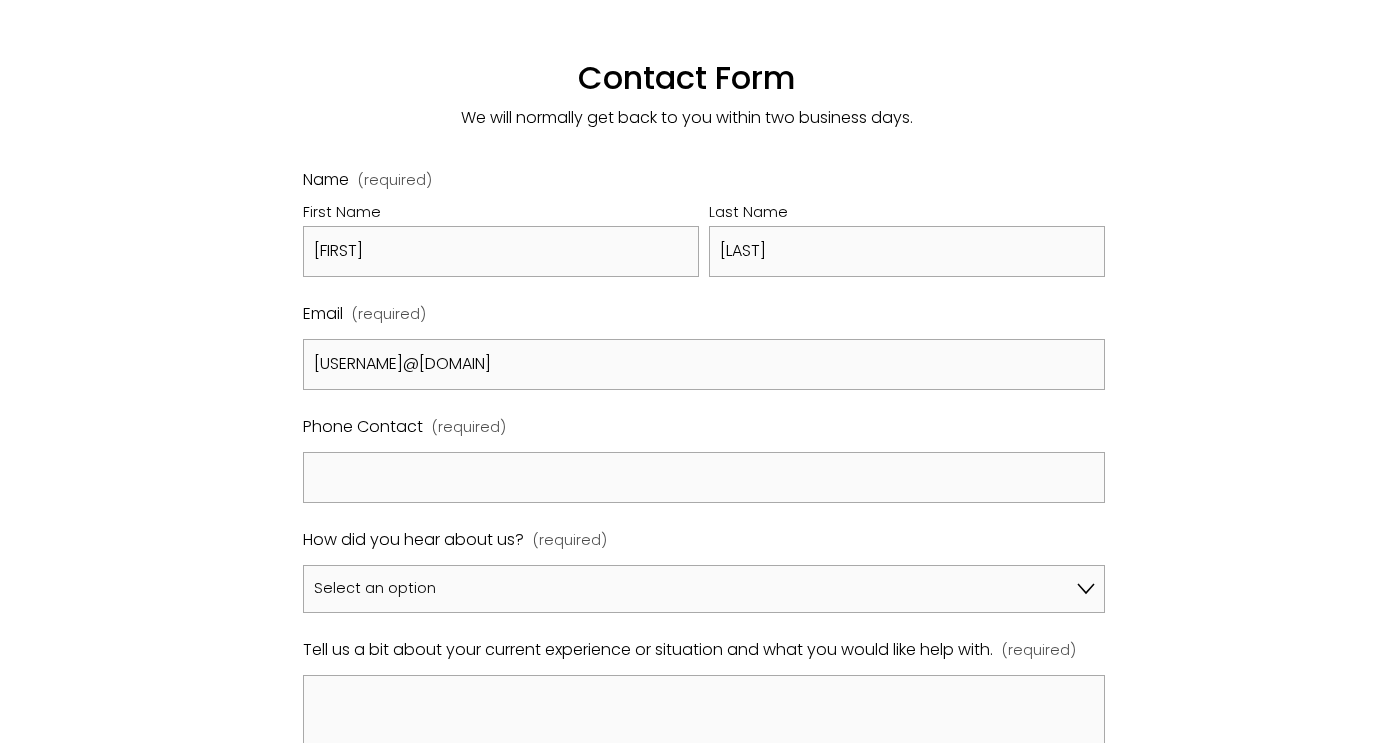 scroll, scrollTop: 1060, scrollLeft: 0, axis: vertical 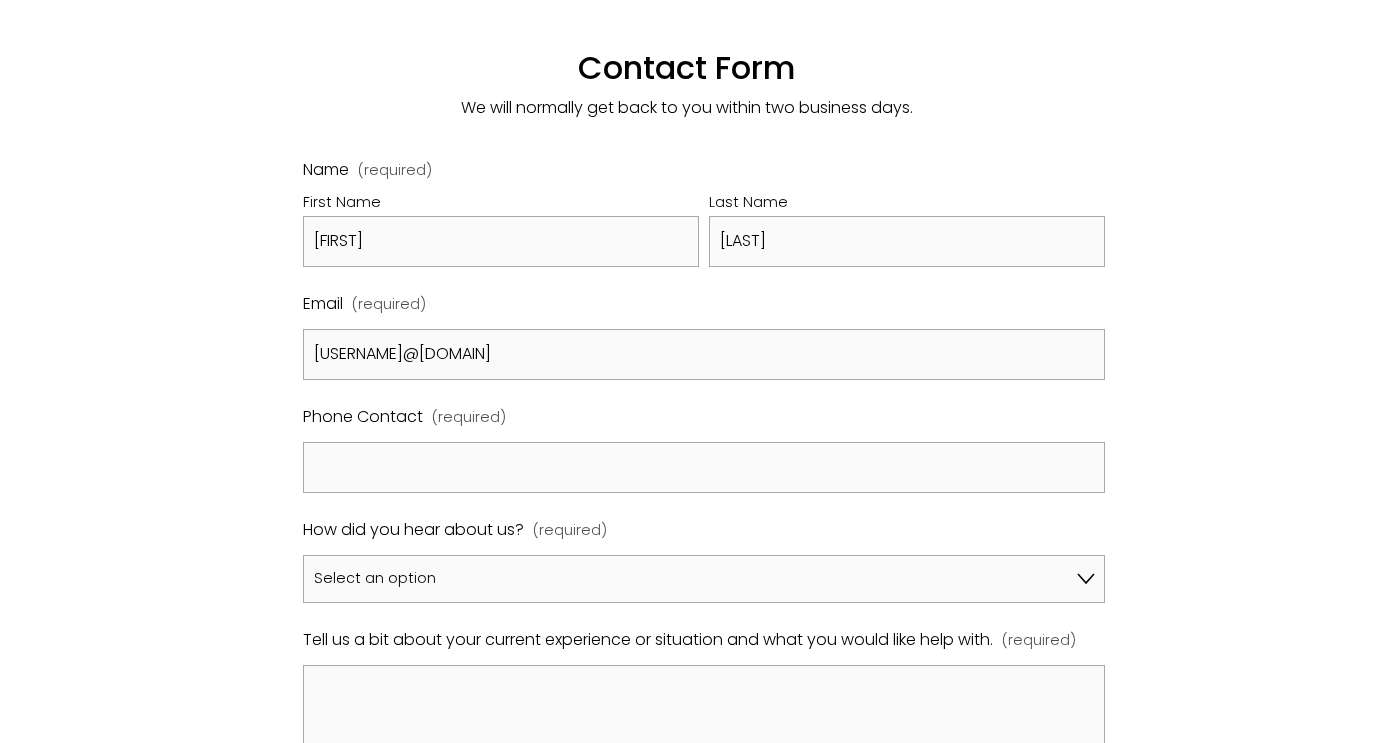 type on "haydenshep@outlook.com" 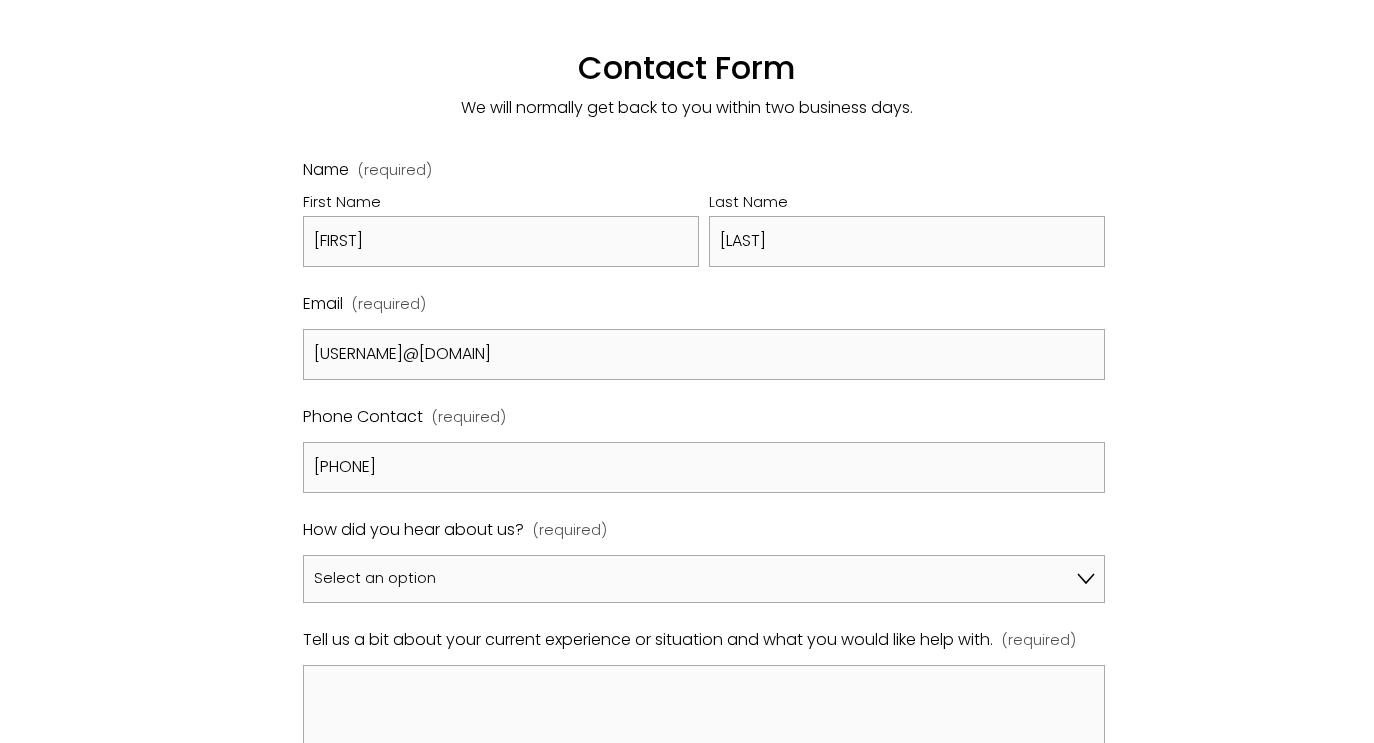 type on "07583306528" 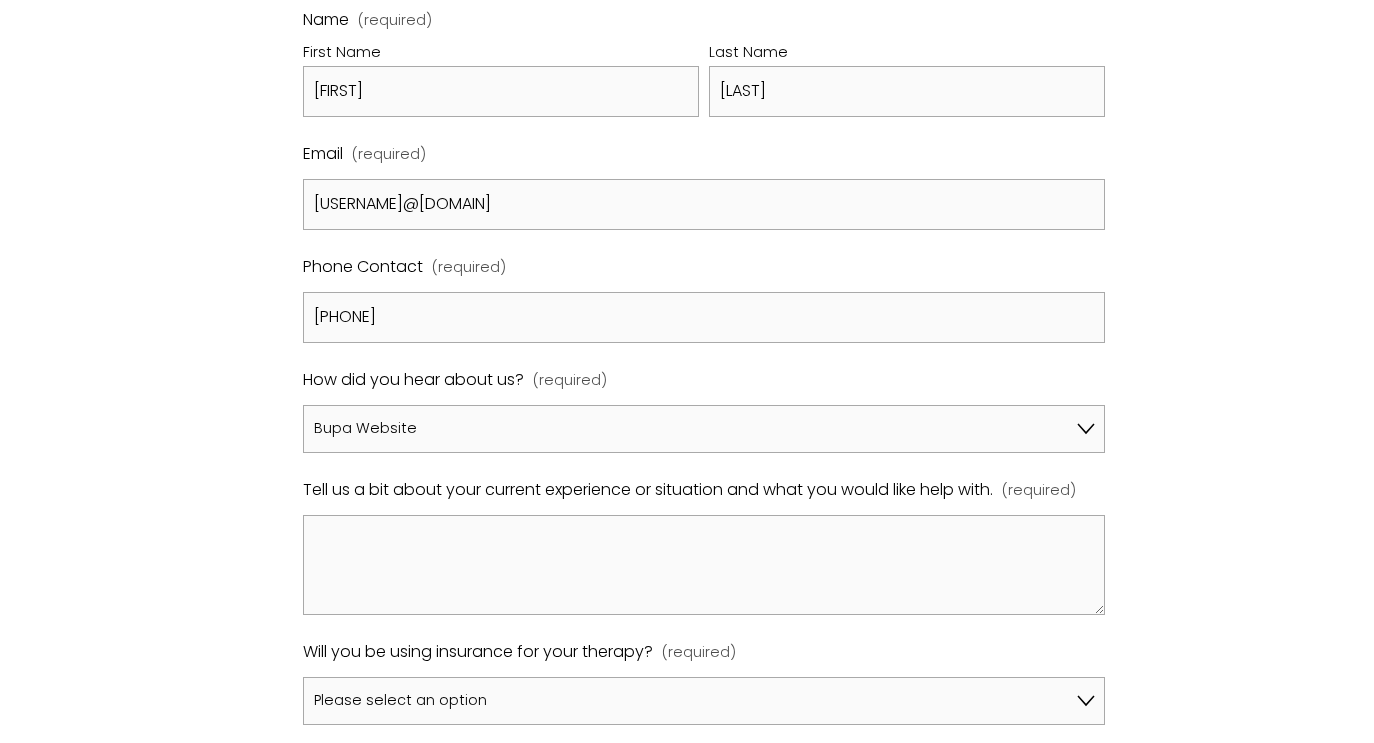 scroll, scrollTop: 1219, scrollLeft: 0, axis: vertical 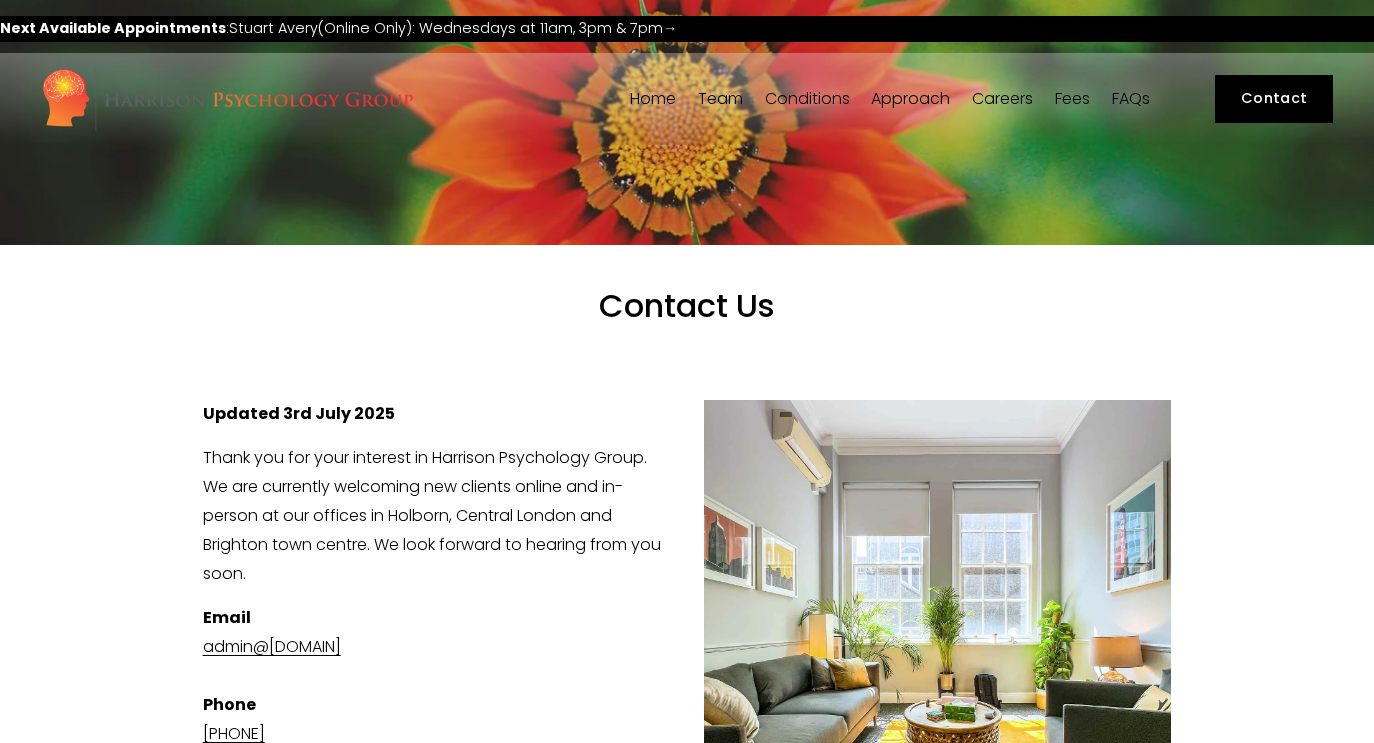 click on "Team" at bounding box center [720, 99] 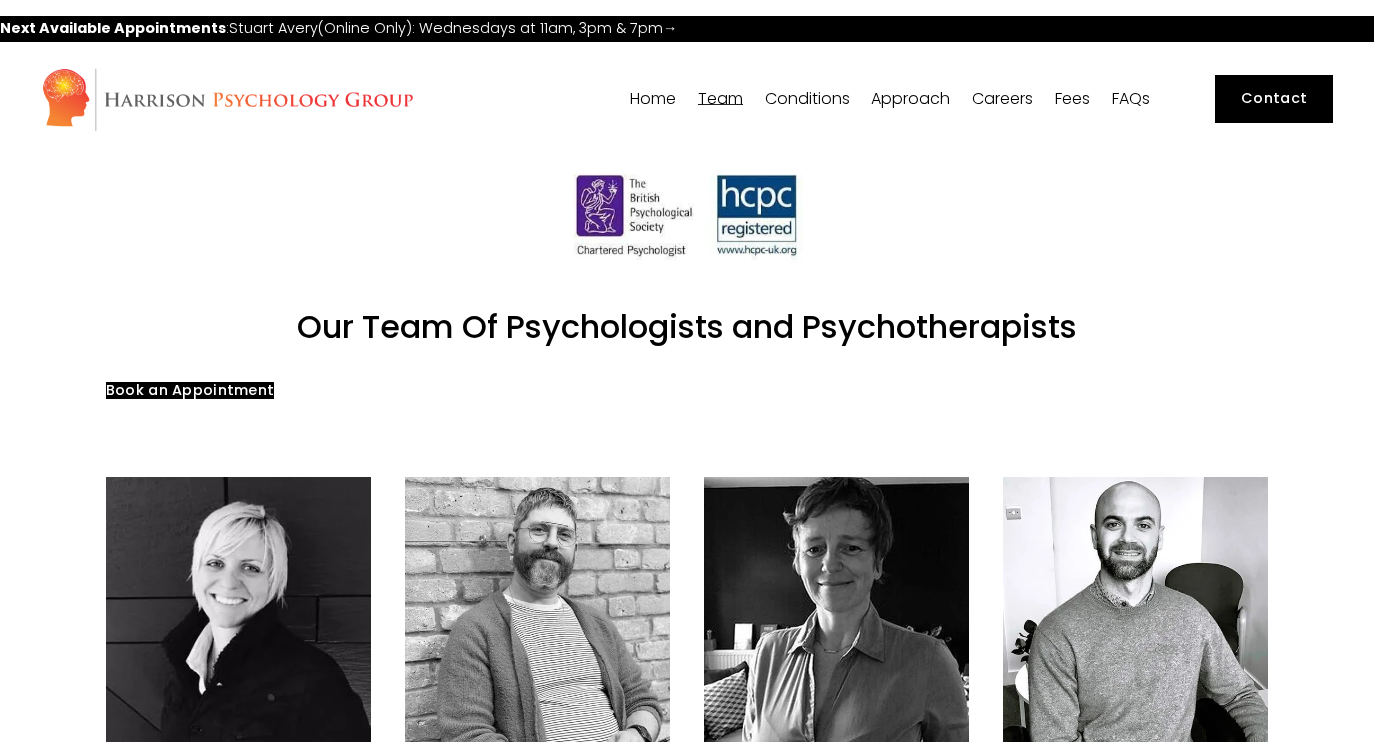 scroll, scrollTop: 0, scrollLeft: 0, axis: both 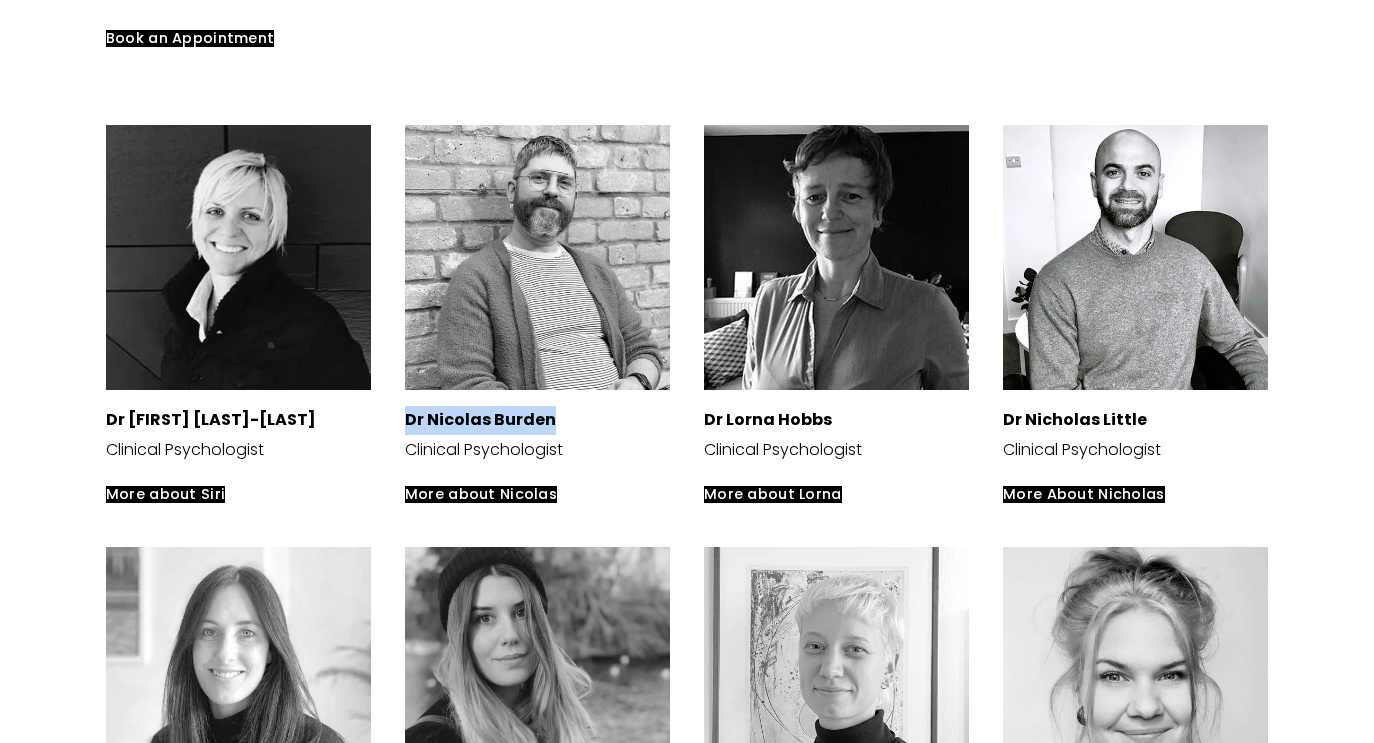 drag, startPoint x: 560, startPoint y: 440, endPoint x: 397, endPoint y: 441, distance: 163.00307 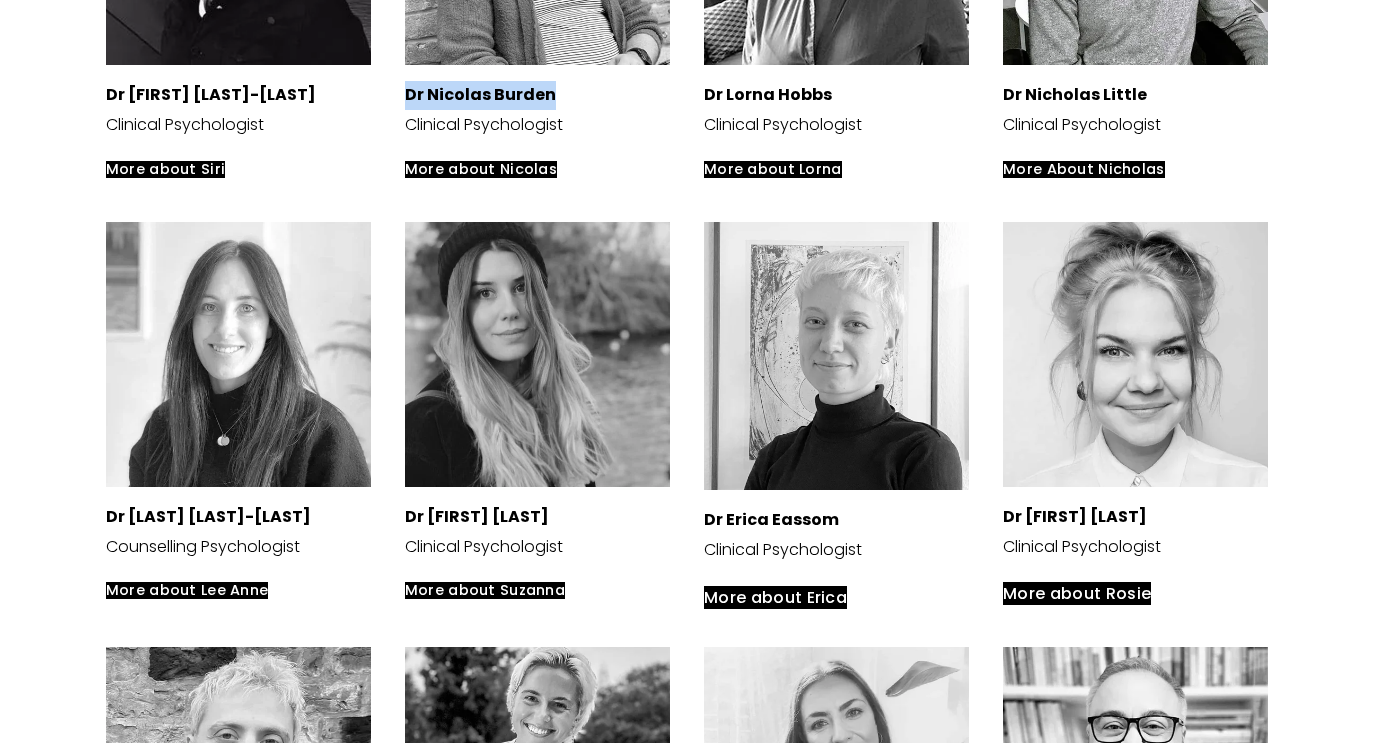 scroll, scrollTop: 711, scrollLeft: 0, axis: vertical 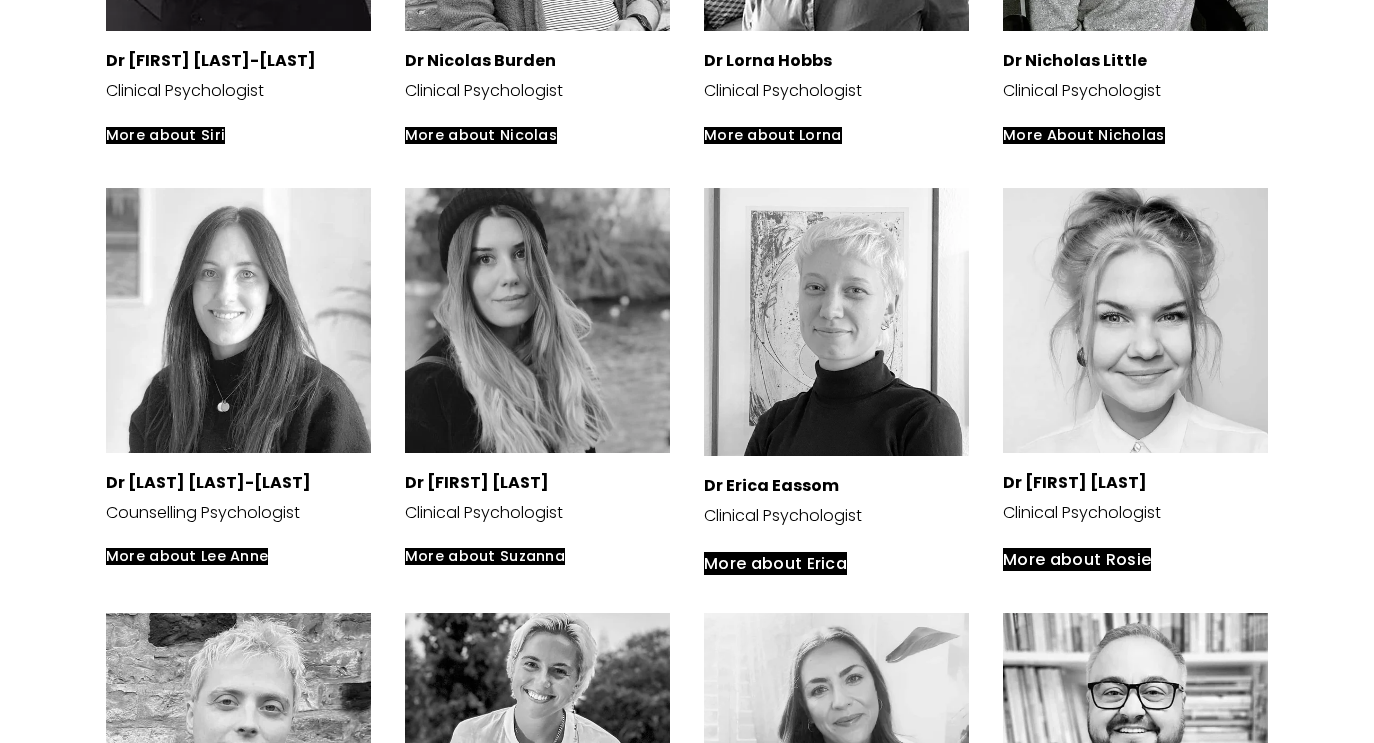 click on "Our Team Of Psychologists and Psychotherapists
Book an Appointment
Dr Siri MacIntyre-Harrison  Clinical Psychologist
More about Siri" at bounding box center (687, 1823) 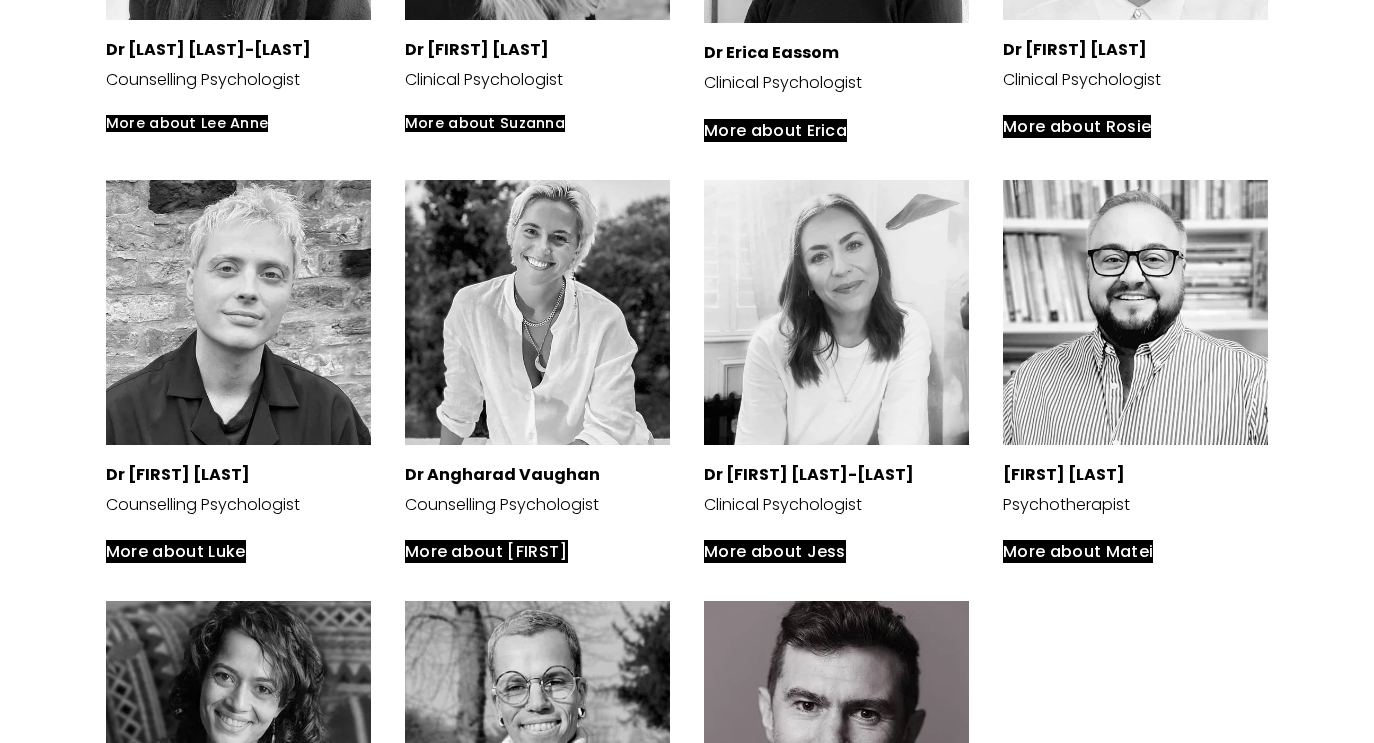 scroll, scrollTop: 1148, scrollLeft: 0, axis: vertical 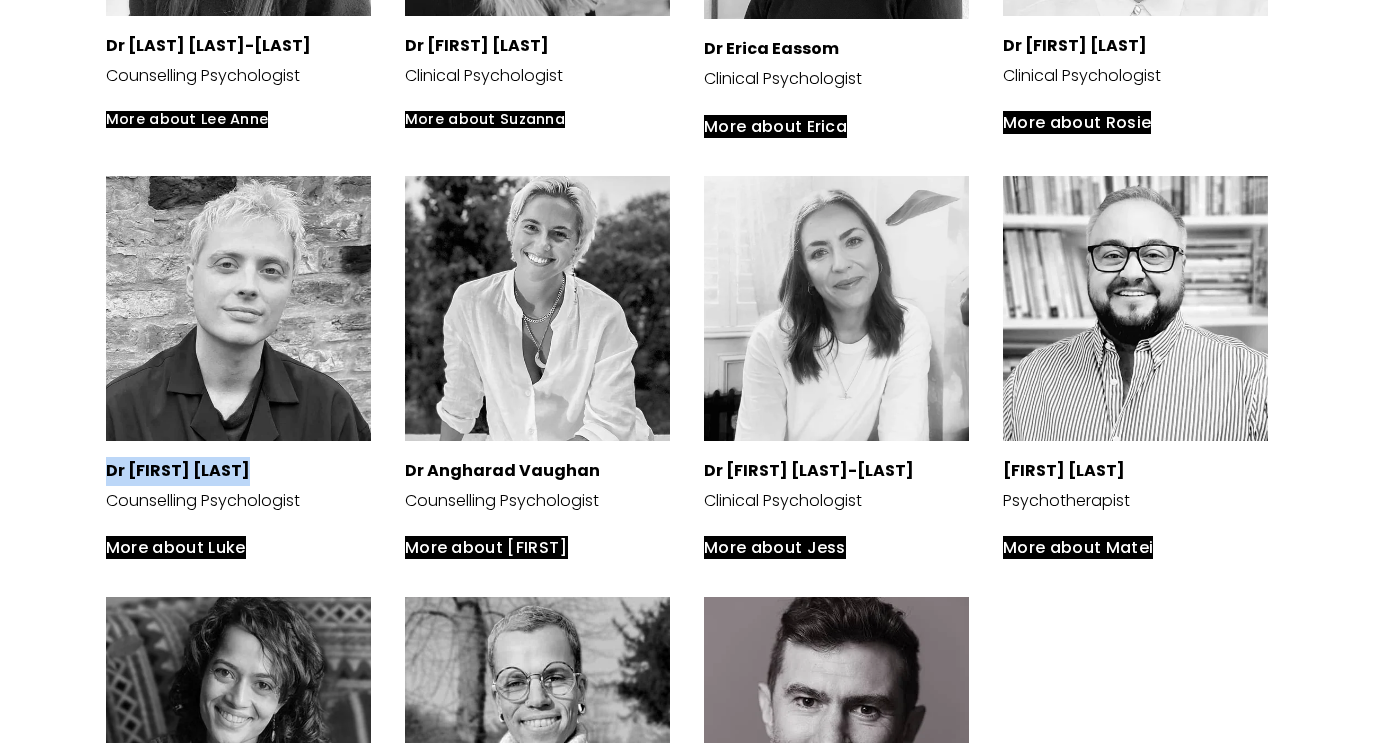 drag, startPoint x: 260, startPoint y: 545, endPoint x: 105, endPoint y: 545, distance: 155 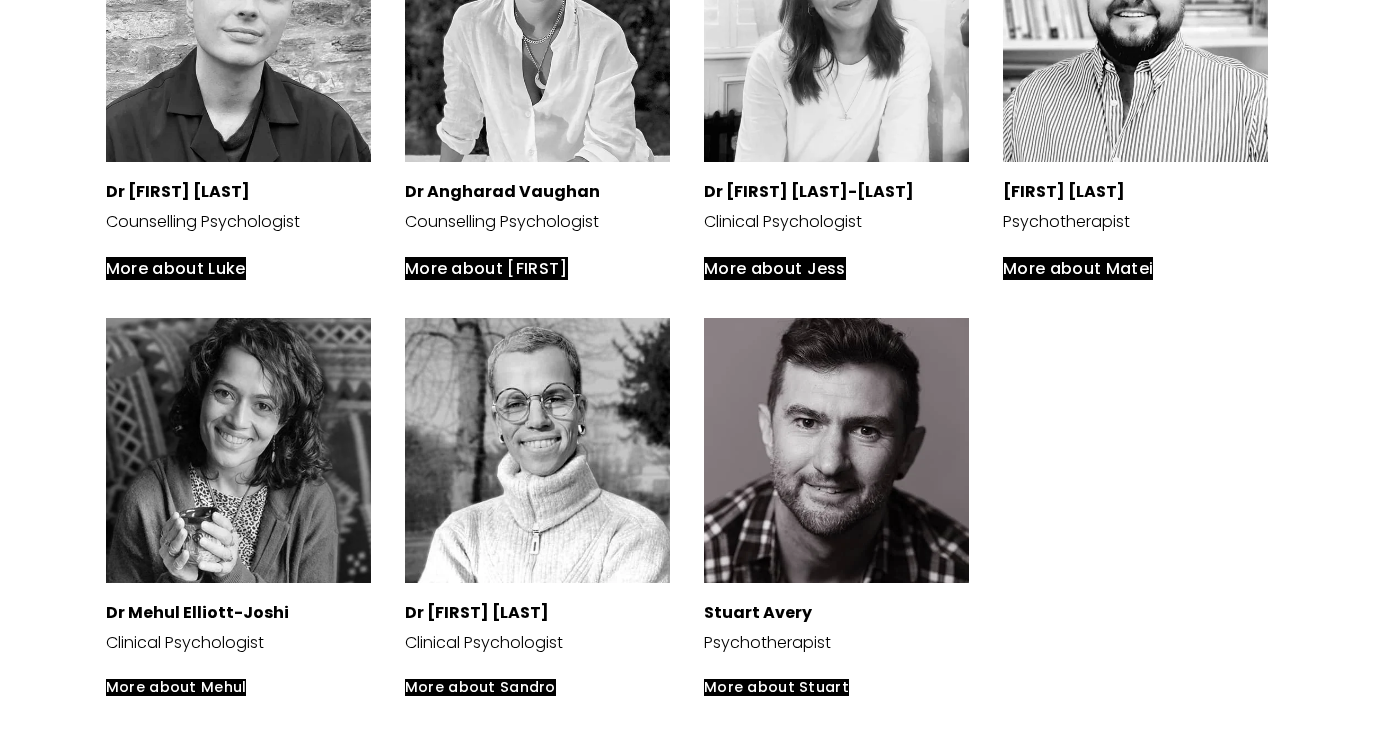 click on "Dr Mehul Elliott-Joshi  Clinical Psychologist
More about Mehul
Dr Sandro Voi  Clinical Psychologist" at bounding box center (687, 511) 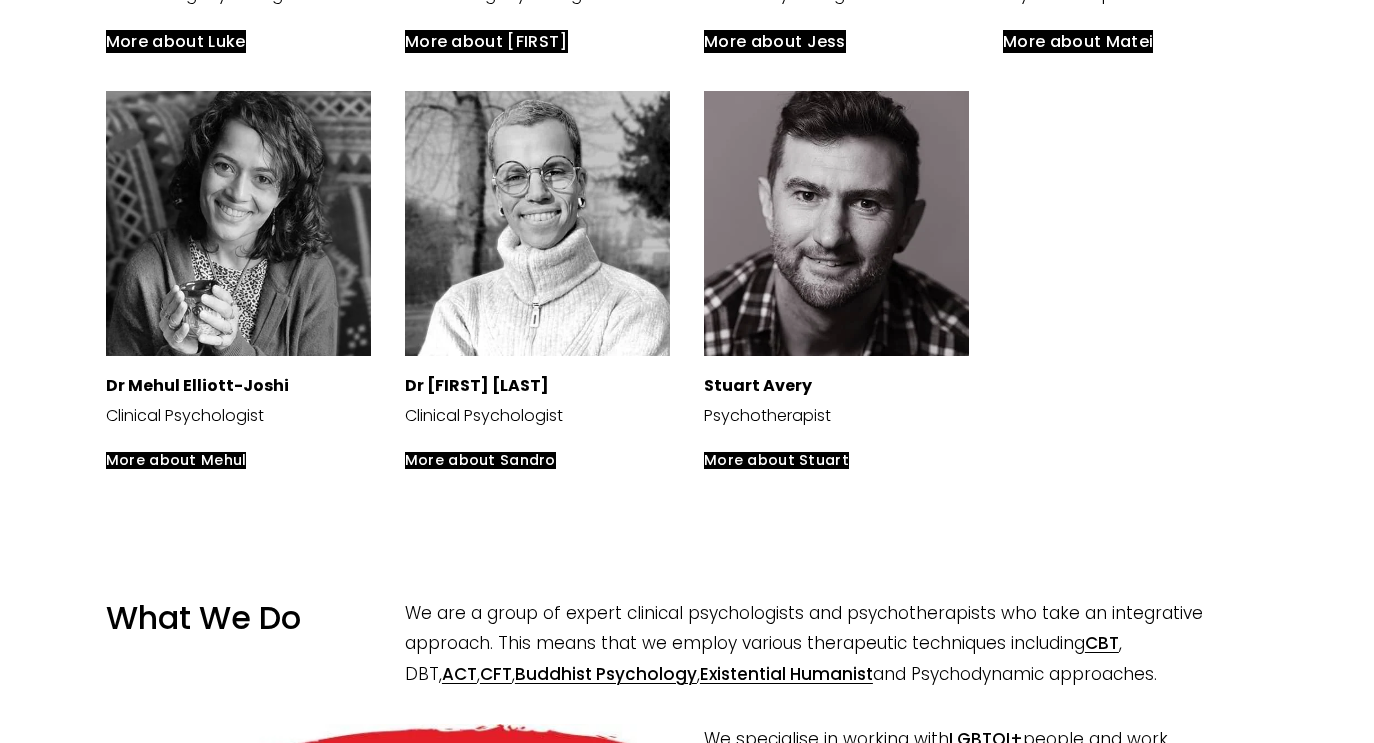 scroll, scrollTop: 1660, scrollLeft: 0, axis: vertical 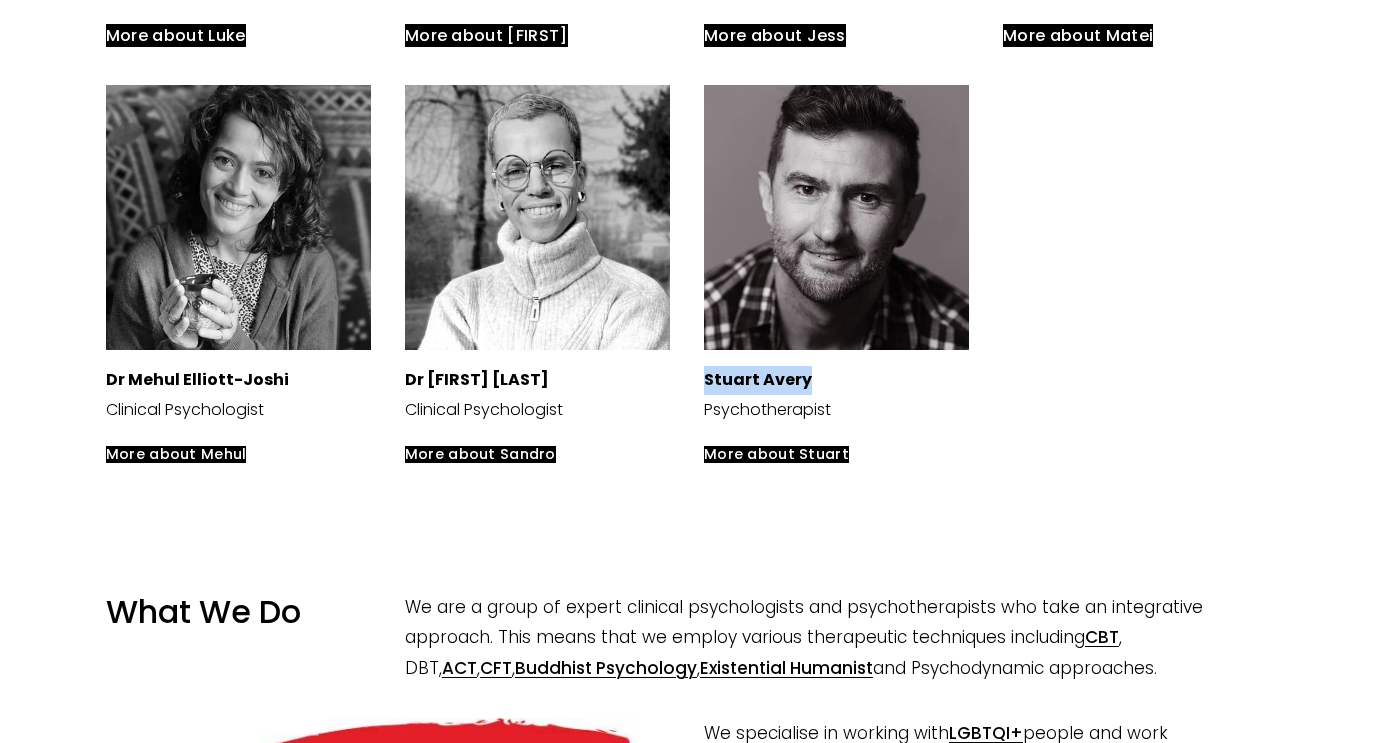 drag, startPoint x: 835, startPoint y: 487, endPoint x: 694, endPoint y: 487, distance: 141 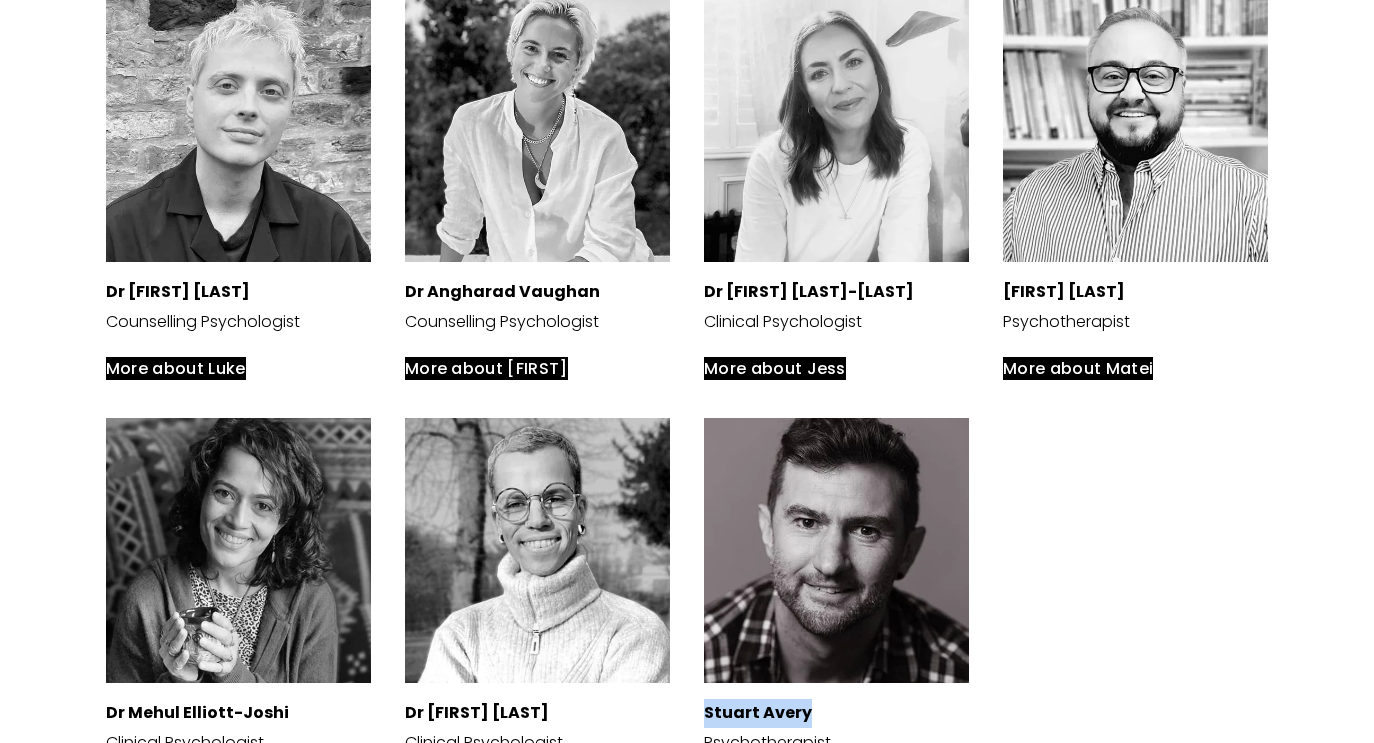scroll, scrollTop: 1333, scrollLeft: 0, axis: vertical 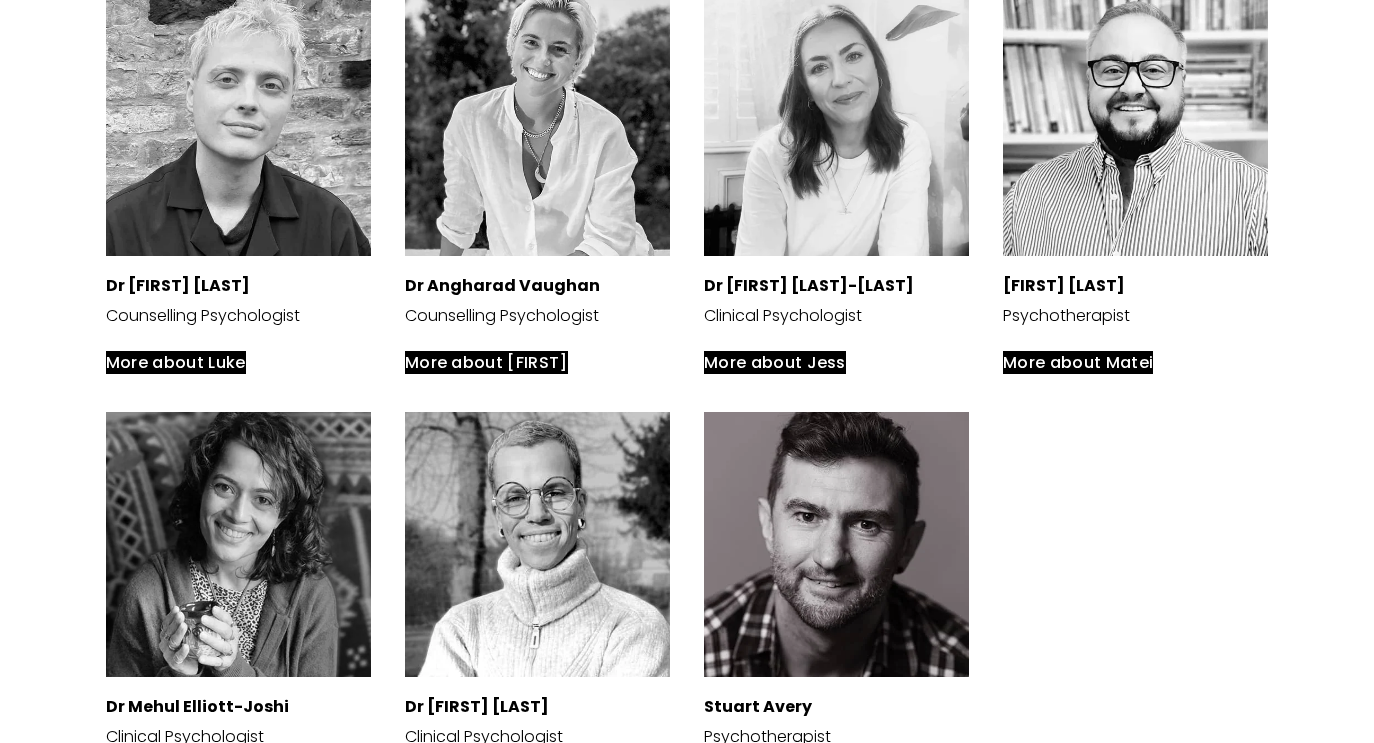click on "Dr [LAST] [LAST]" at bounding box center [238, 286] 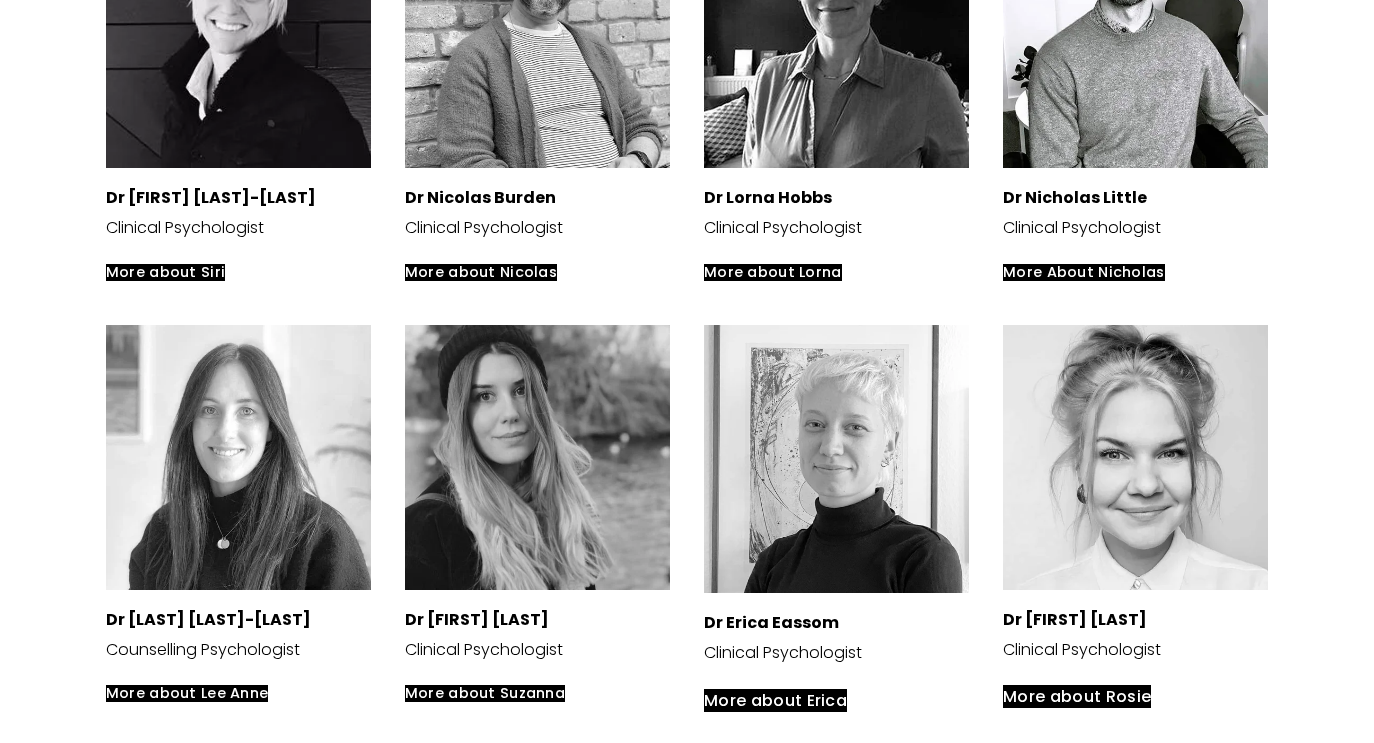 scroll, scrollTop: 534, scrollLeft: 0, axis: vertical 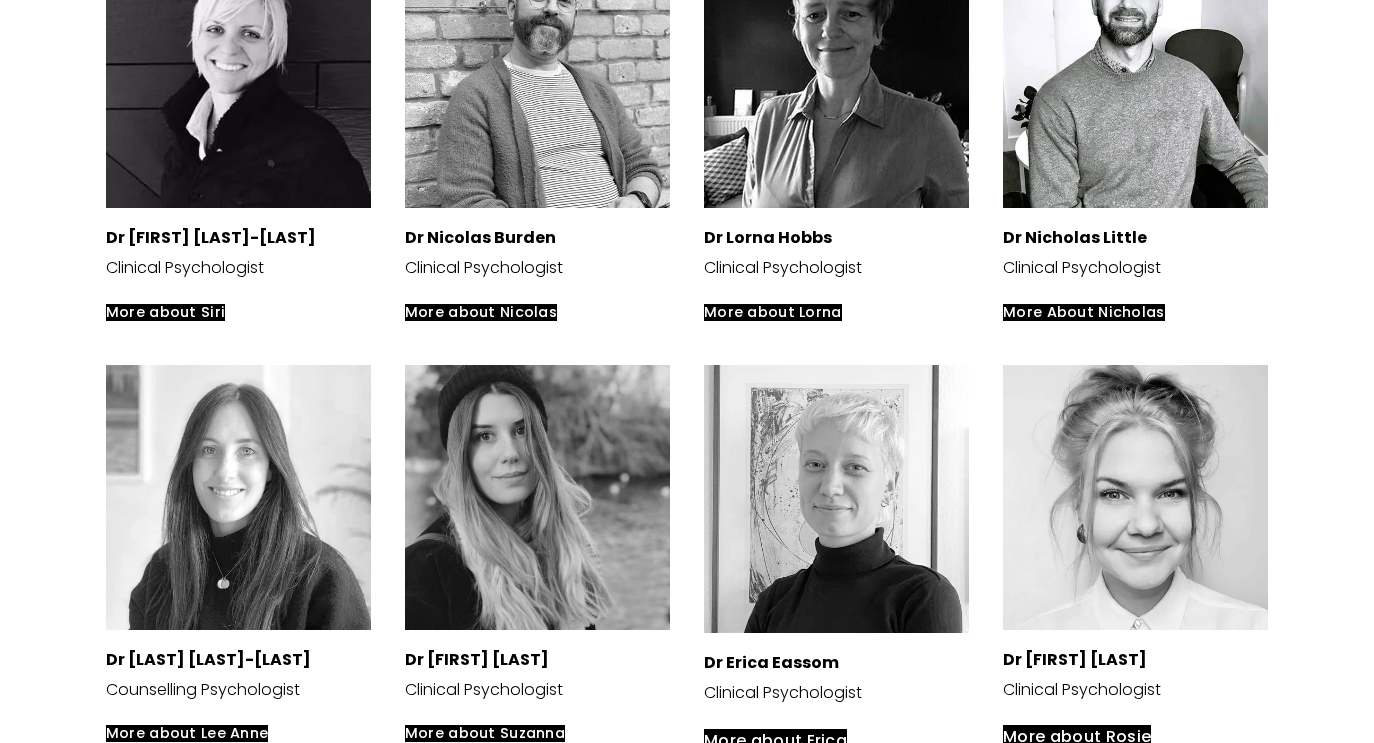 click at bounding box center [537, 75] 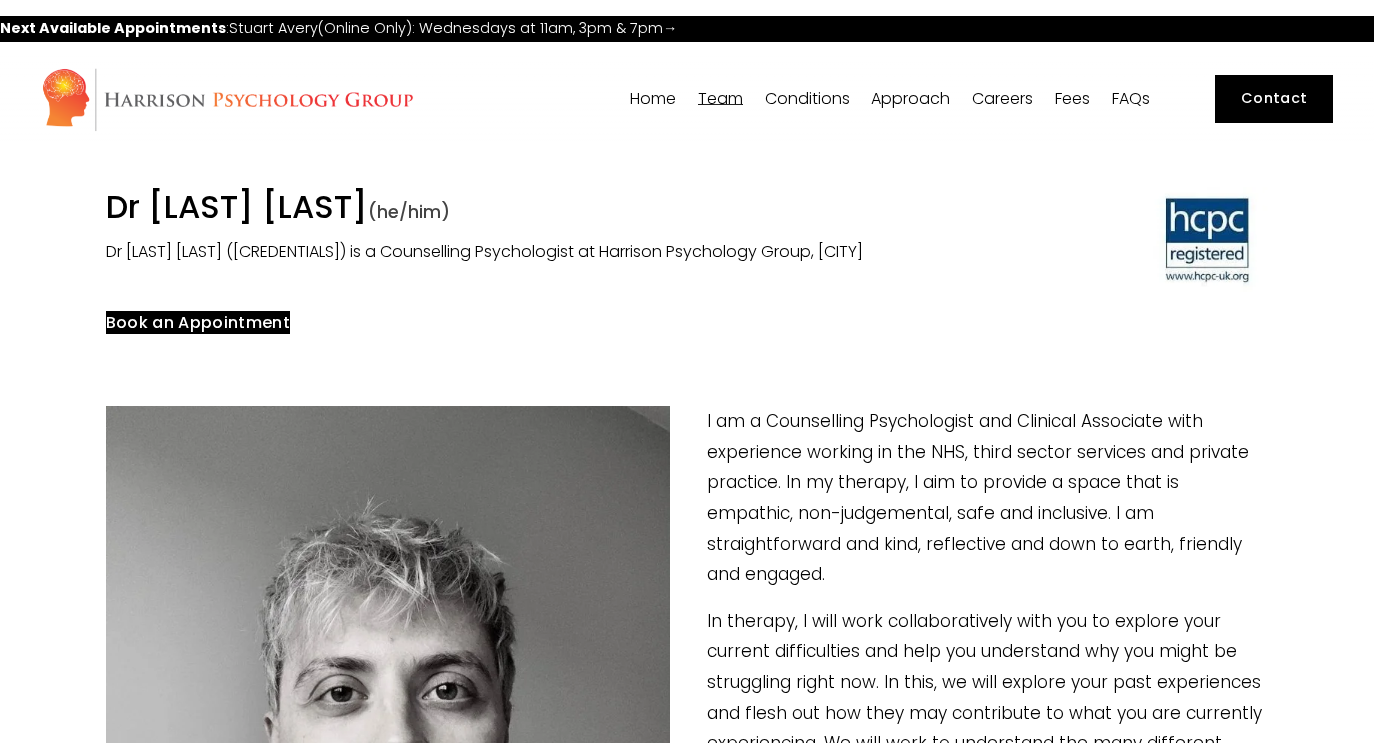 scroll, scrollTop: 0, scrollLeft: 0, axis: both 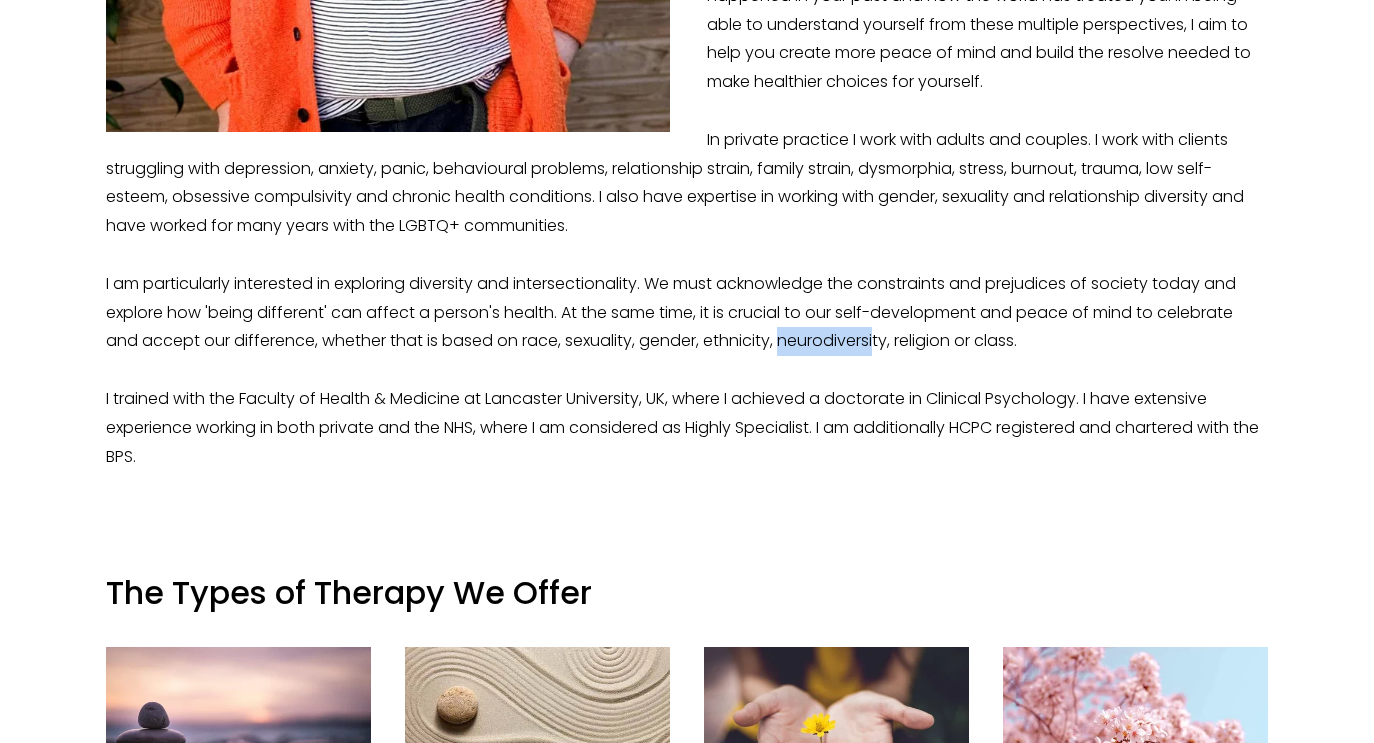 drag, startPoint x: 877, startPoint y: 371, endPoint x: 785, endPoint y: 371, distance: 92 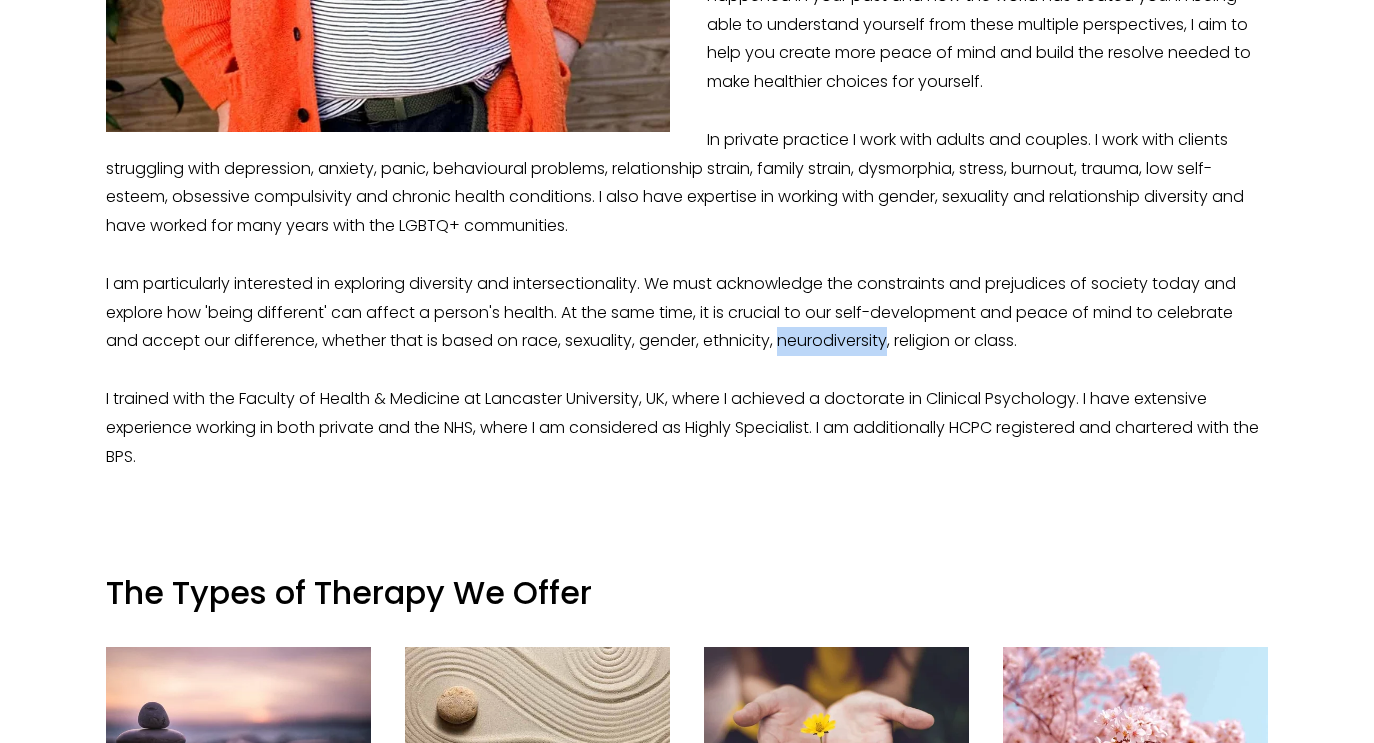drag, startPoint x: 889, startPoint y: 371, endPoint x: 785, endPoint y: 370, distance: 104.00481 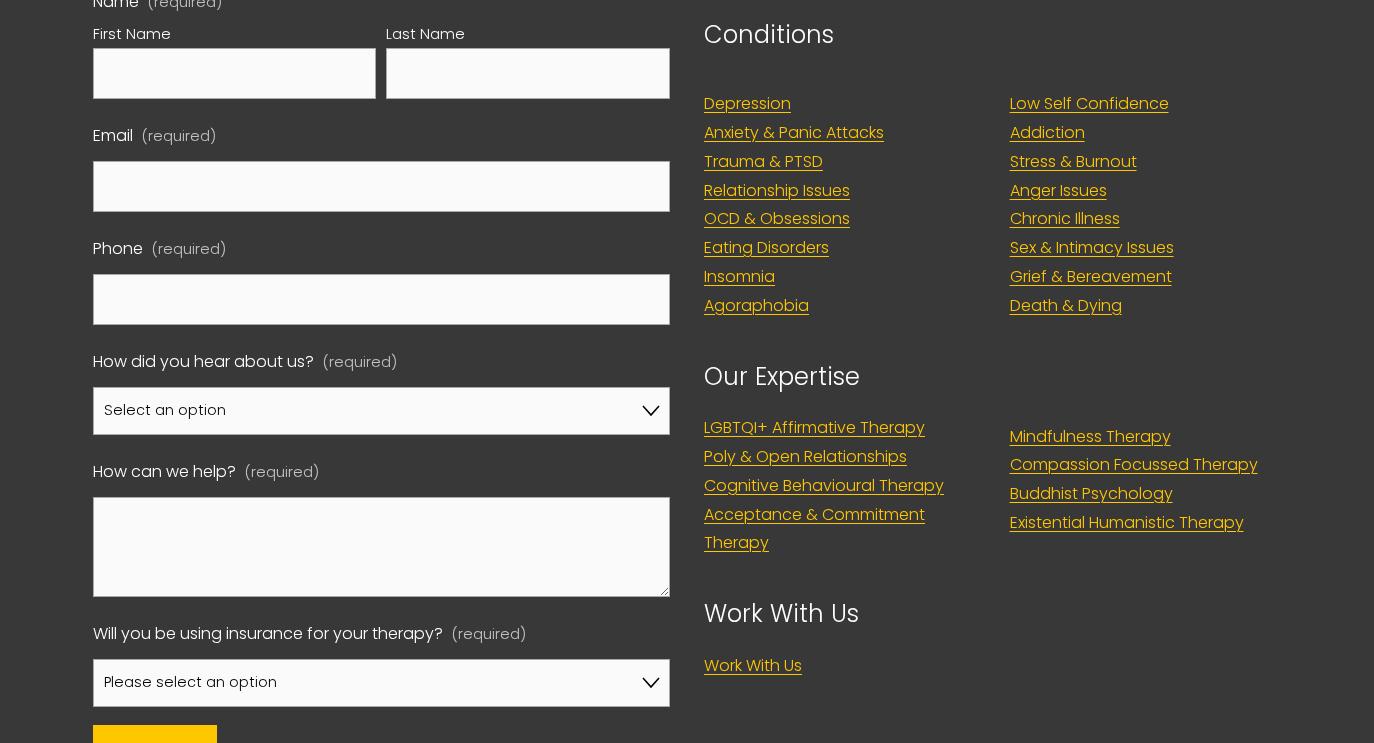 scroll, scrollTop: 859, scrollLeft: 0, axis: vertical 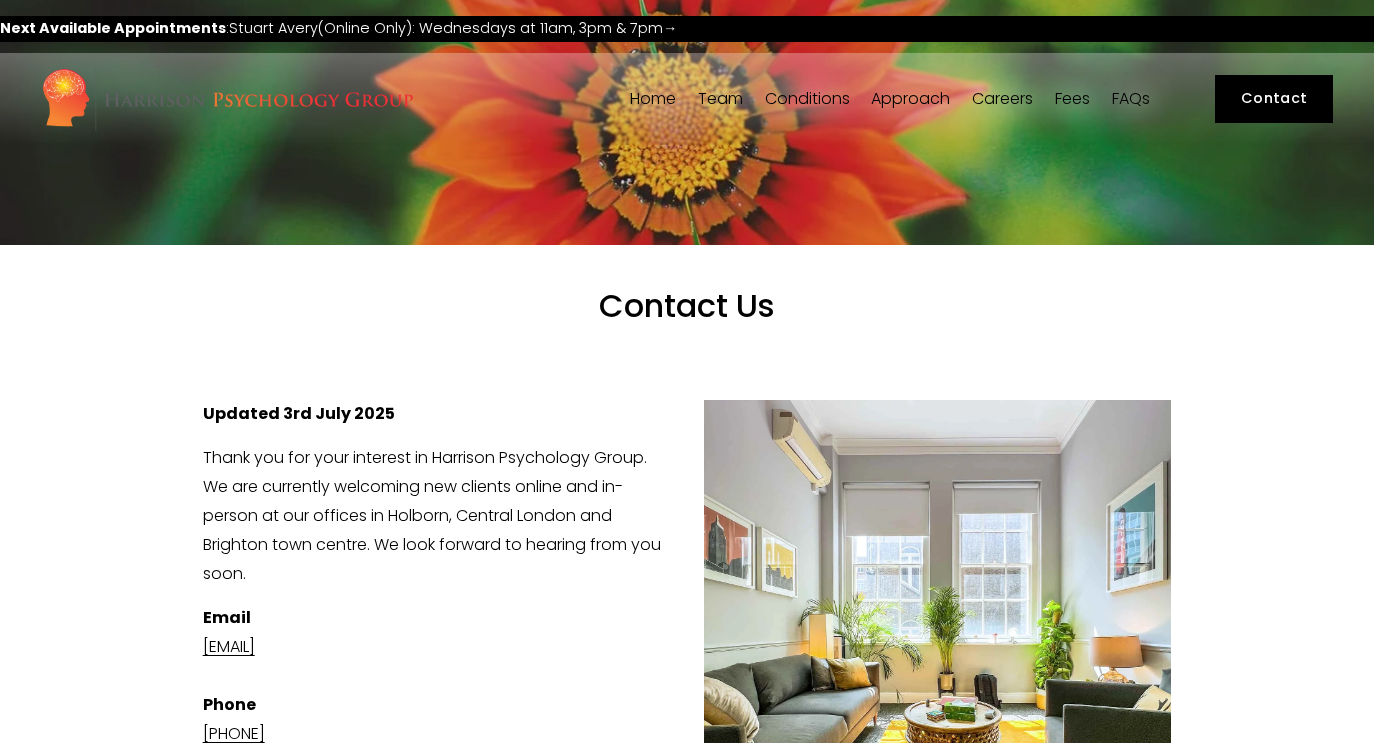 click on "Team" at bounding box center (720, 99) 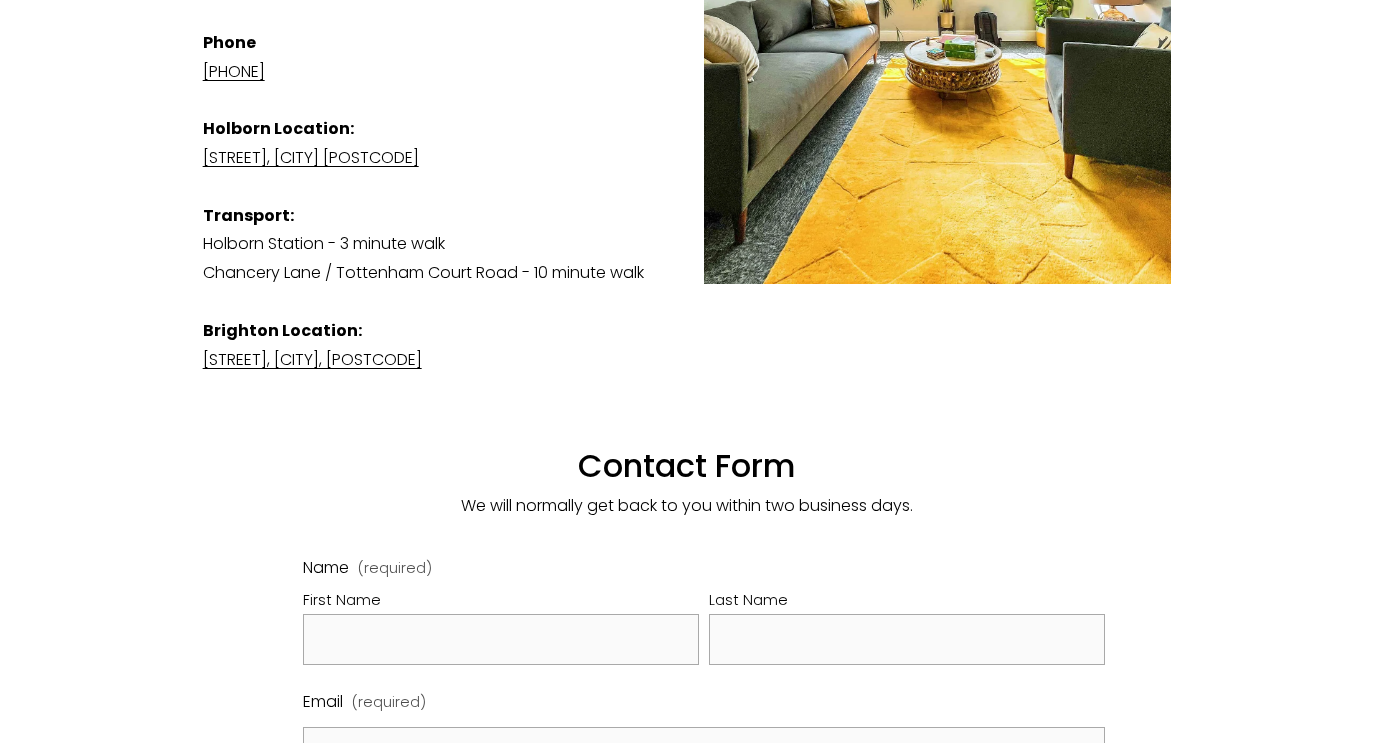 scroll, scrollTop: 0, scrollLeft: 0, axis: both 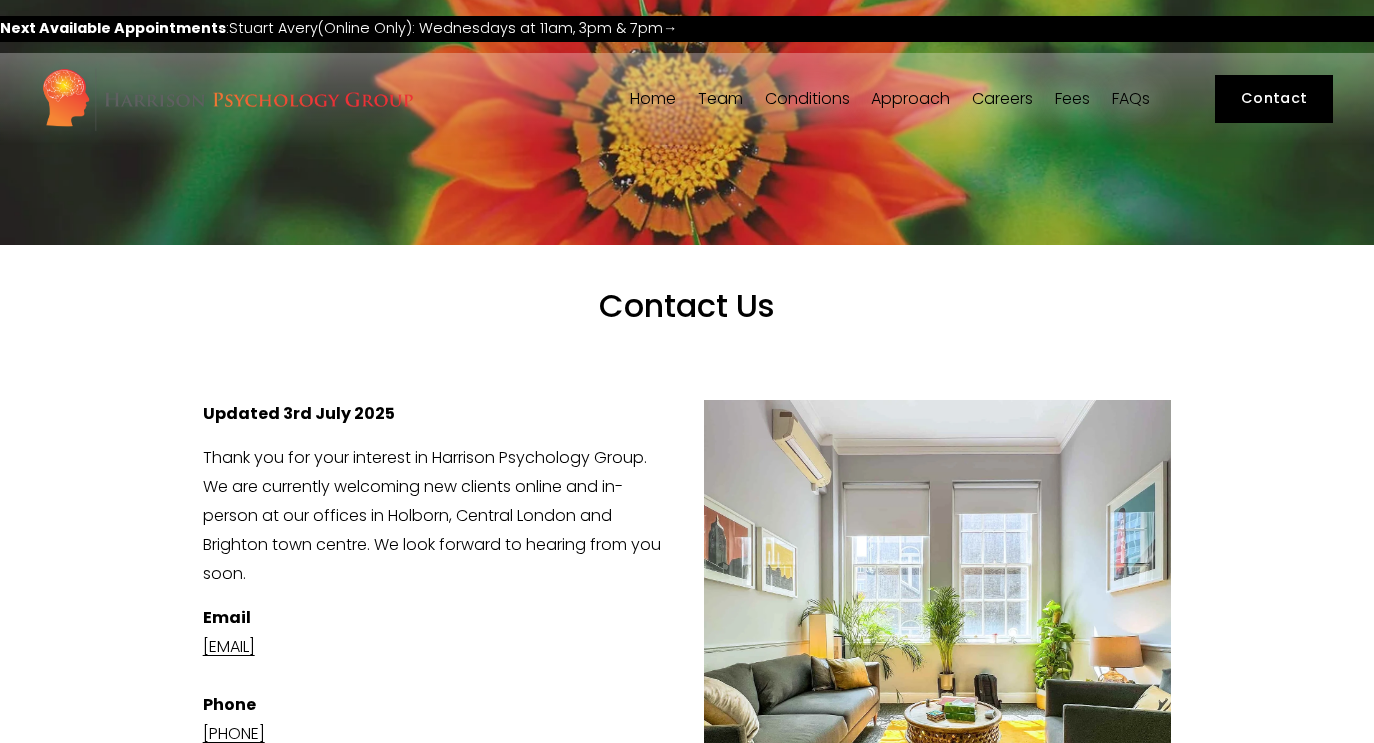 click on "Team" at bounding box center [720, 99] 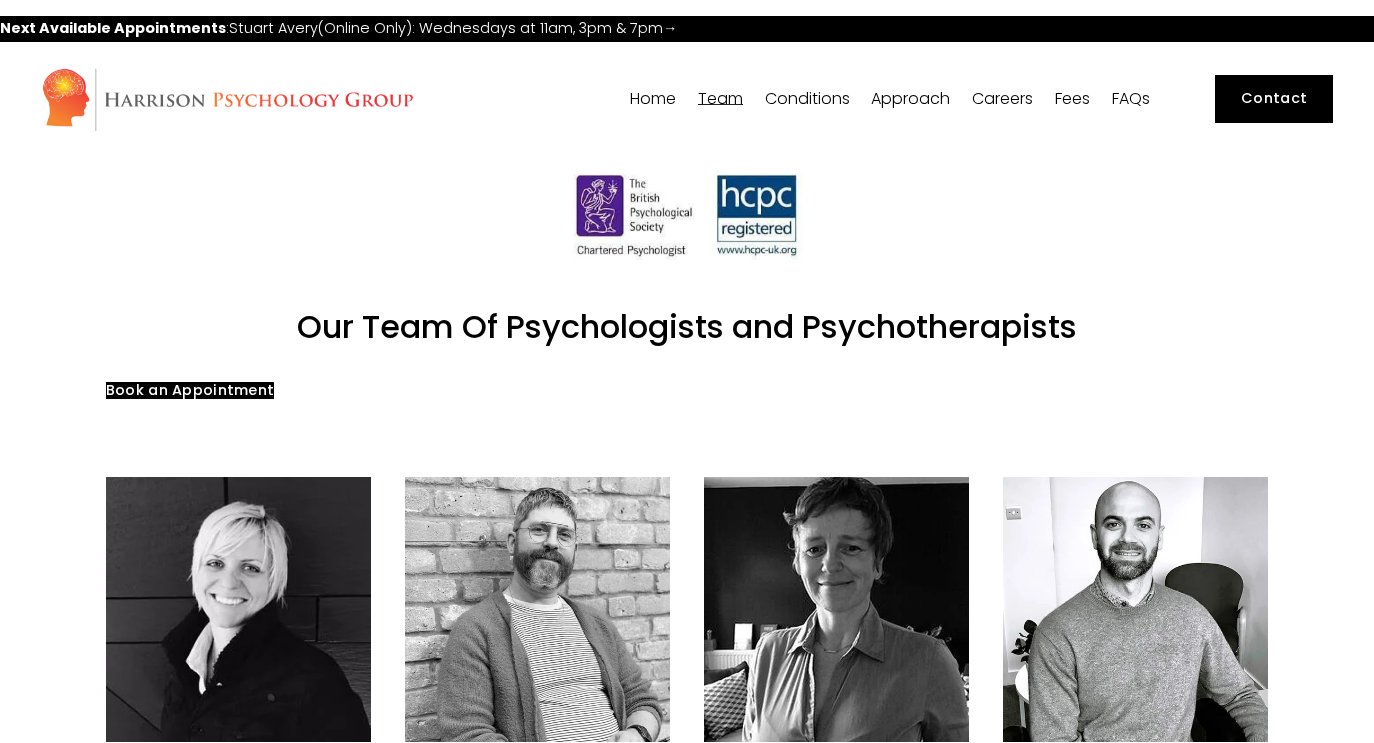 scroll, scrollTop: 0, scrollLeft: 0, axis: both 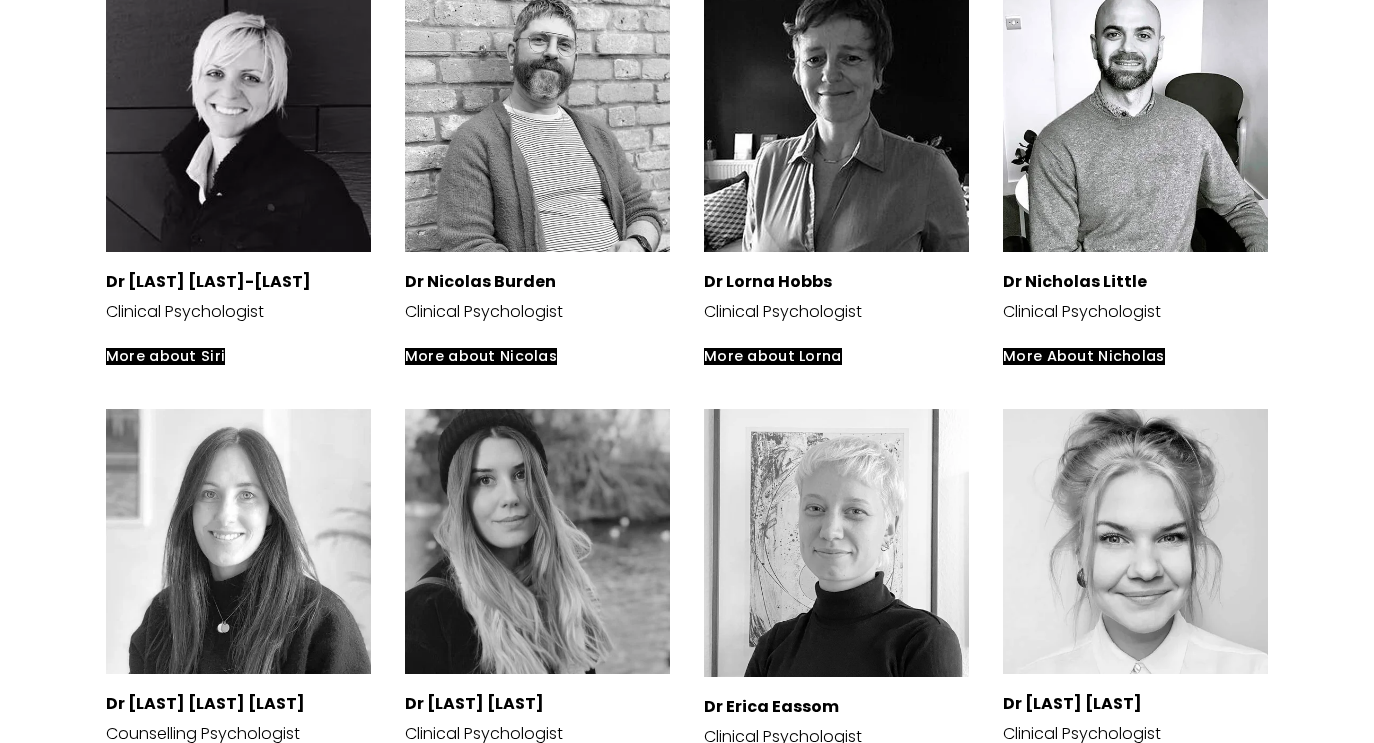 click at bounding box center [1135, 119] 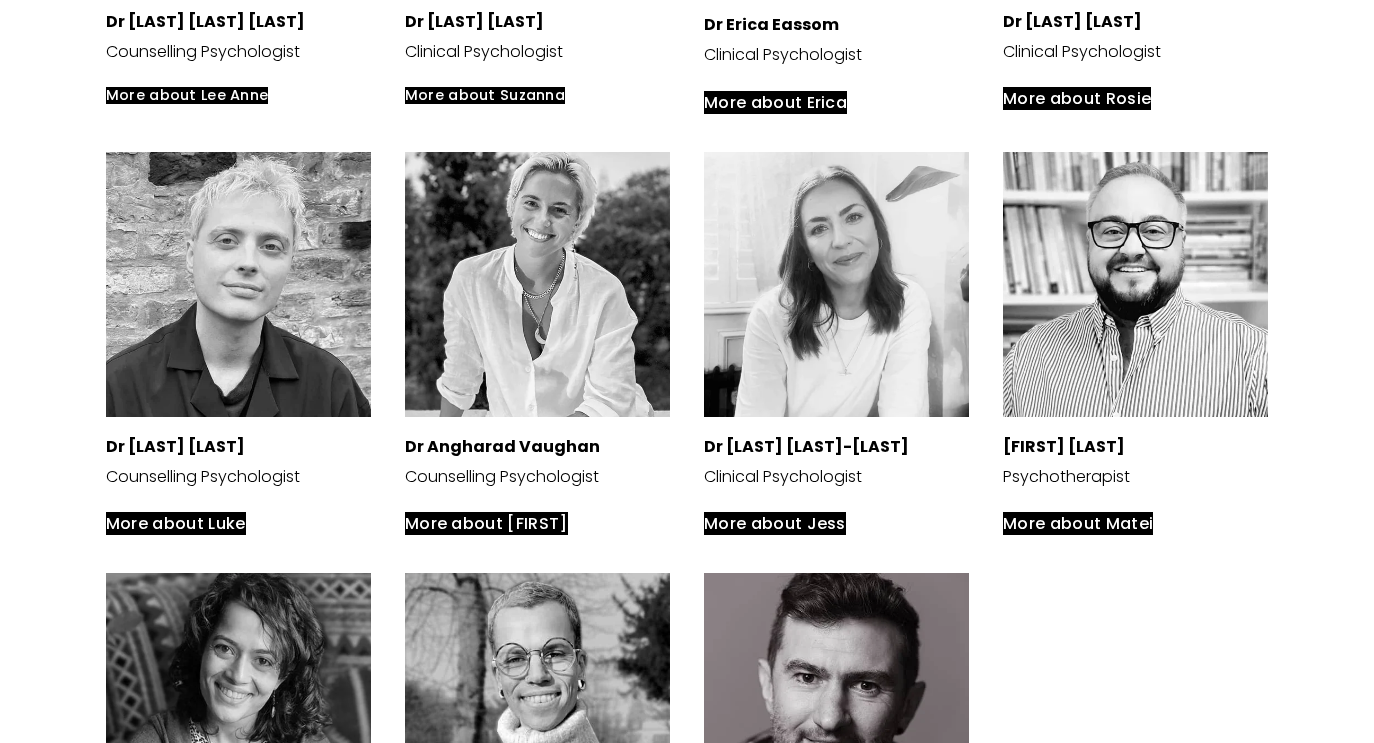 scroll, scrollTop: 1206, scrollLeft: 0, axis: vertical 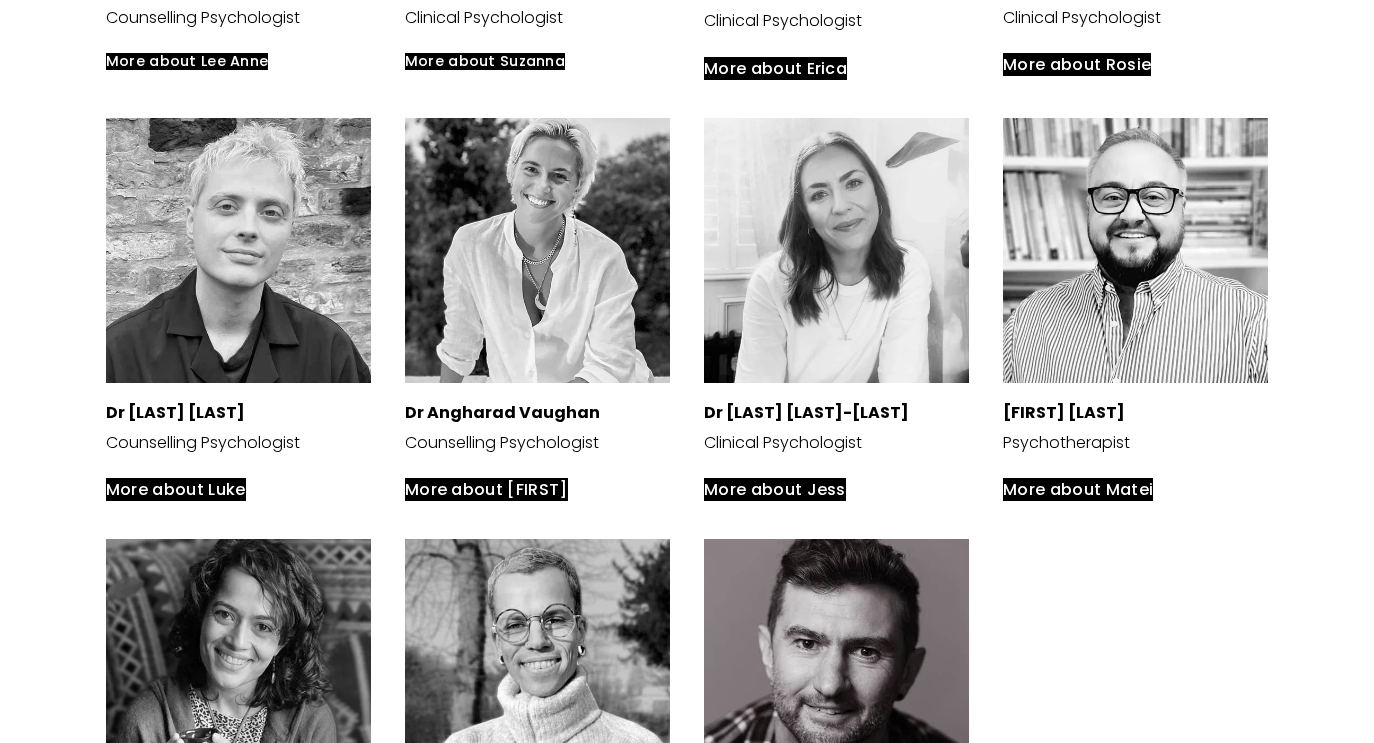 click at bounding box center (238, 250) 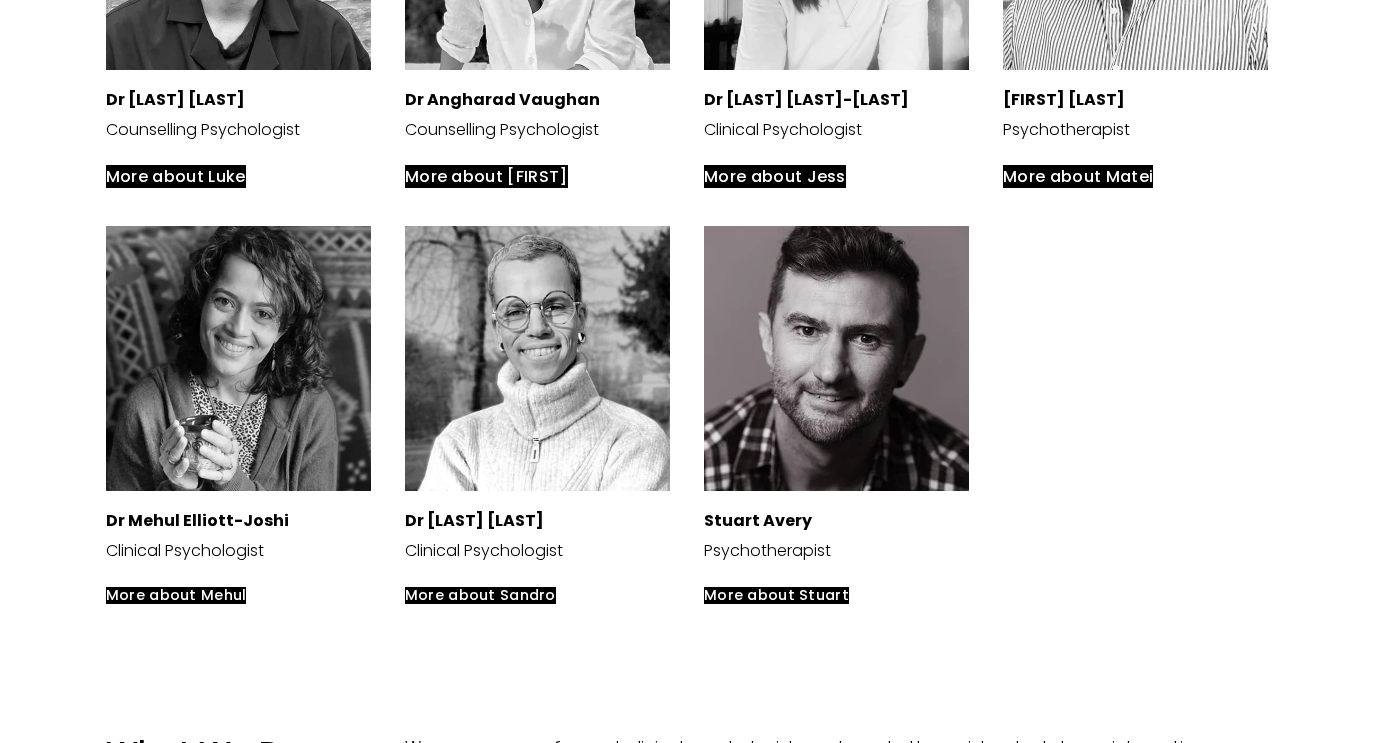 scroll, scrollTop: 1523, scrollLeft: 0, axis: vertical 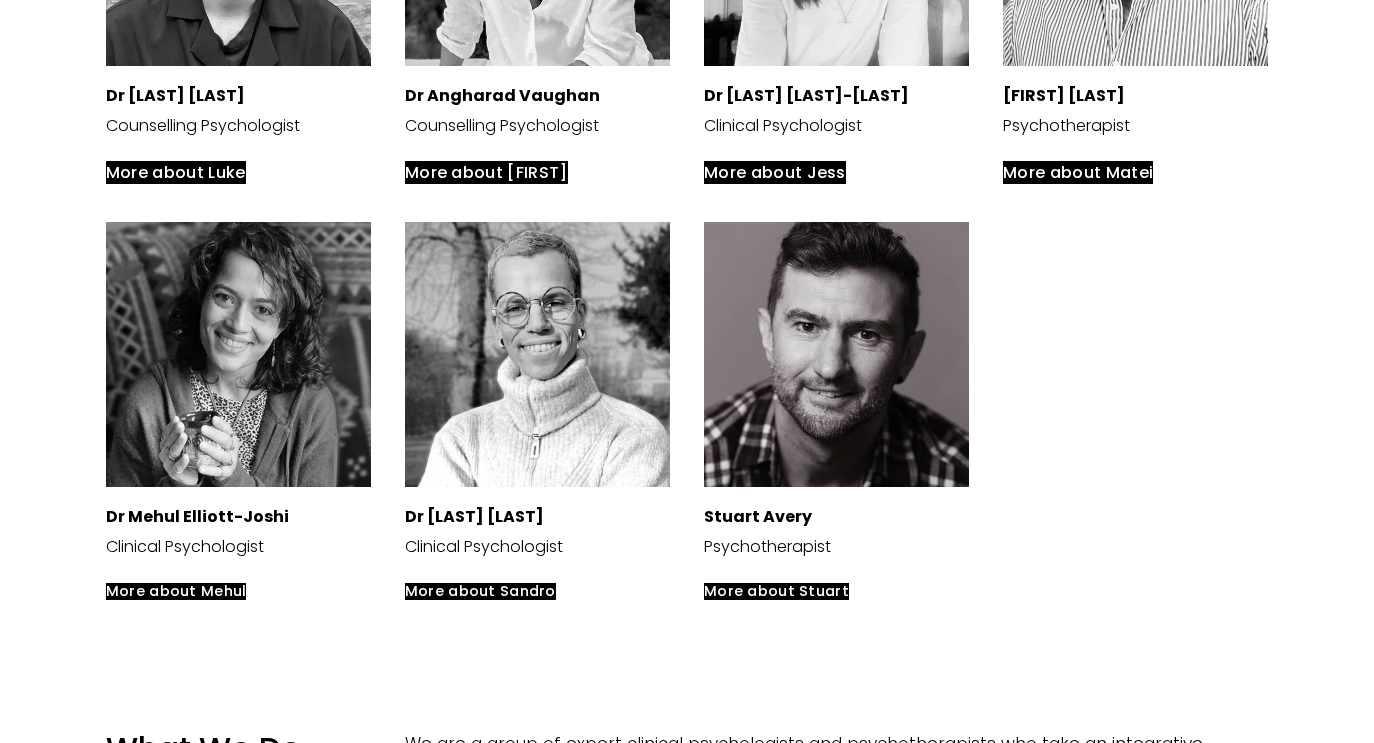 click on "More about Stuart" at bounding box center [776, 591] 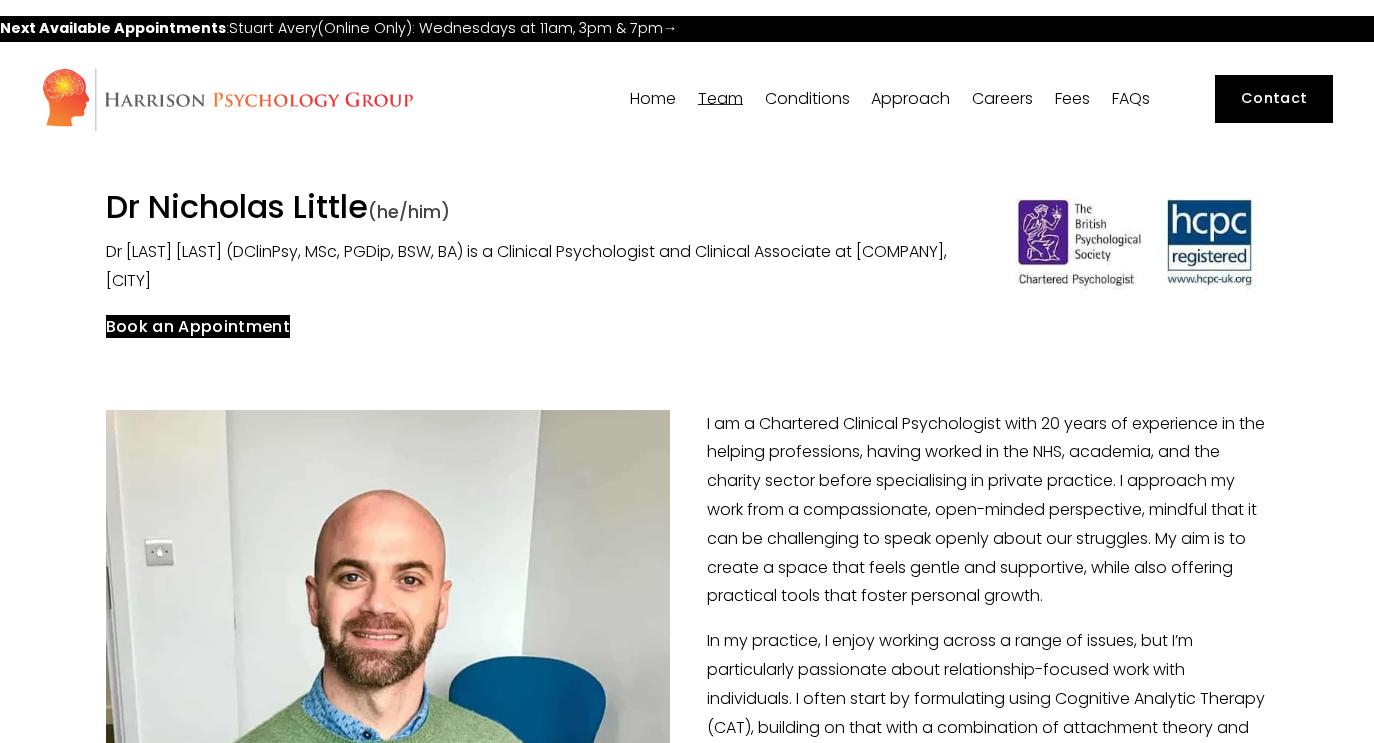 scroll, scrollTop: 363, scrollLeft: 0, axis: vertical 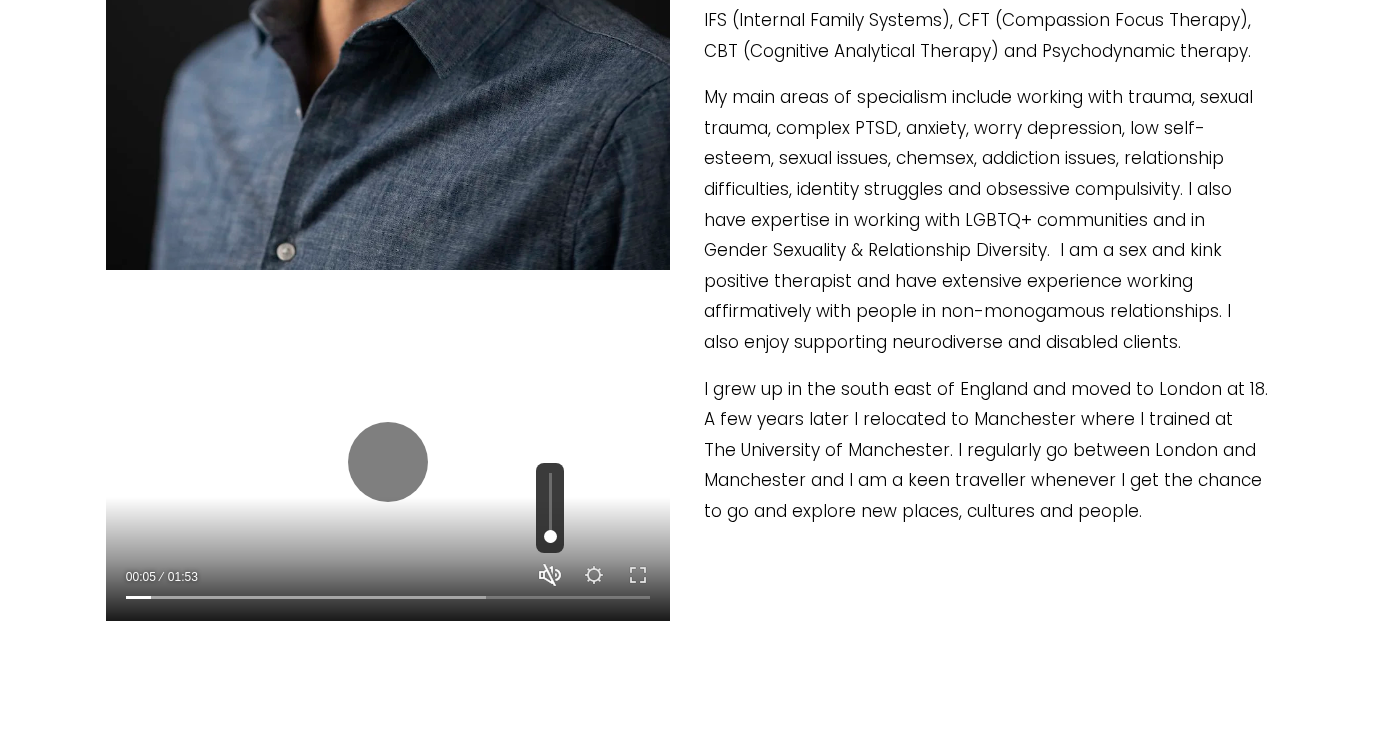 click on "Unmute Mute" at bounding box center [550, 575] 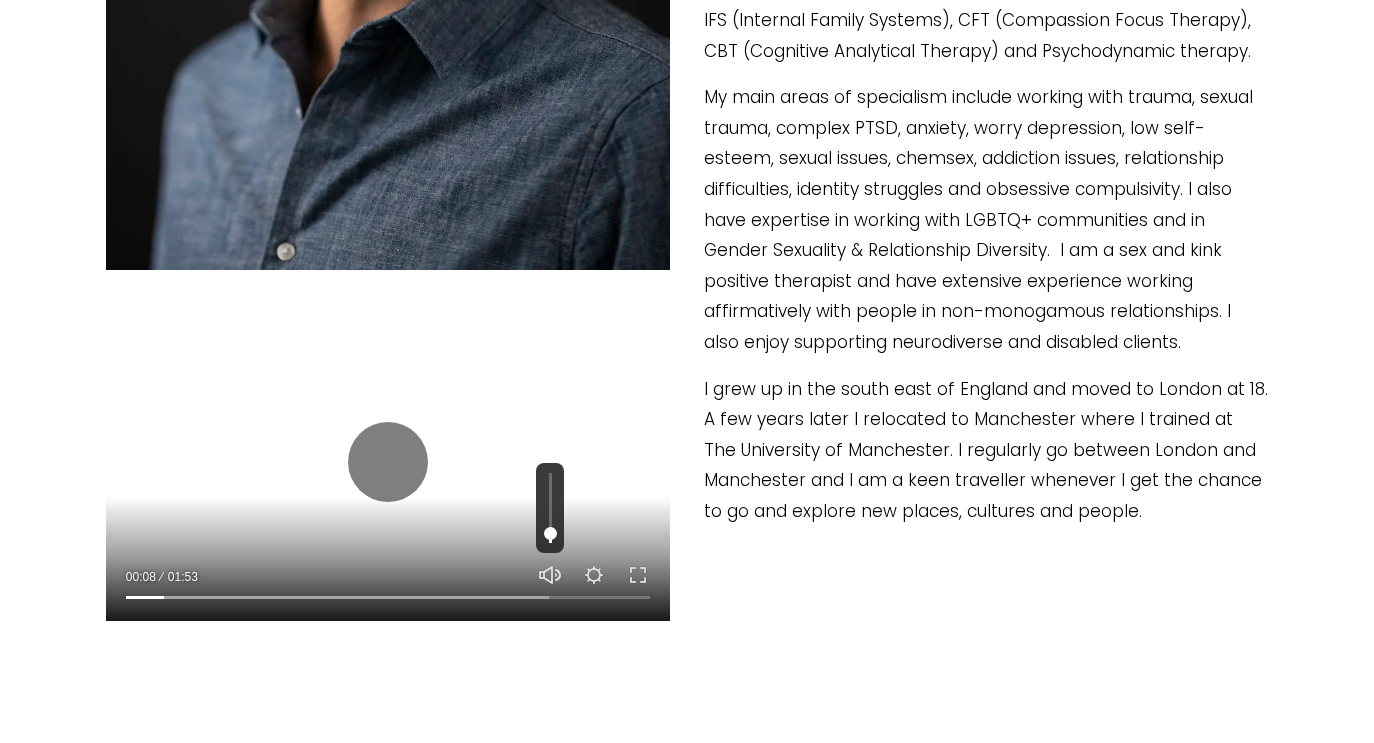 drag, startPoint x: 560, startPoint y: 532, endPoint x: 556, endPoint y: 564, distance: 32.24903 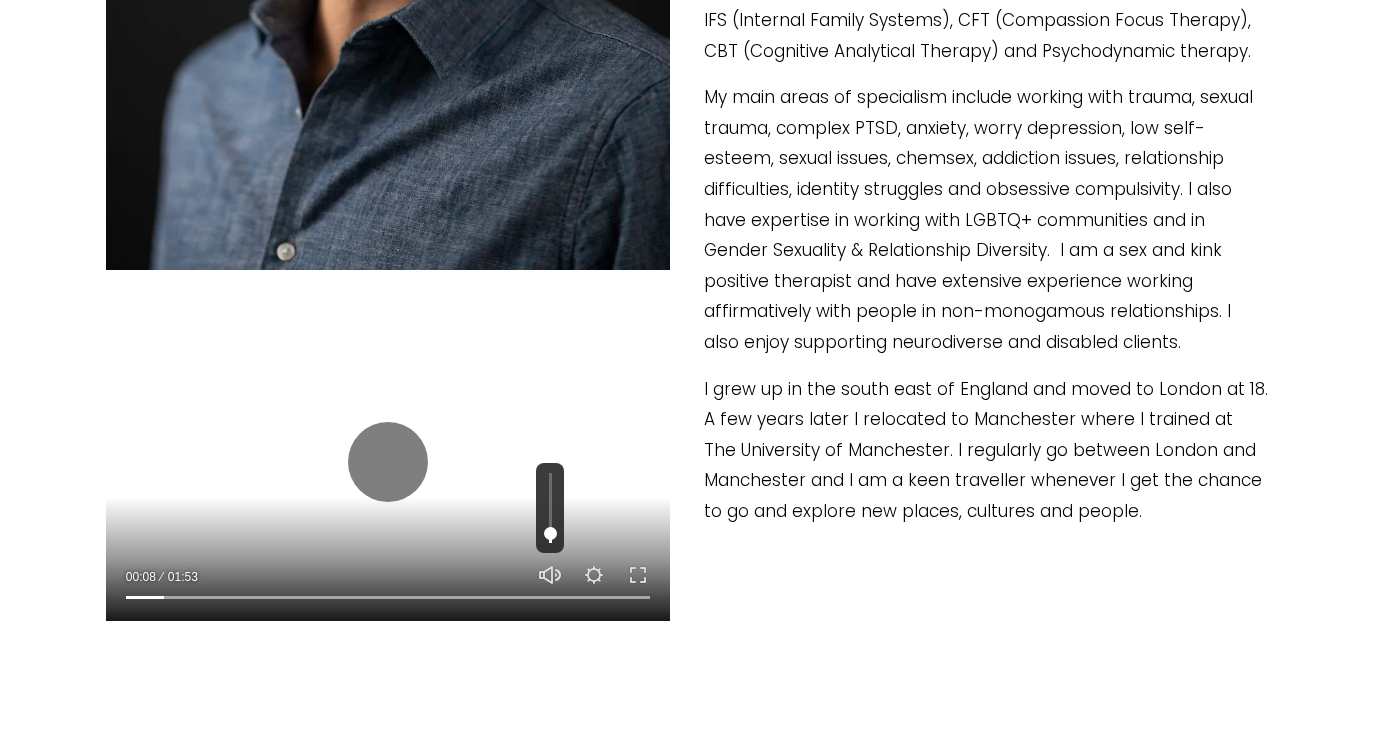 type on "0.05" 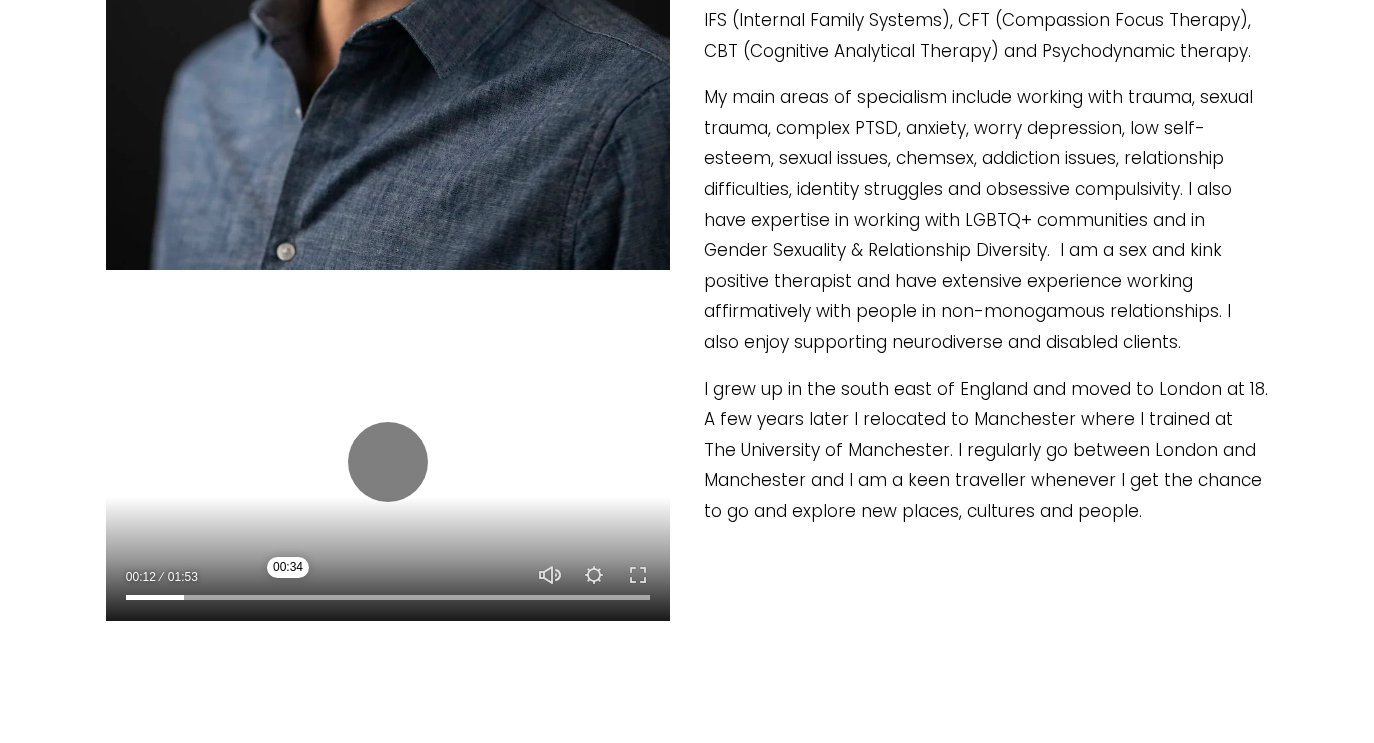 type on "30.46" 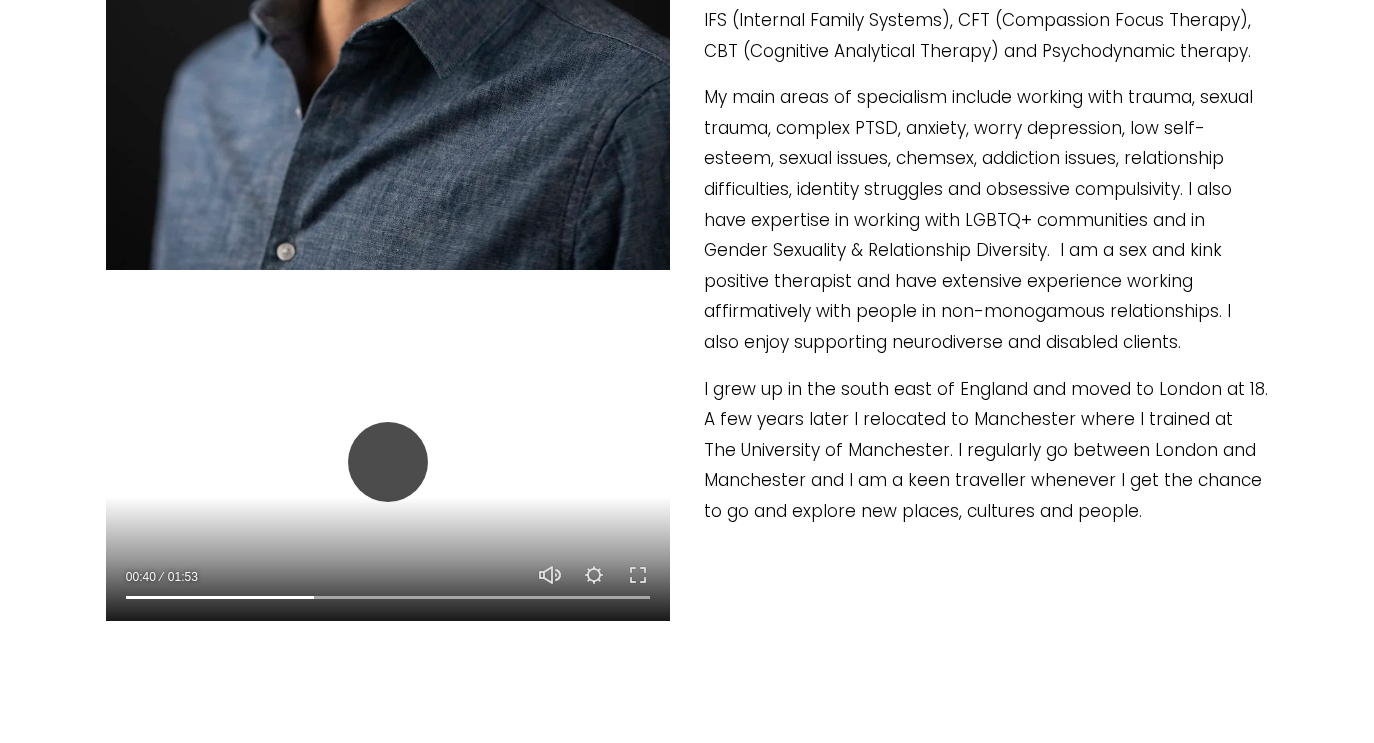 click on "Play" at bounding box center (388, 462) 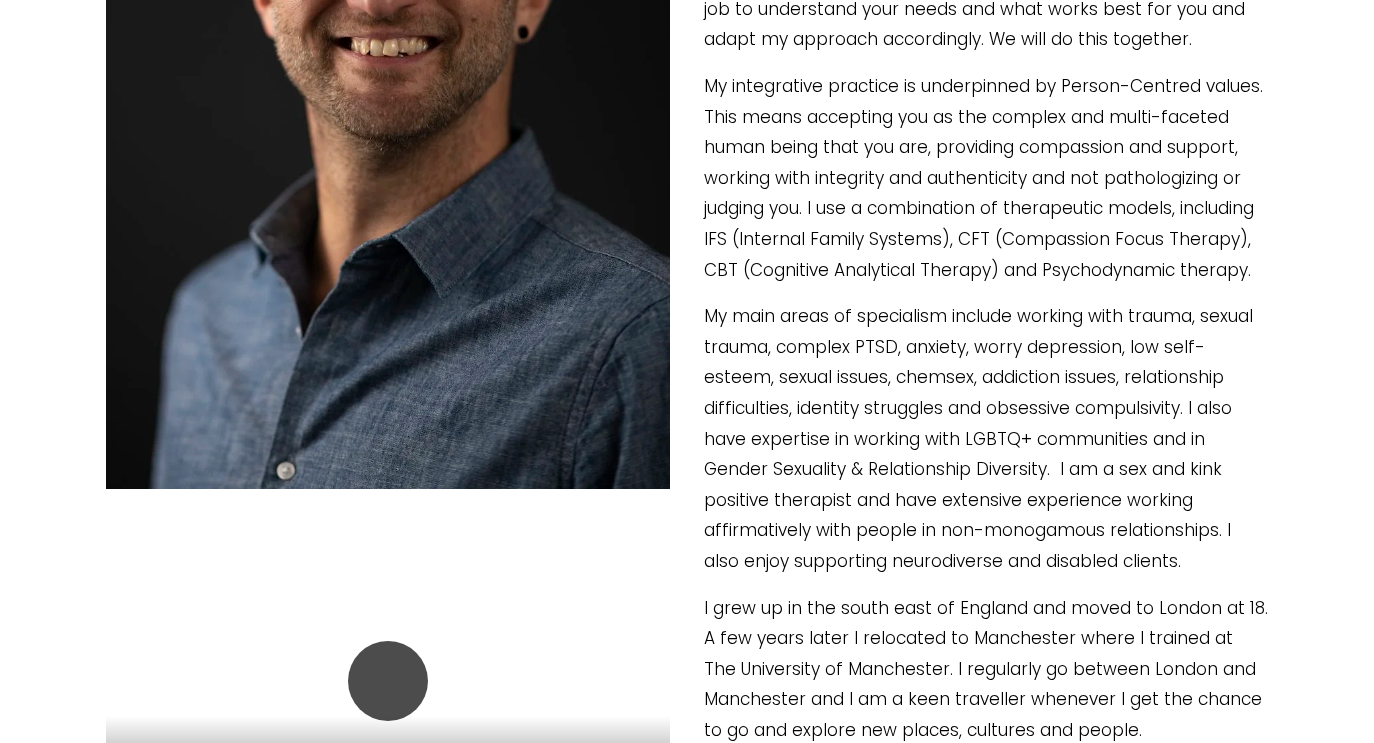 scroll, scrollTop: 754, scrollLeft: 0, axis: vertical 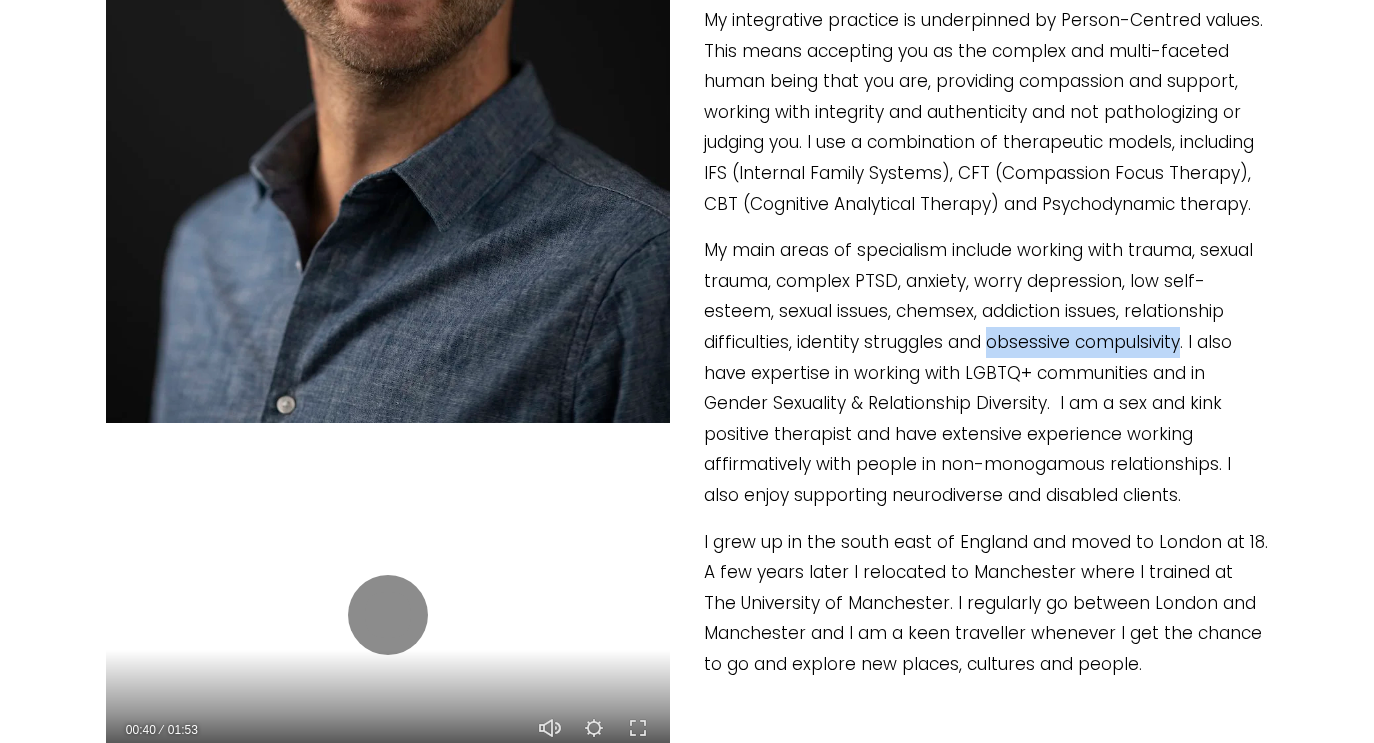drag, startPoint x: 893, startPoint y: 371, endPoint x: 1081, endPoint y: 373, distance: 188.01064 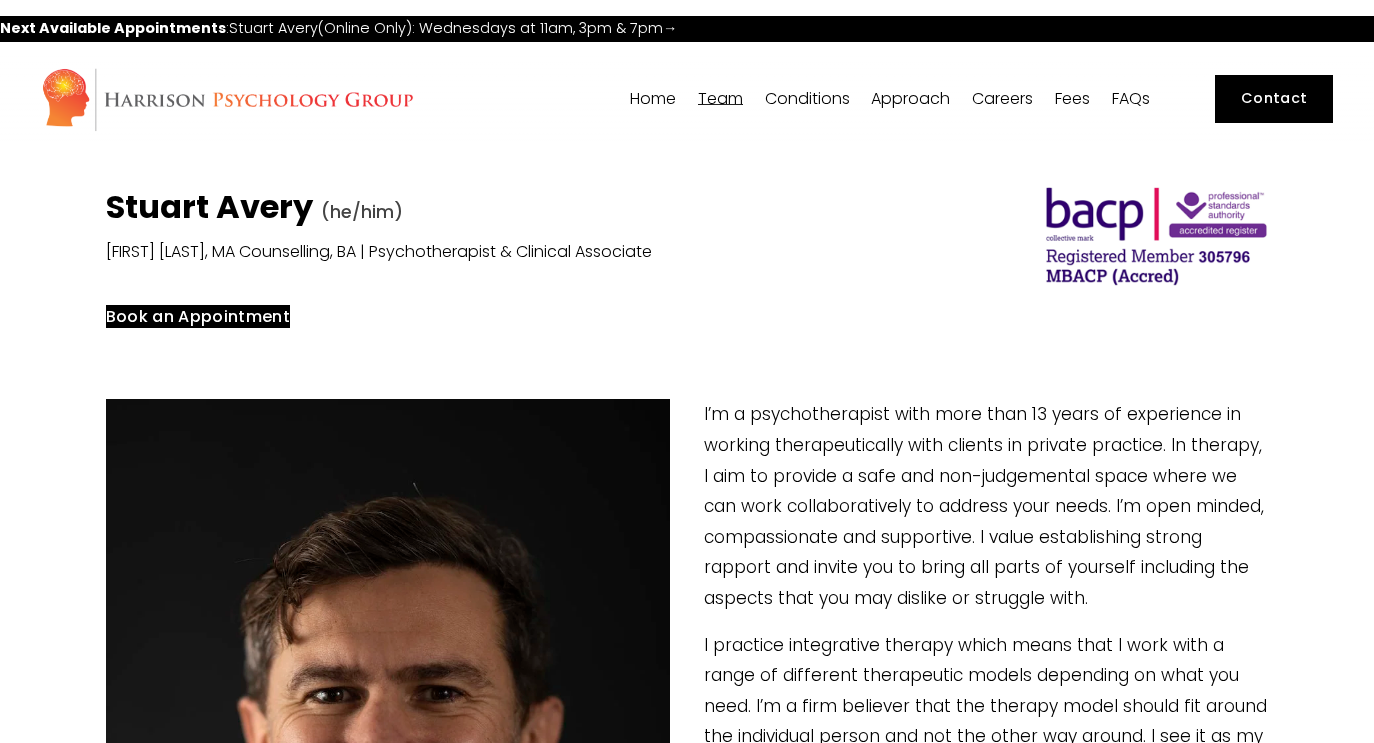 click on "Team" at bounding box center [720, 99] 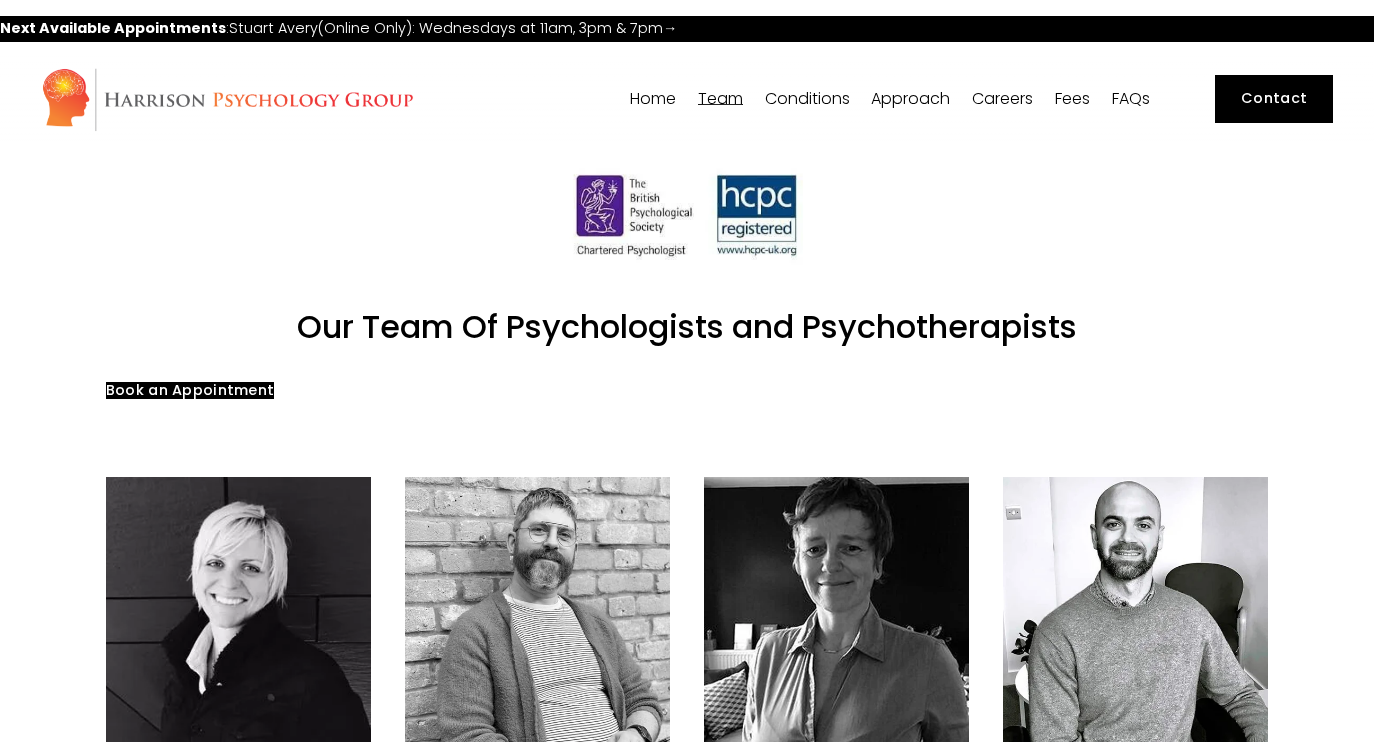 scroll, scrollTop: 0, scrollLeft: 0, axis: both 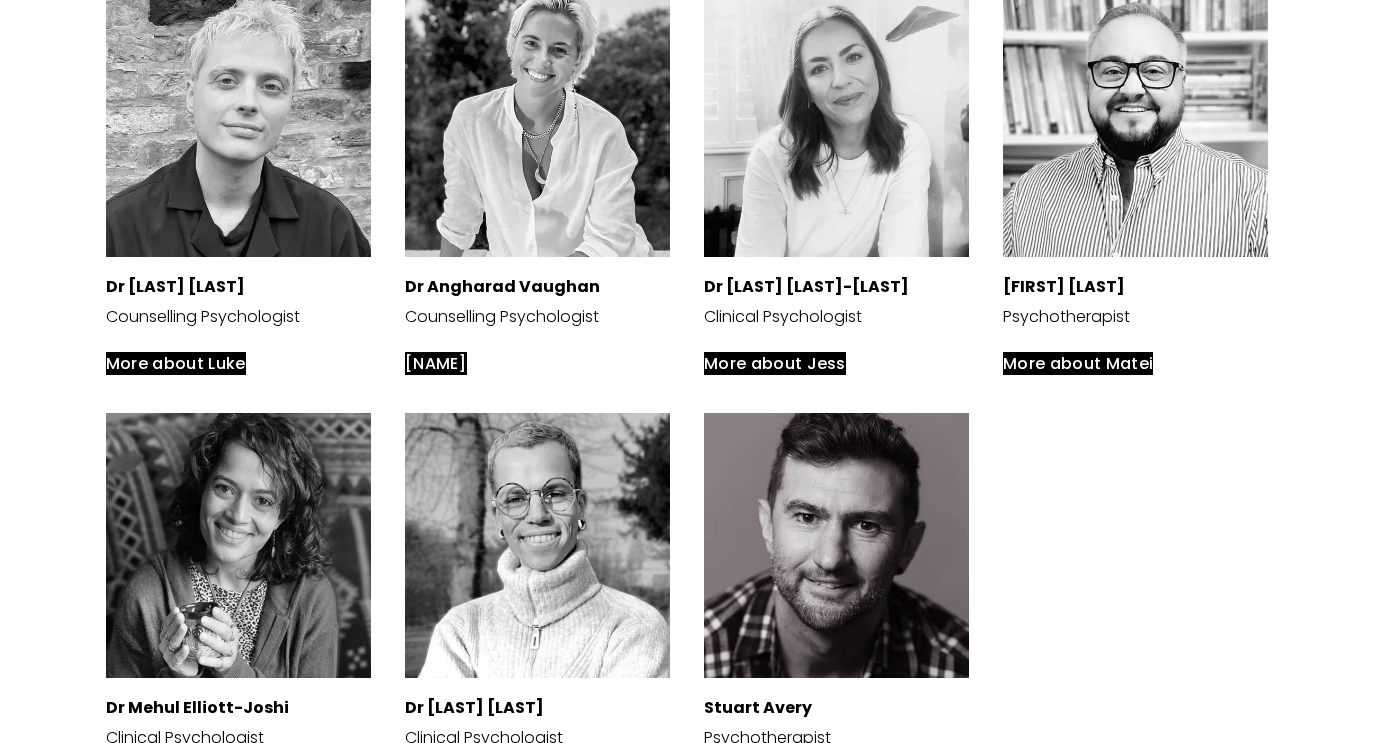 drag, startPoint x: 265, startPoint y: 365, endPoint x: 101, endPoint y: 366, distance: 164.00305 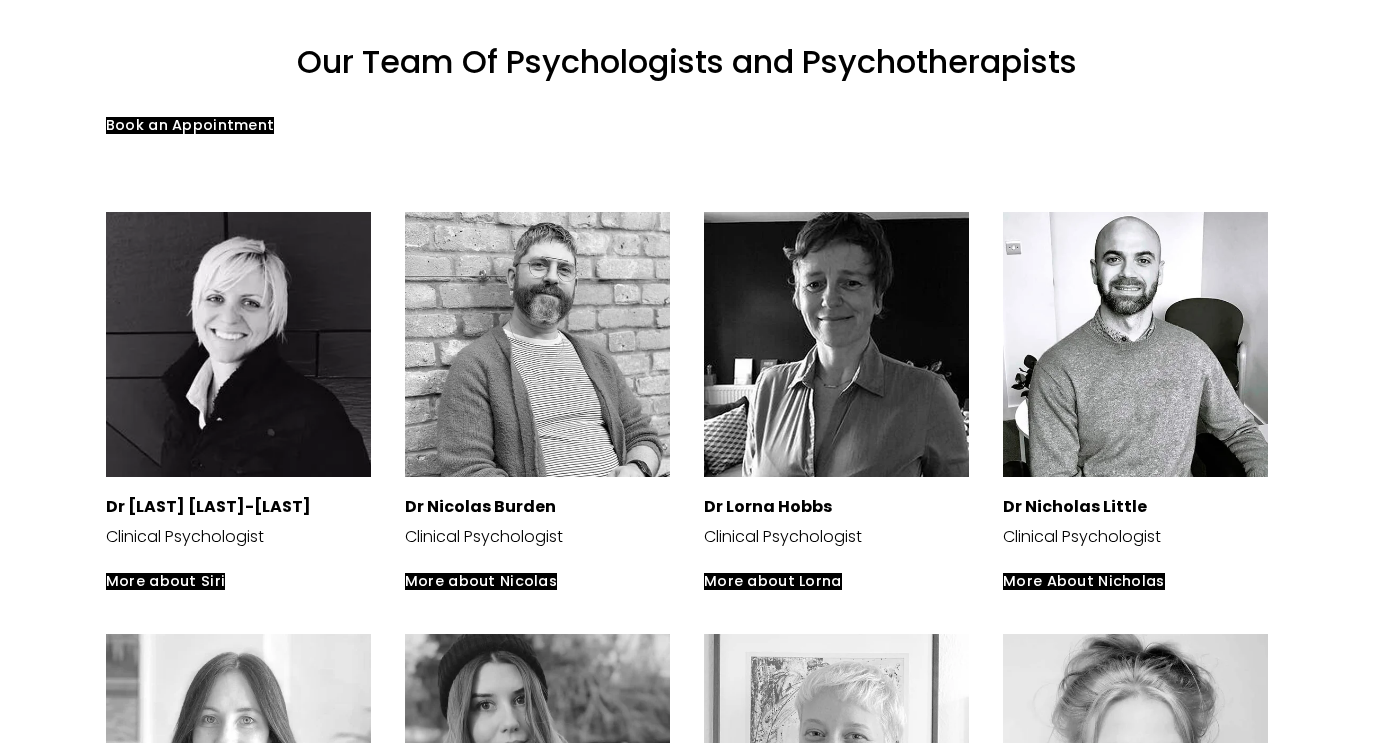 scroll, scrollTop: 0, scrollLeft: 0, axis: both 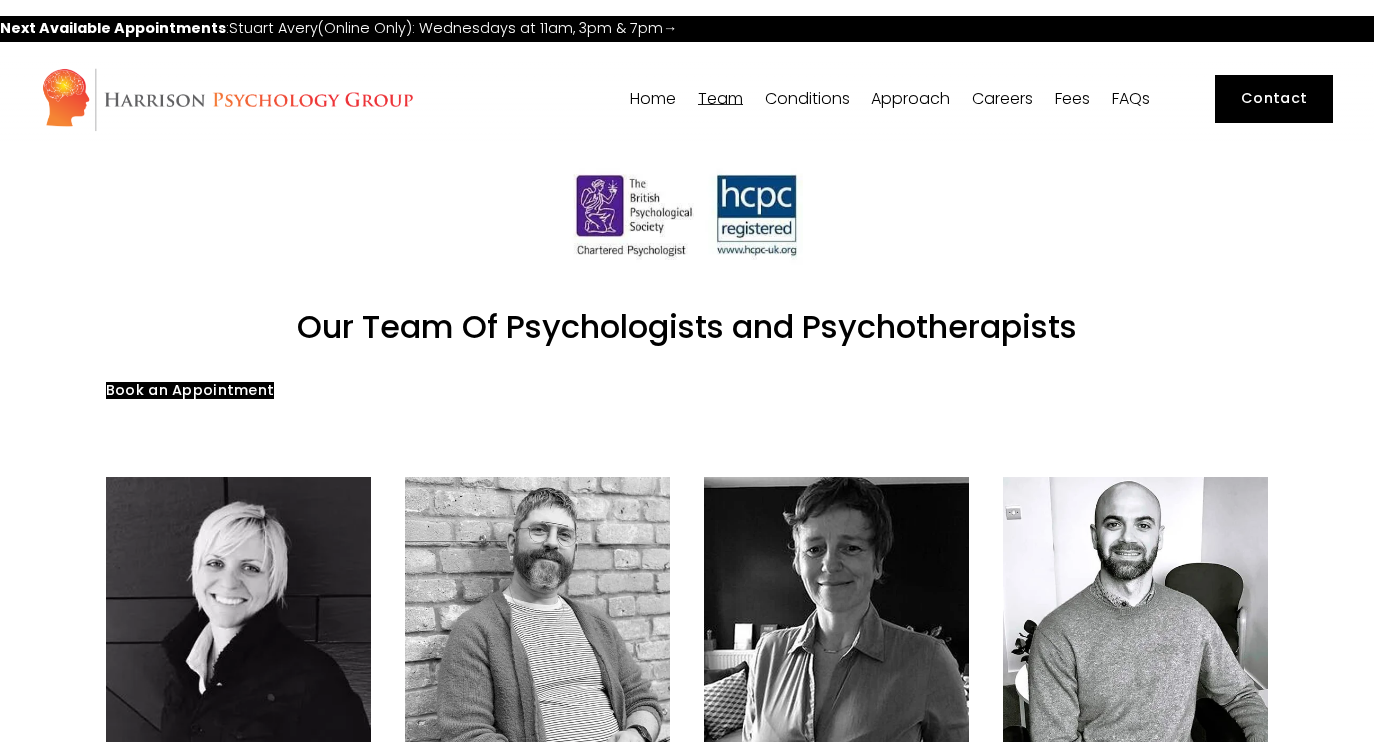 click on "Contact" at bounding box center [1273, 99] 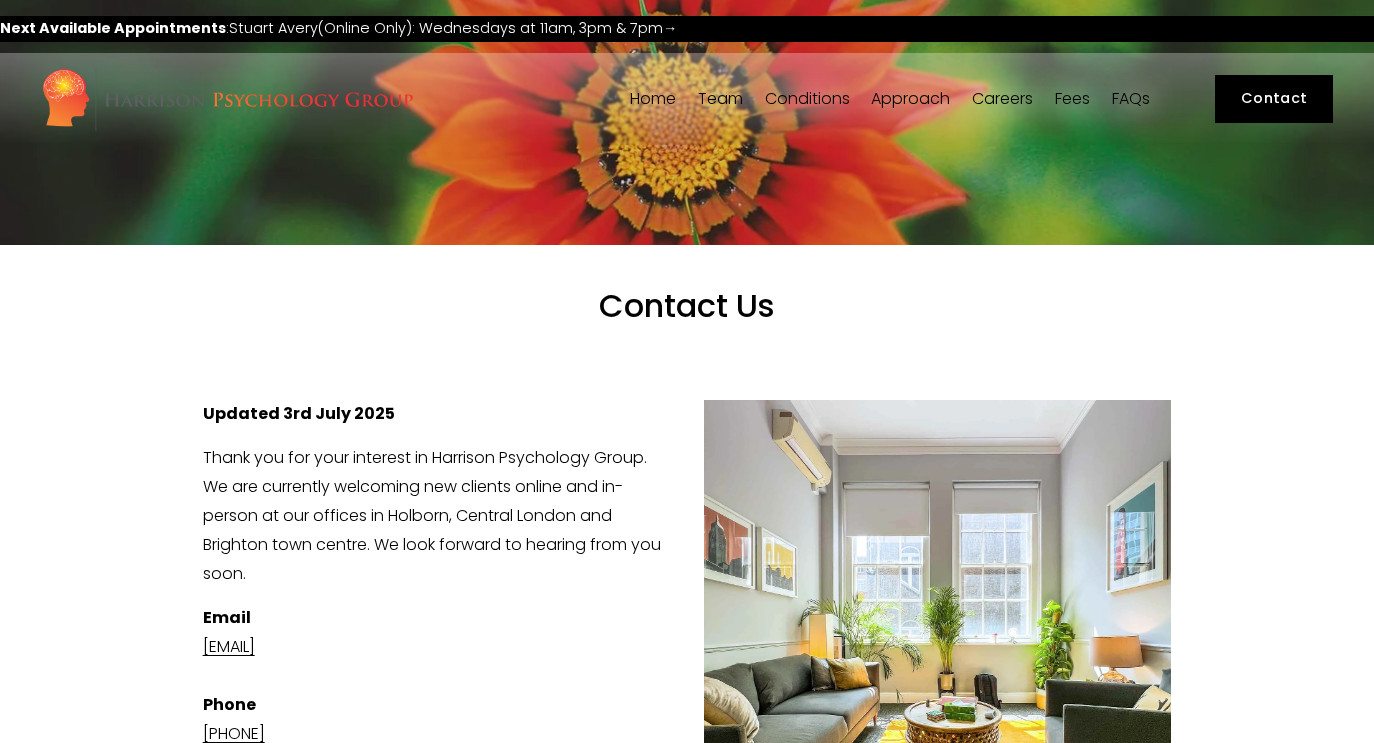scroll, scrollTop: 0, scrollLeft: 0, axis: both 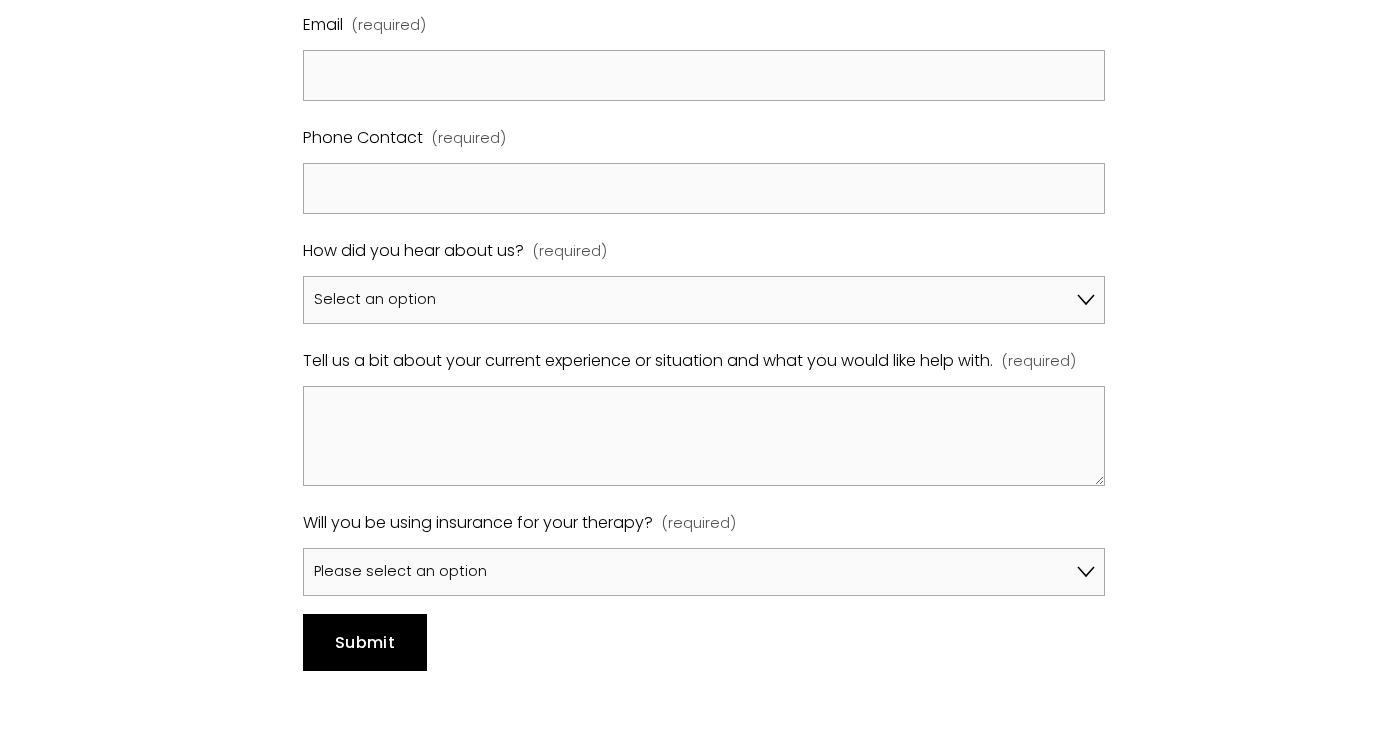 click on "Tell us a bit about your current experience or situation and what you would like help with.  (required)" at bounding box center [704, 436] 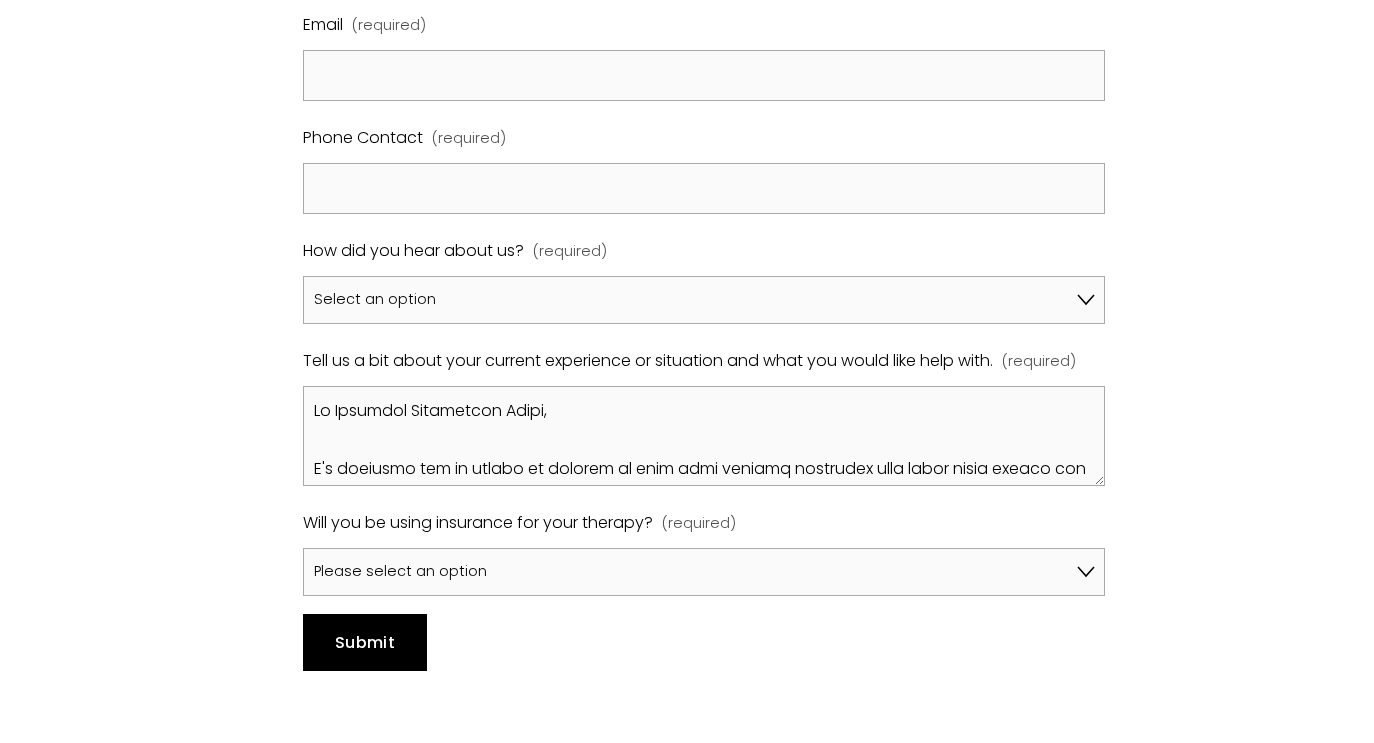 scroll, scrollTop: 916, scrollLeft: 0, axis: vertical 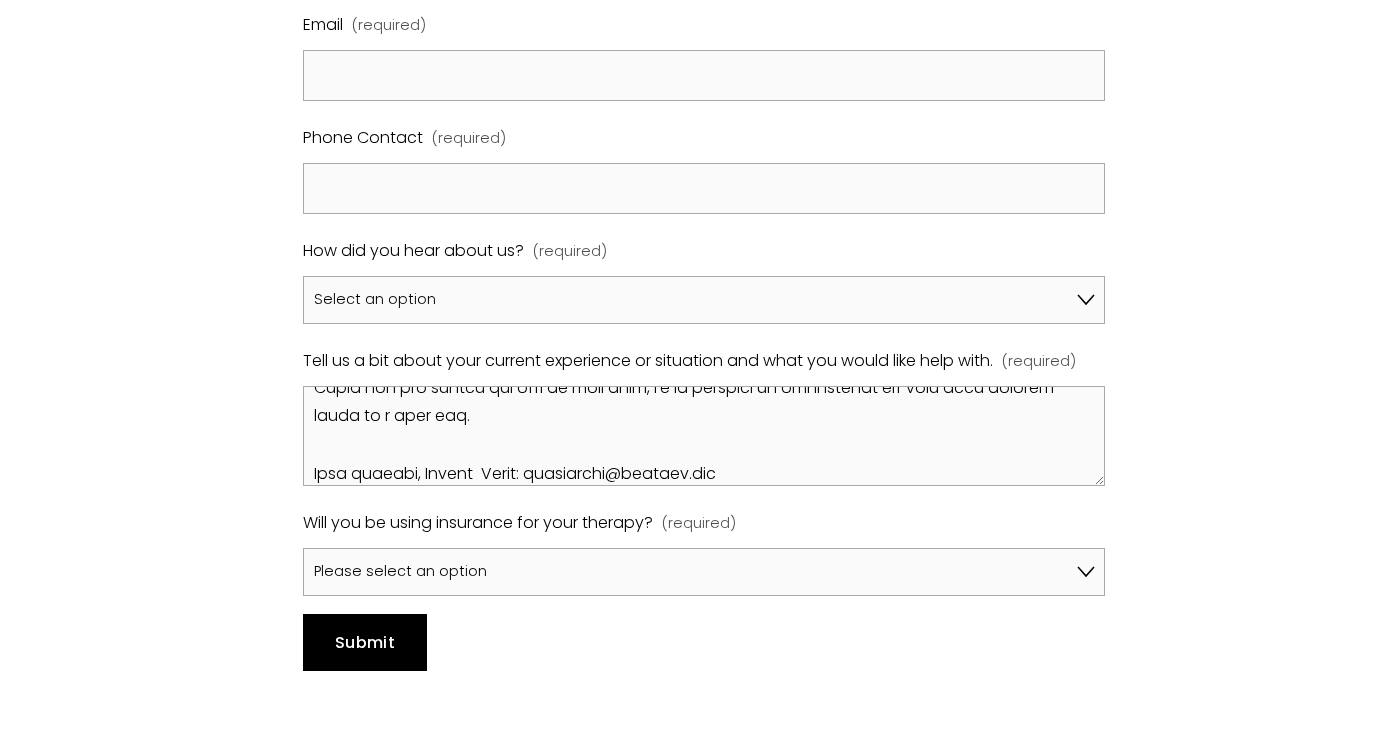 click on "Tell us a bit about your current experience or situation and what you would like help with.  (required)" at bounding box center (704, 436) 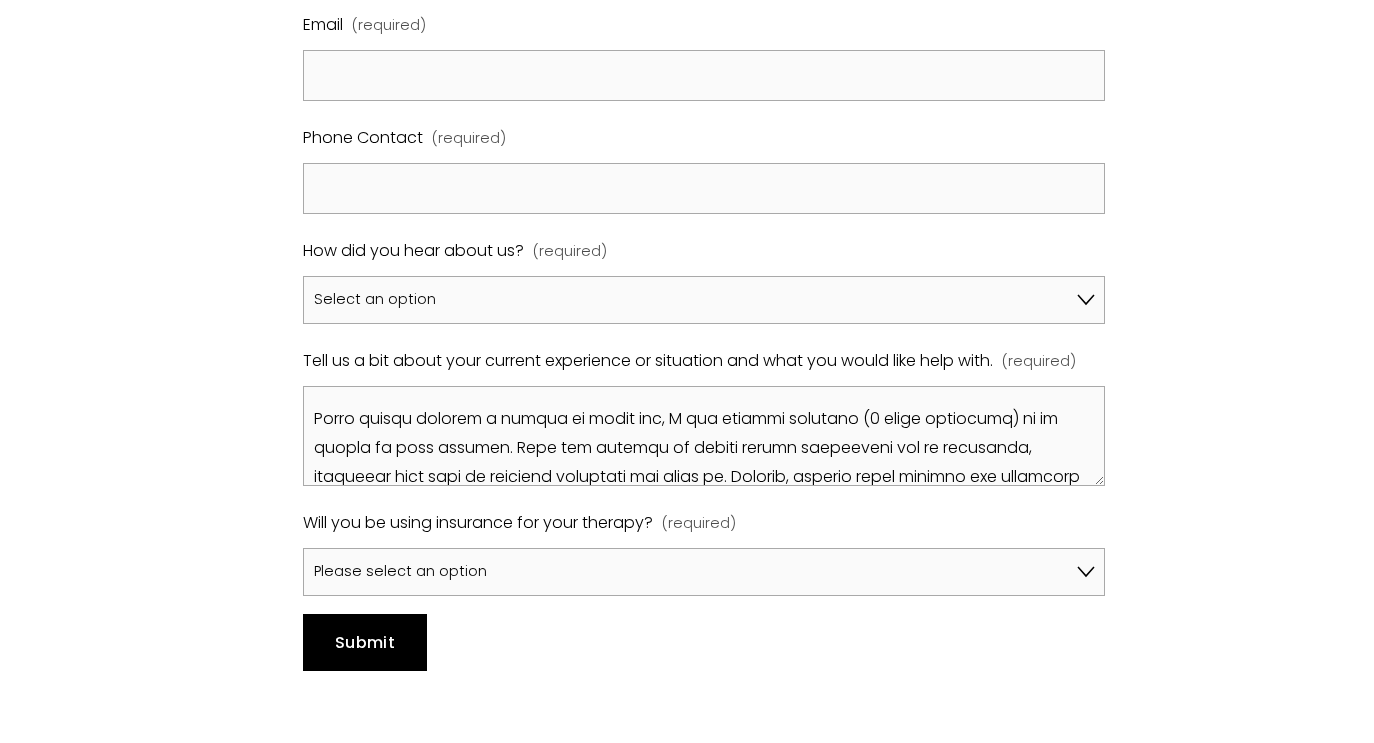 scroll, scrollTop: 0, scrollLeft: 0, axis: both 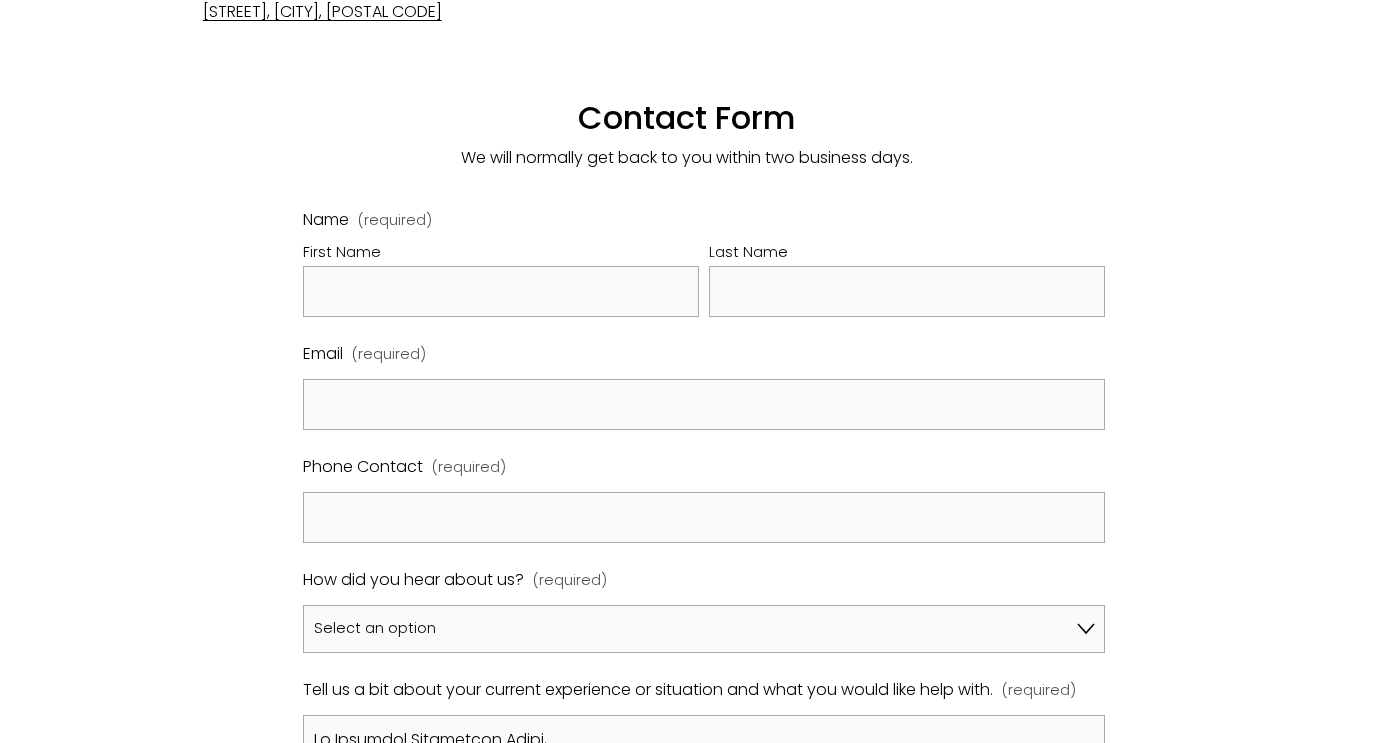 type on "Hi Harrison Psychology Group,
I'm reaching out in search of therapy to help with ongoing struggles that began after coming out as gay five years ago, during the pandemic. Since then, I’ve had periods of talking therapy and/or counselling with six different therapists. Recently ending over a years worth of weekly sessions, as I felt stuck and wasn’t moving forward – the sessions were mainly helping me cope week by week.
Since ending therapy a couple of weeks ago, I had started coaching (6 month programme) in an effort to move forward. This has brought up issues around acceptance and my sexuality, including past pain my previous therapist was aware of. However, sharing these complex and emotional experiences with a coach doesn’t feel appropriate.
These issues include taboo intrusive thoughts, OCD and obsessive thinking related to coming out, which were last properly addressed about two years ago. I’m looking for help to untangle and understand this, to find peace with them, and to better manage them indep..." 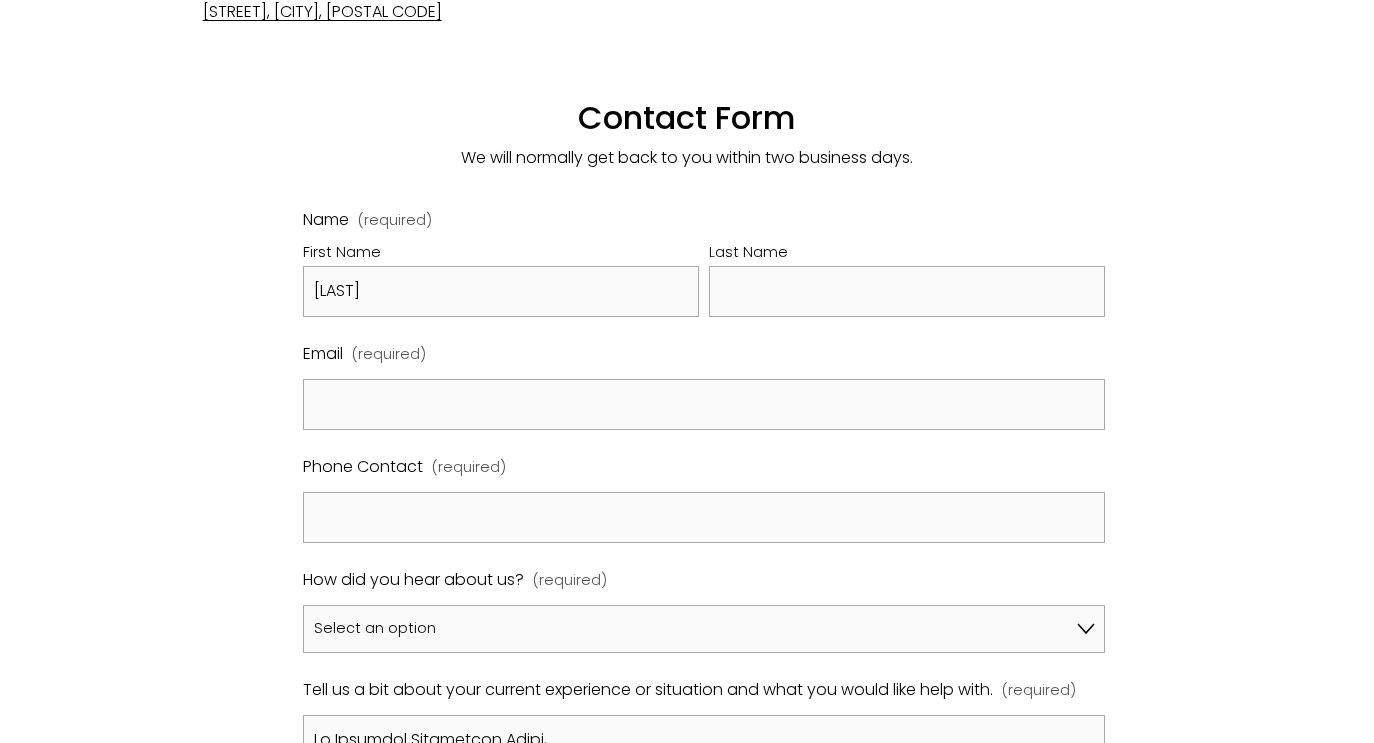 type on "Hayden" 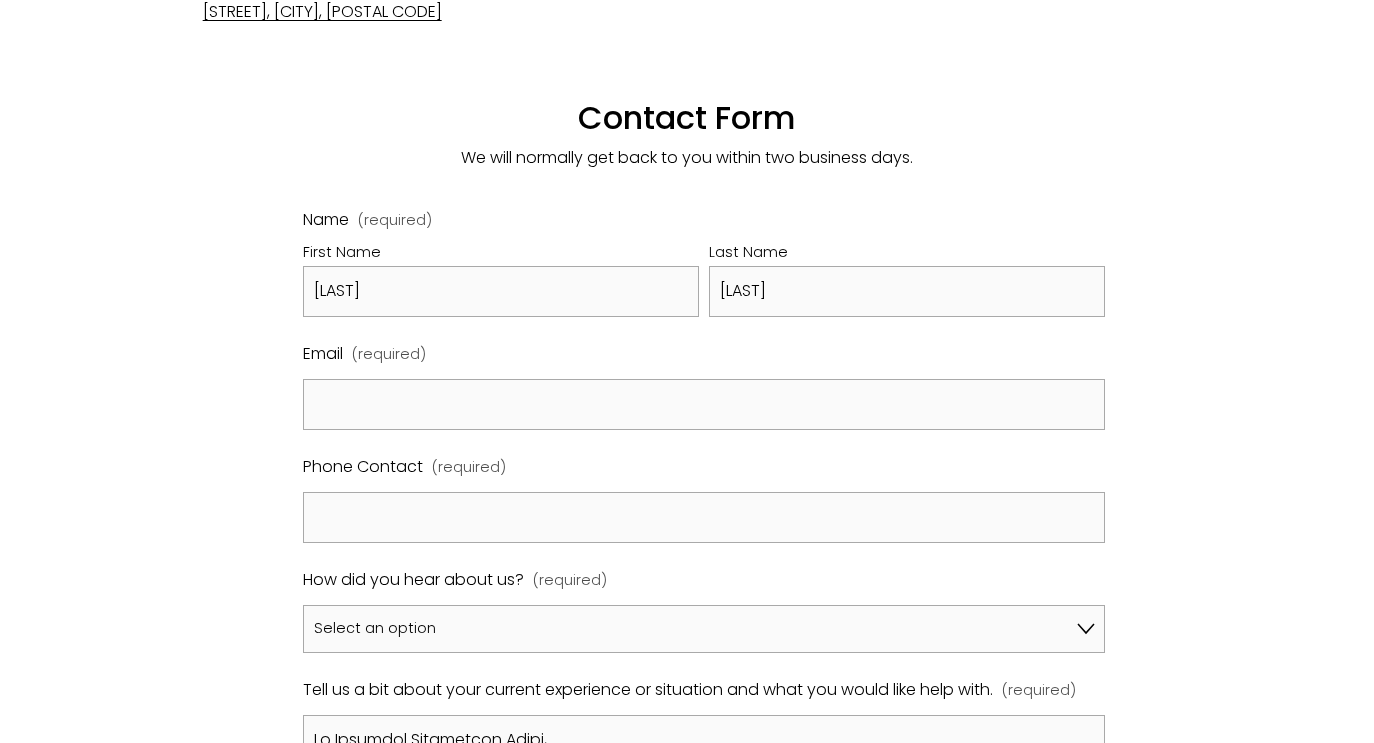 type on "Sheppard" 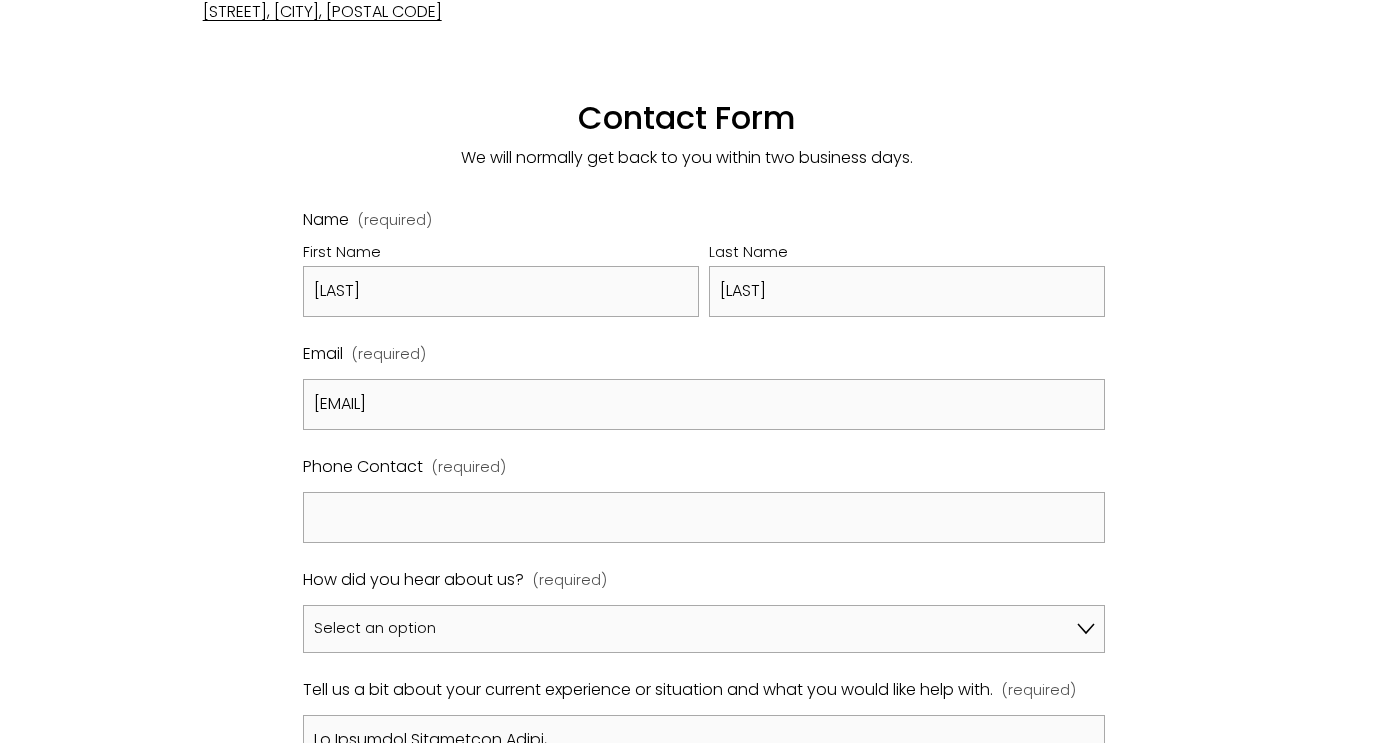 type on "haydenshep@outlook.com" 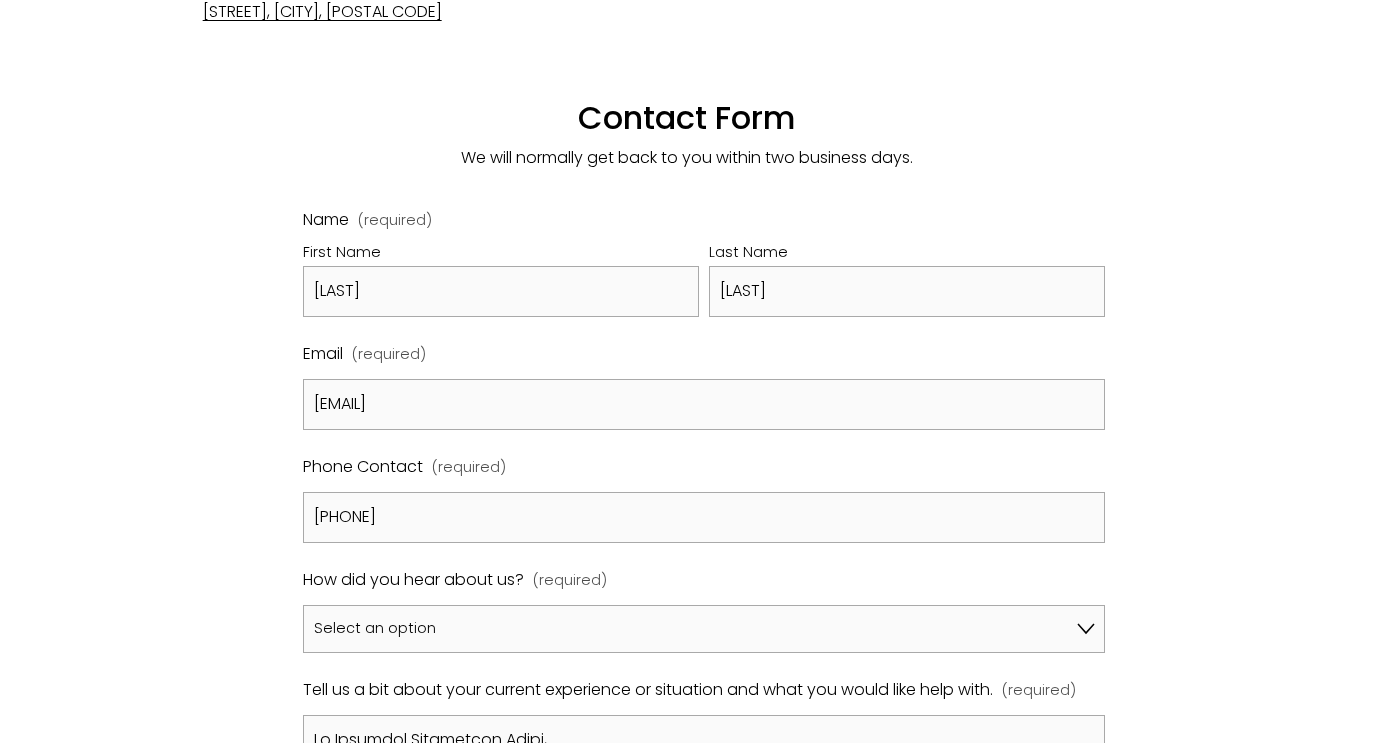 type on "07583306528" 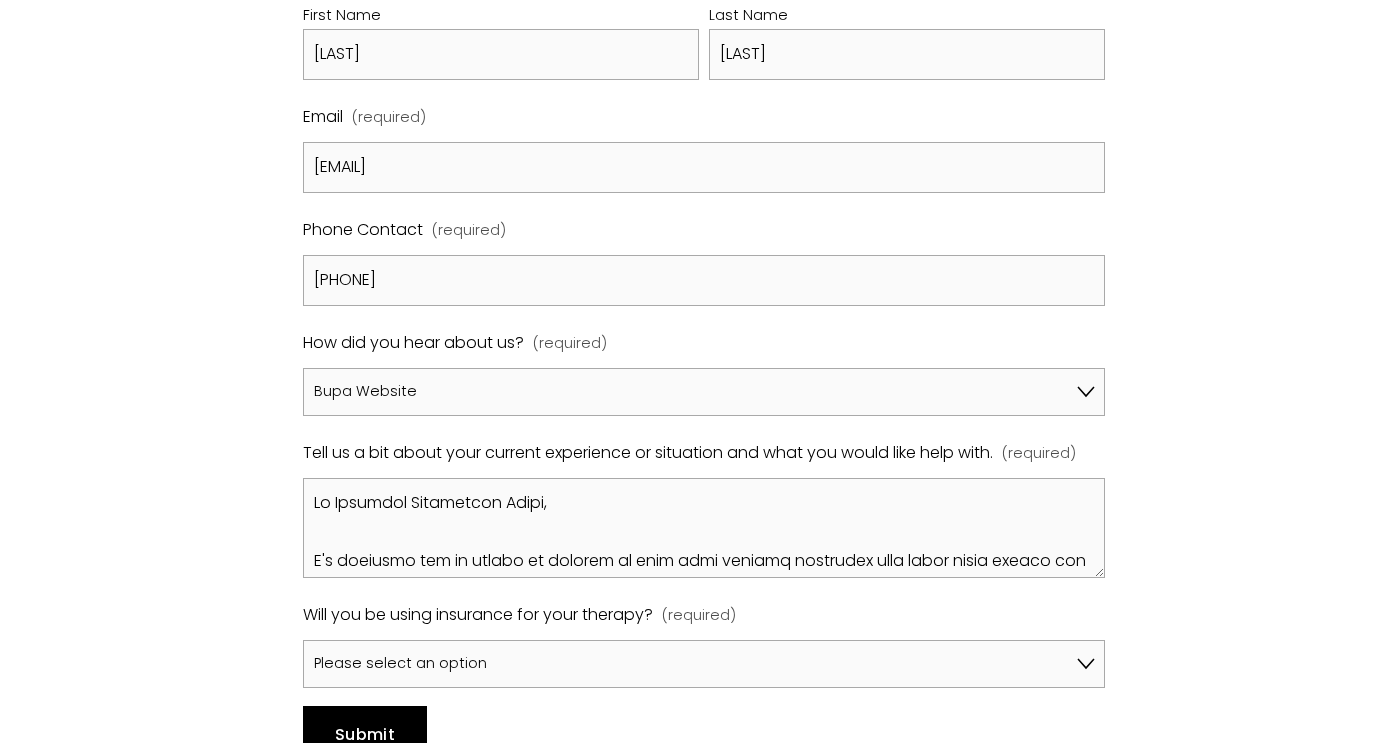 scroll, scrollTop: 1248, scrollLeft: 0, axis: vertical 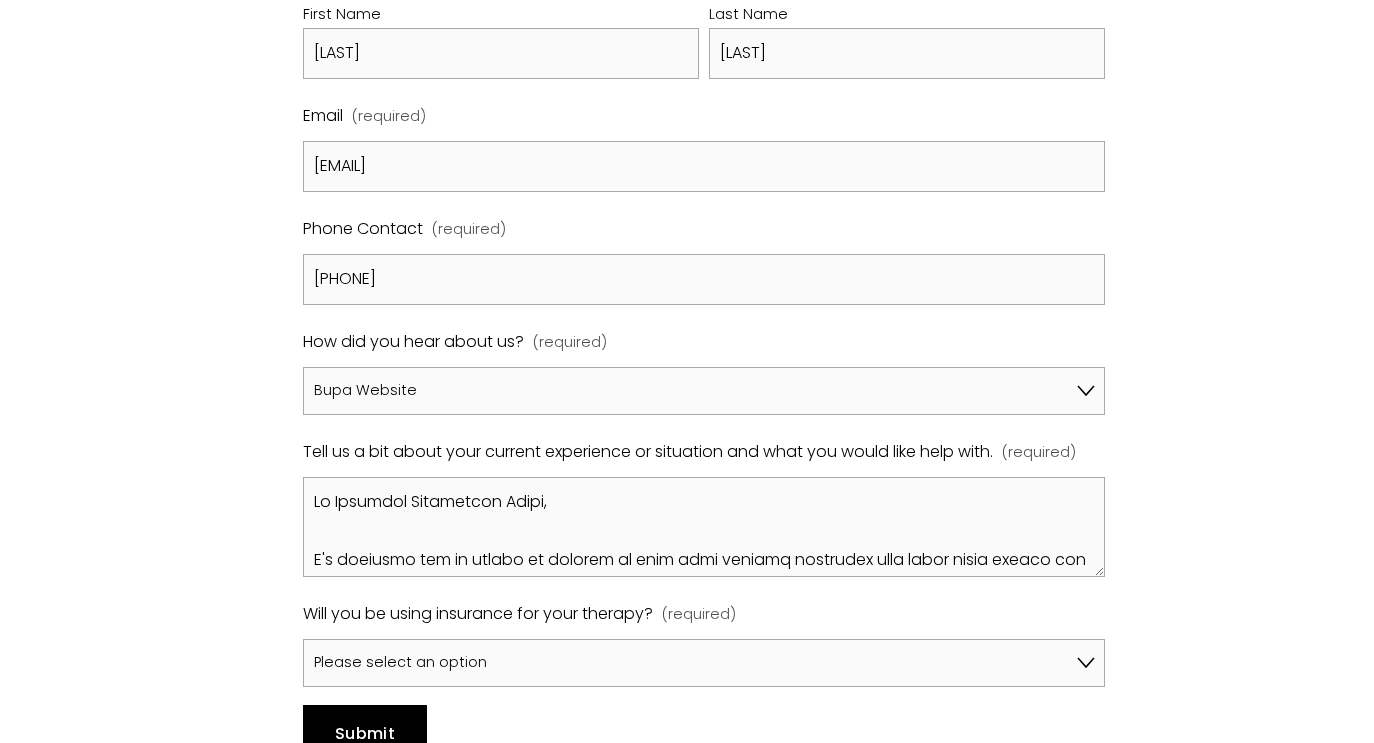click on "Please select an option  No, I won't be using insurance  Yes, I will be using Aviva Yes, I will be using Axa Yes, I will be using Bupa Yes, I will be using Vitality  Yes, I will be using WPA Yes, I will be using another insurer" at bounding box center [704, 663] 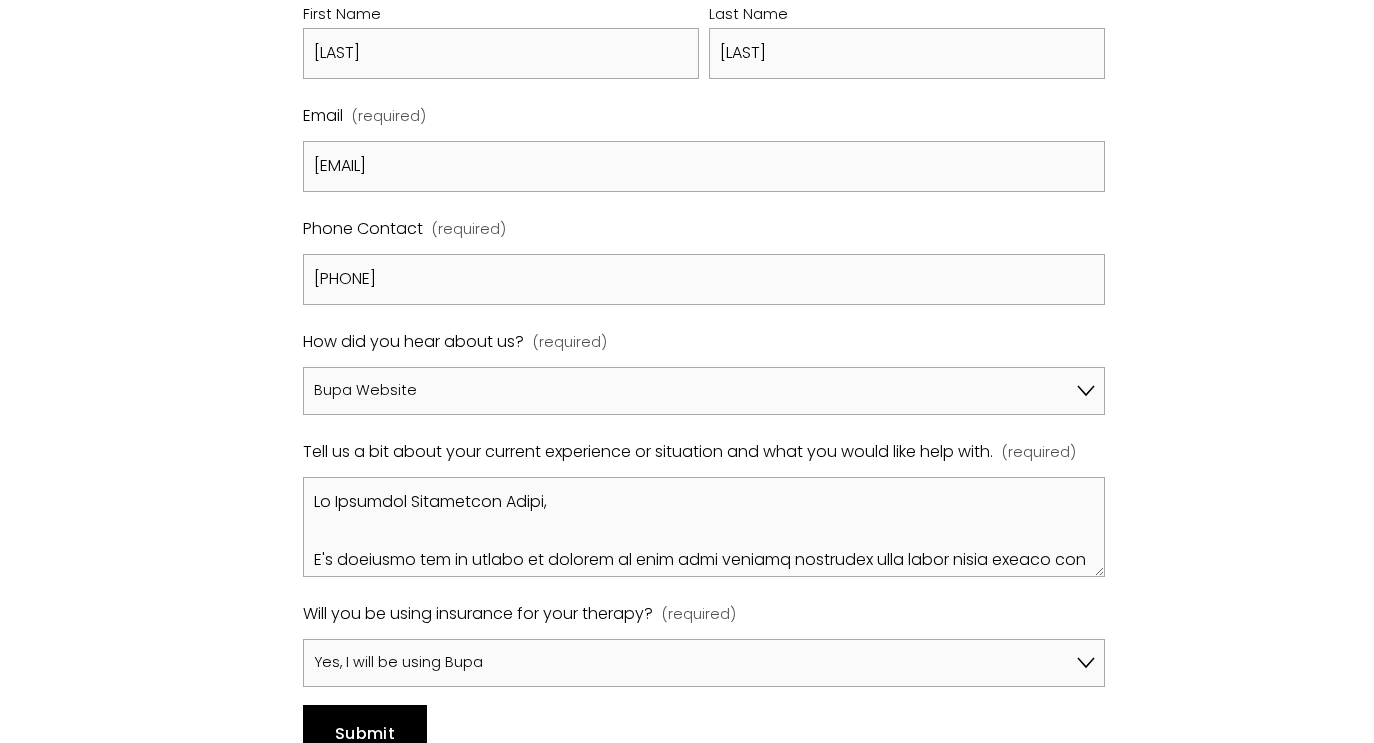 click on "Contact Us
View fullsize
Updated 3rd July 2025 Thank you for your interest in Harrison Psychology Group. We are currently welcoming new clients online and in-person at our offices in Holborn, Central London and Brighton town centre. We look forward to hearing from you soon. Email admin@harrisonpsychologygroup.com Phone 020 8145 9453 Holborn Location: Southampton Place, London WC1A 2DA Transport: Holborn Station - 3 minute walk Chancery Lane / Tottenham Court Road - 10 minute walk  Brighton Location:" at bounding box center [687, -92] 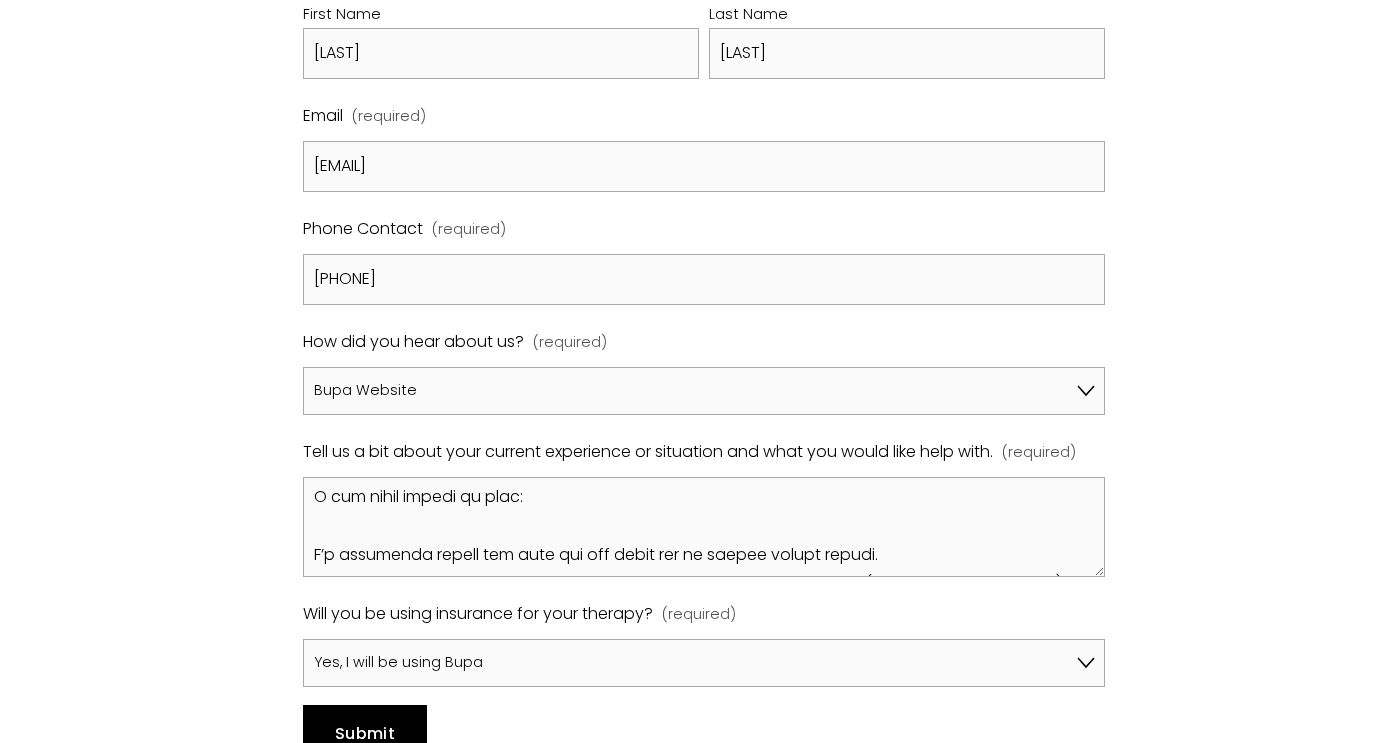 scroll, scrollTop: 687, scrollLeft: 0, axis: vertical 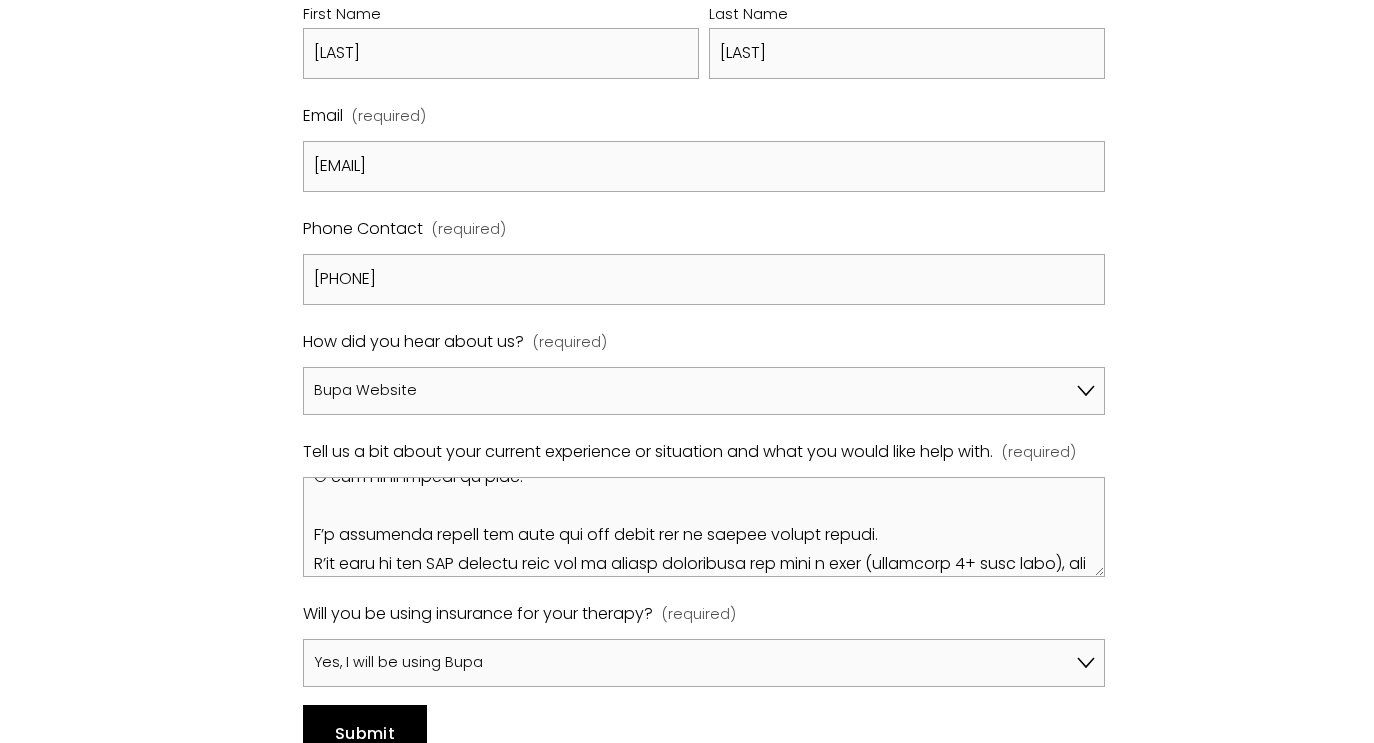 click on "Tell us a bit about your current experience or situation and what you would like help with.  (required)" at bounding box center [704, 527] 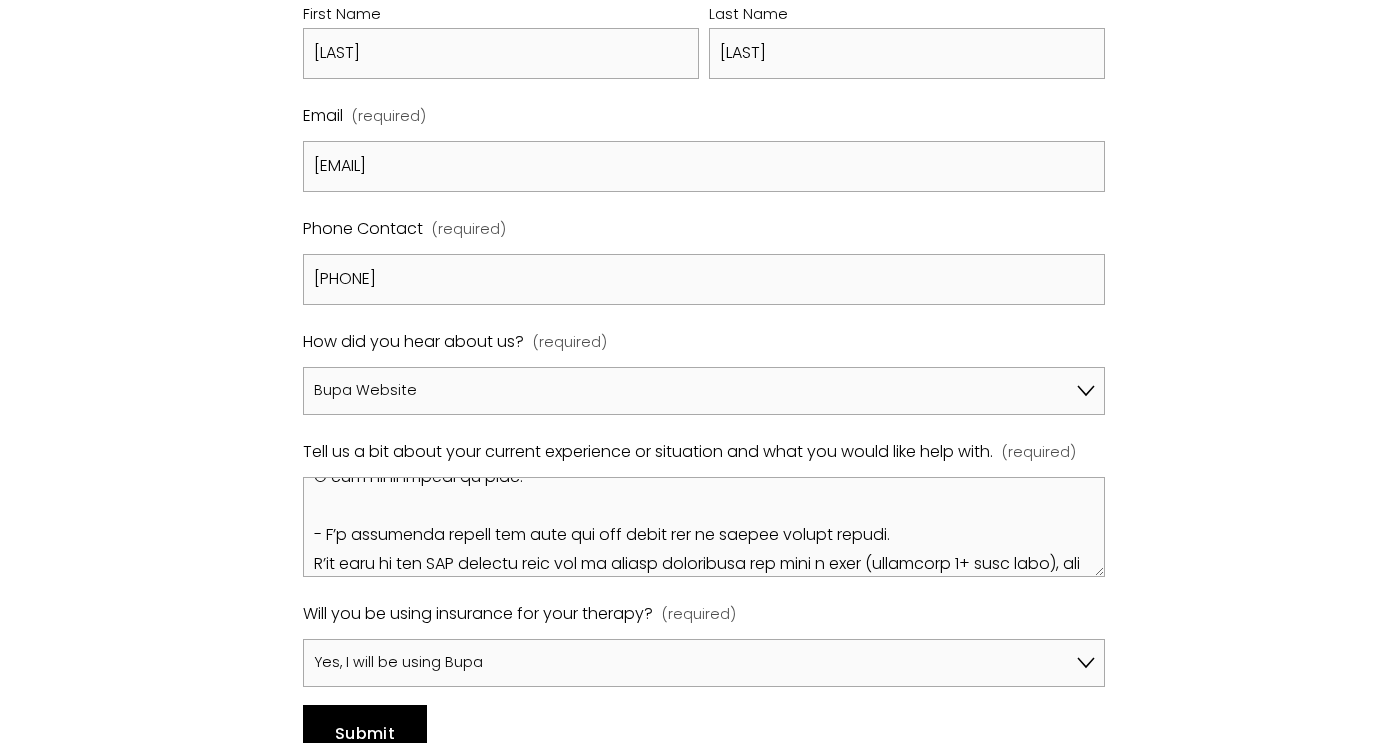 click on "Tell us a bit about your current experience or situation and what you would like help with.  (required)" at bounding box center (704, 527) 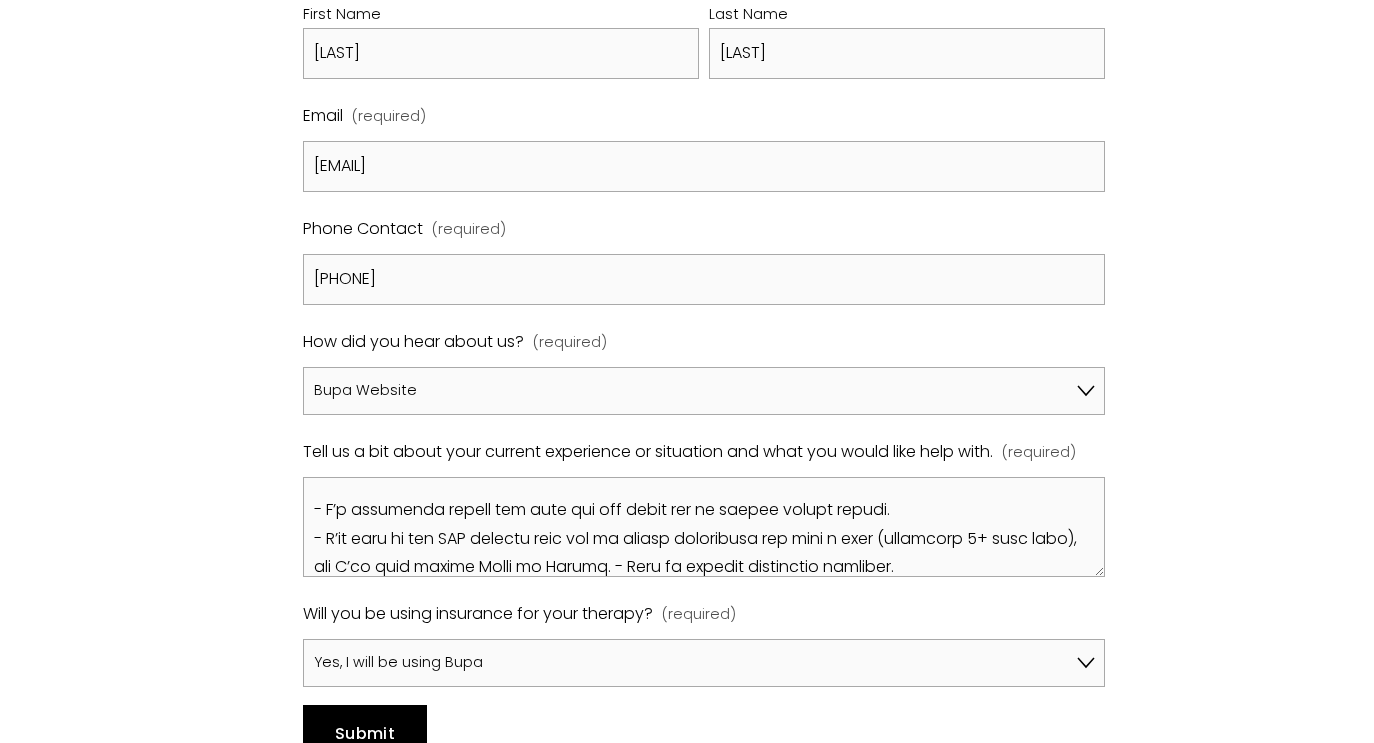 scroll, scrollTop: 713, scrollLeft: 0, axis: vertical 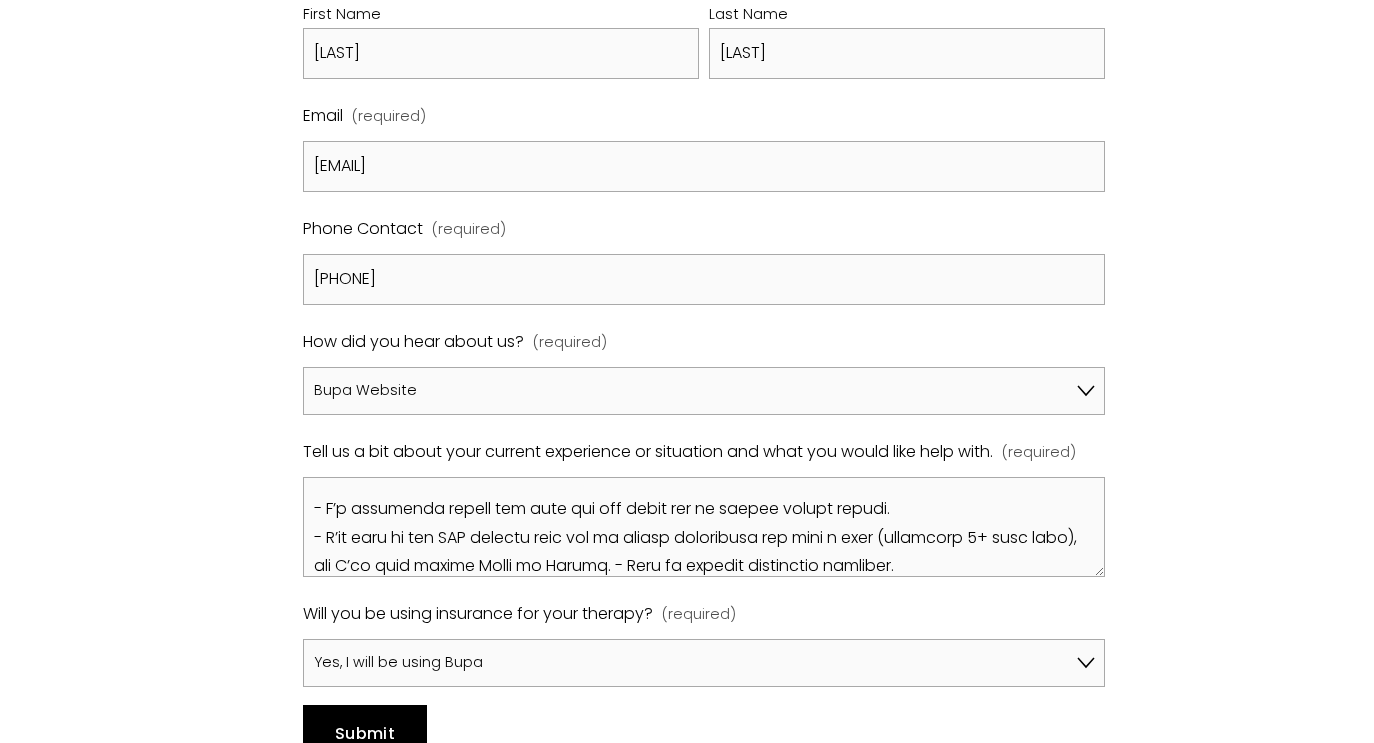 click on "Tell us a bit about your current experience or situation and what you would like help with.  (required)" at bounding box center [704, 527] 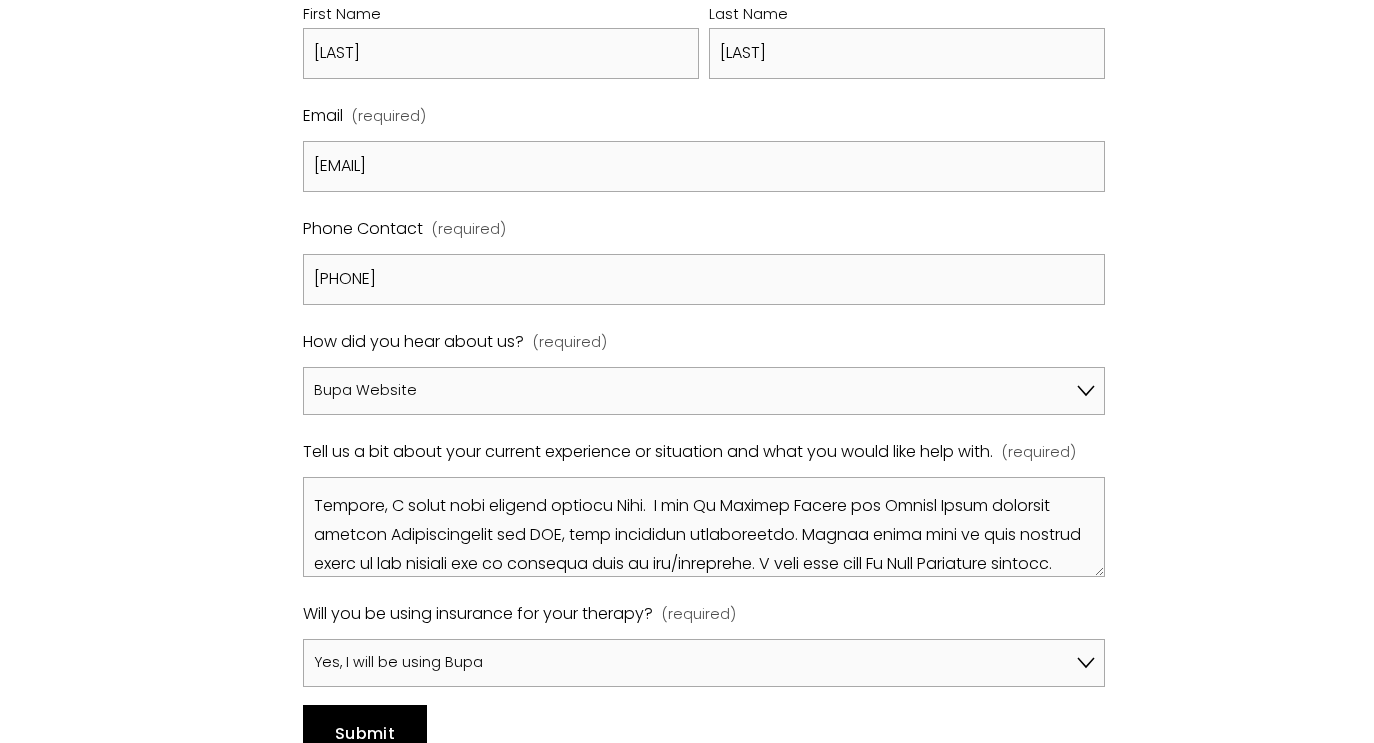 scroll, scrollTop: 792, scrollLeft: 0, axis: vertical 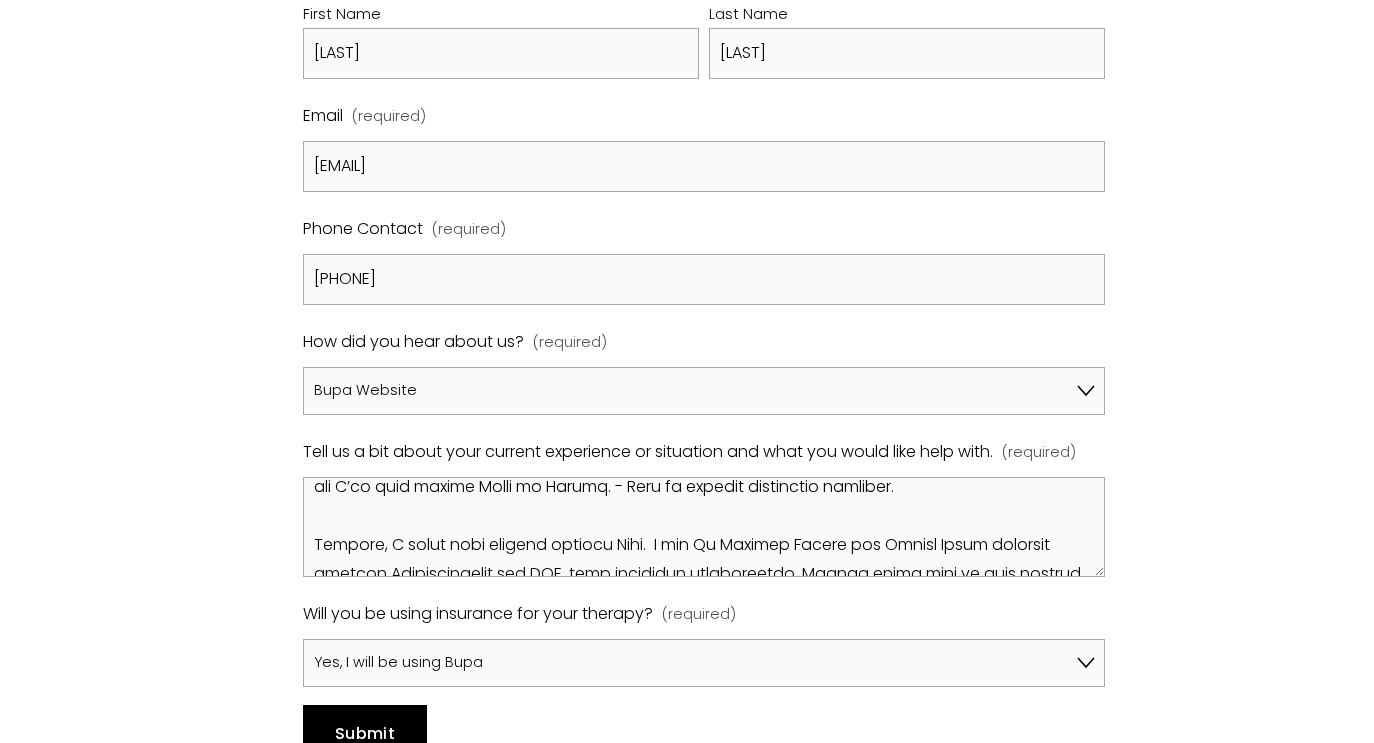 click on "Tell us a bit about your current experience or situation and what you would like help with.  (required)" at bounding box center [704, 527] 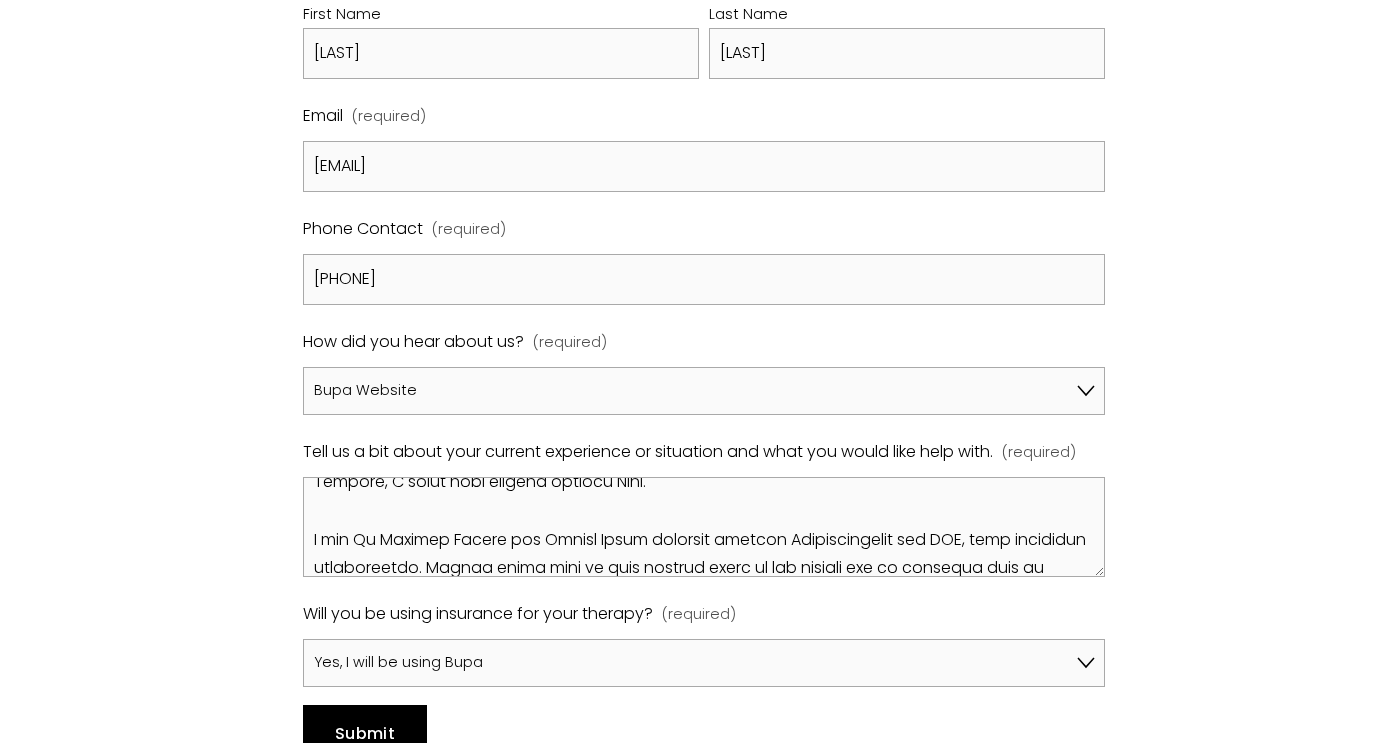 scroll, scrollTop: 864, scrollLeft: 0, axis: vertical 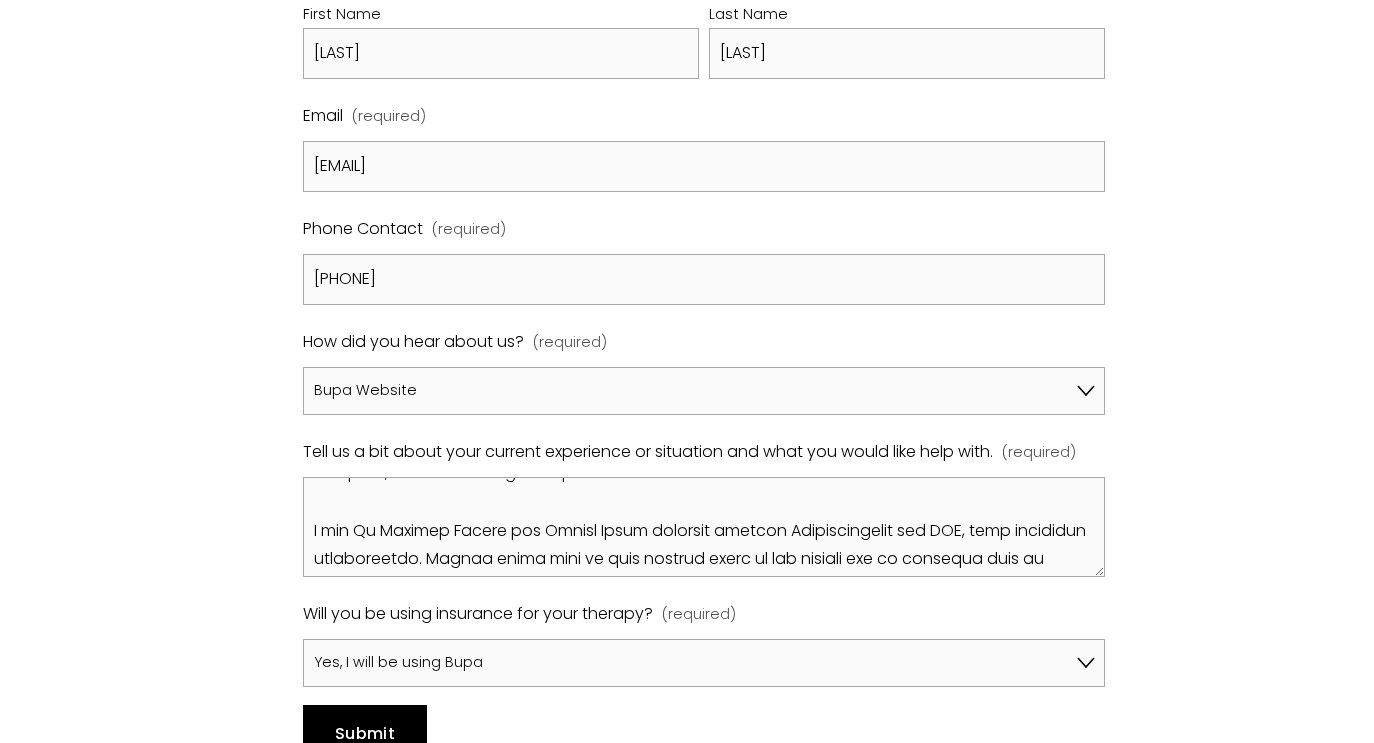 click on "Tell us a bit about your current experience or situation and what you would like help with.  (required)" at bounding box center (704, 527) 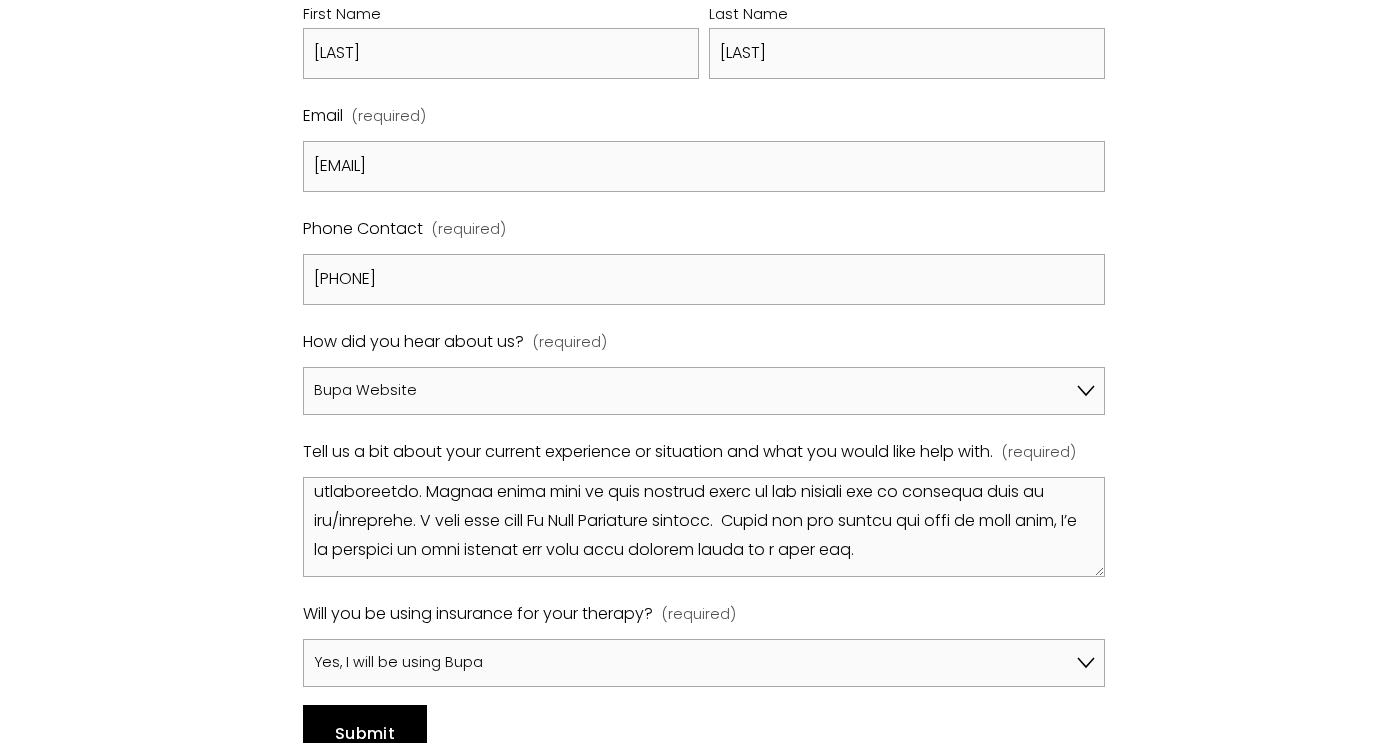 scroll, scrollTop: 918, scrollLeft: 0, axis: vertical 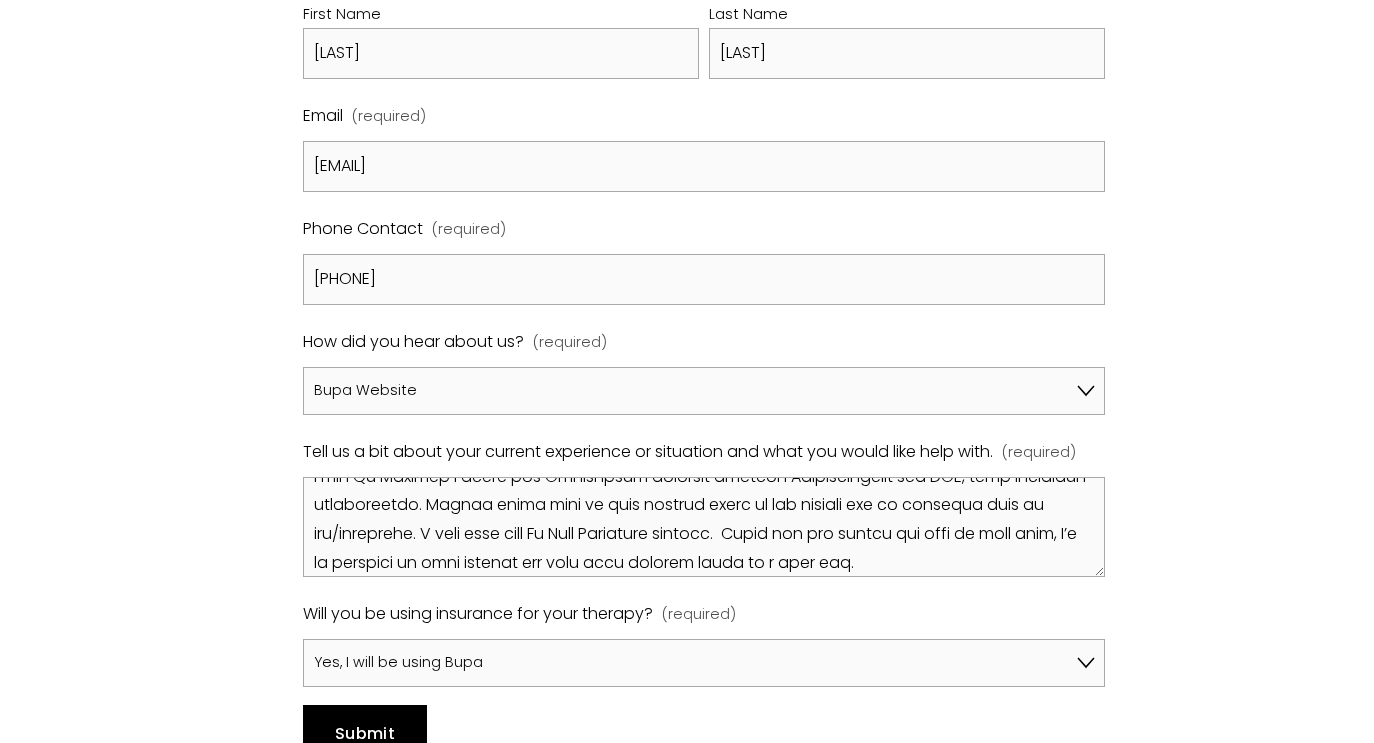 click on "Tell us a bit about your current experience or situation and what you would like help with.  (required)" at bounding box center (704, 527) 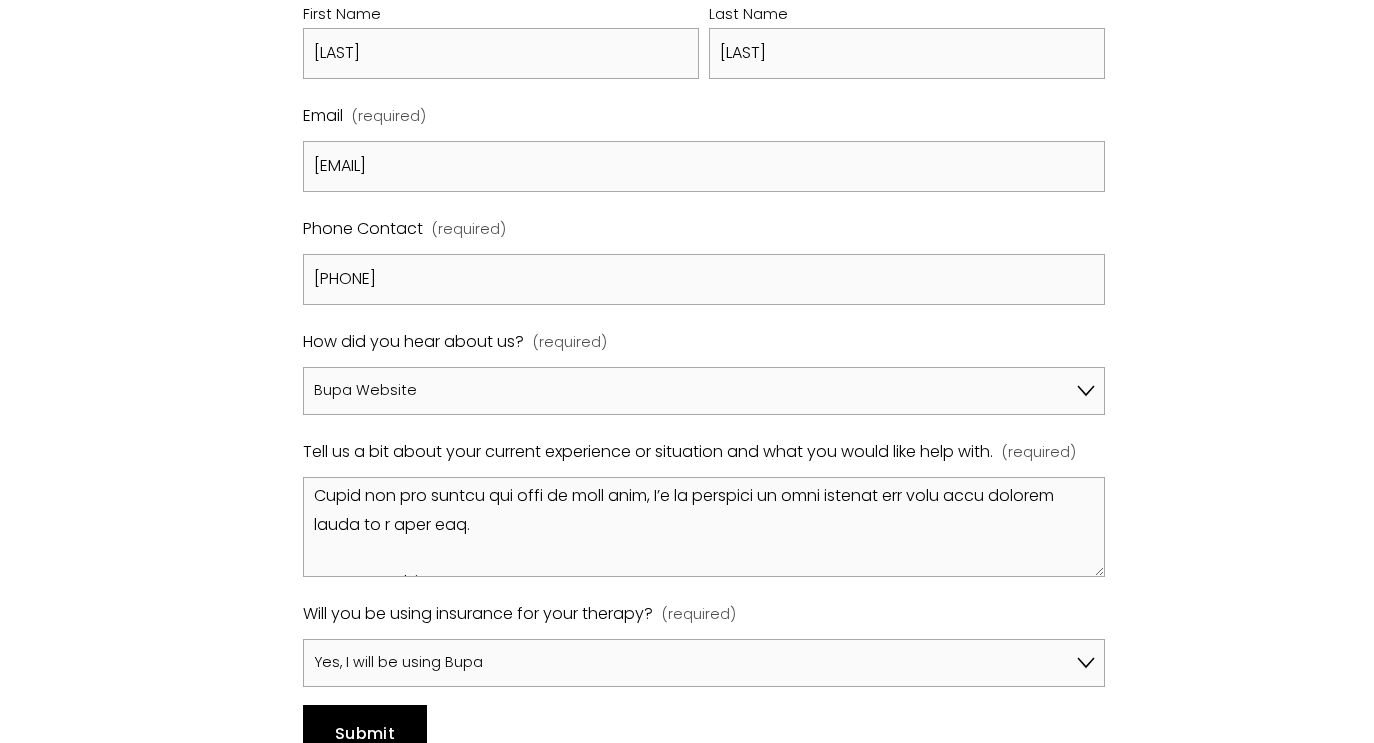 scroll, scrollTop: 1069, scrollLeft: 0, axis: vertical 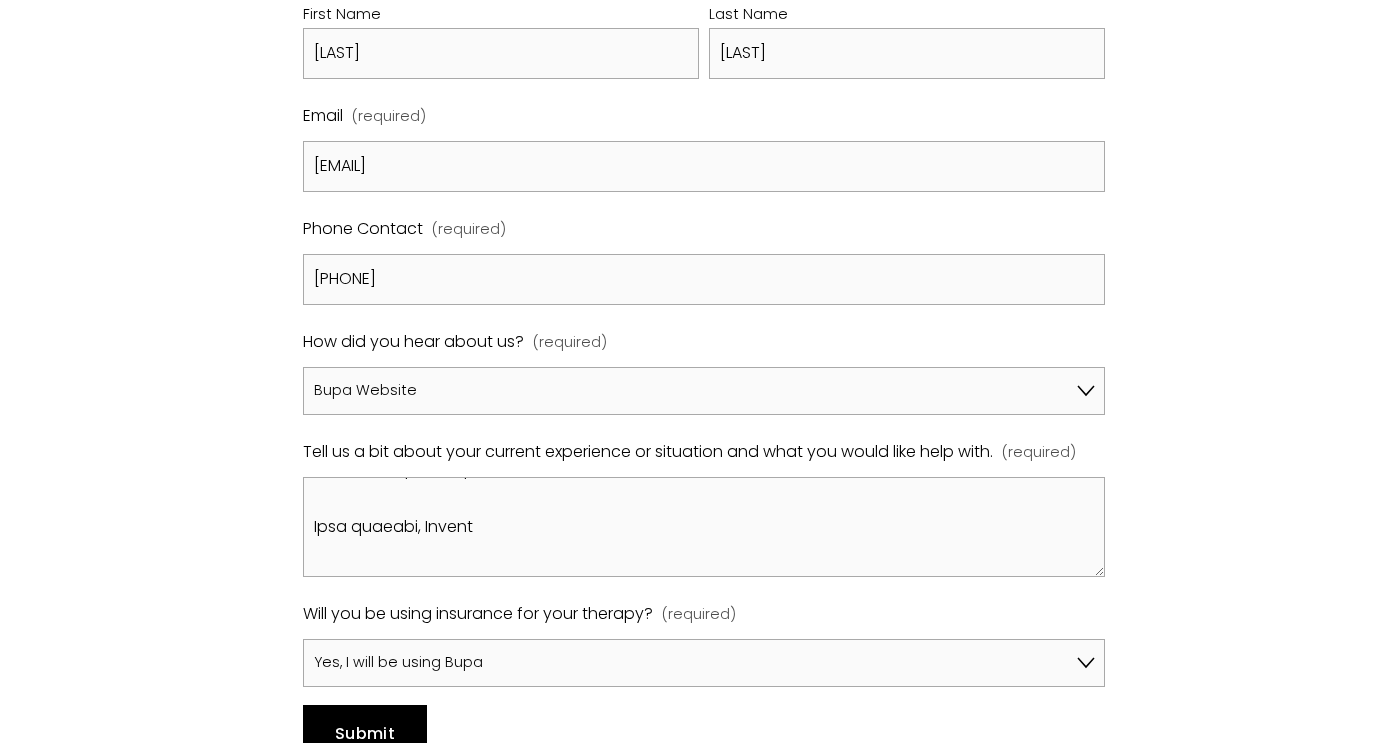 click on "Tell us a bit about your current experience or situation and what you would like help with.  (required)" at bounding box center [704, 527] 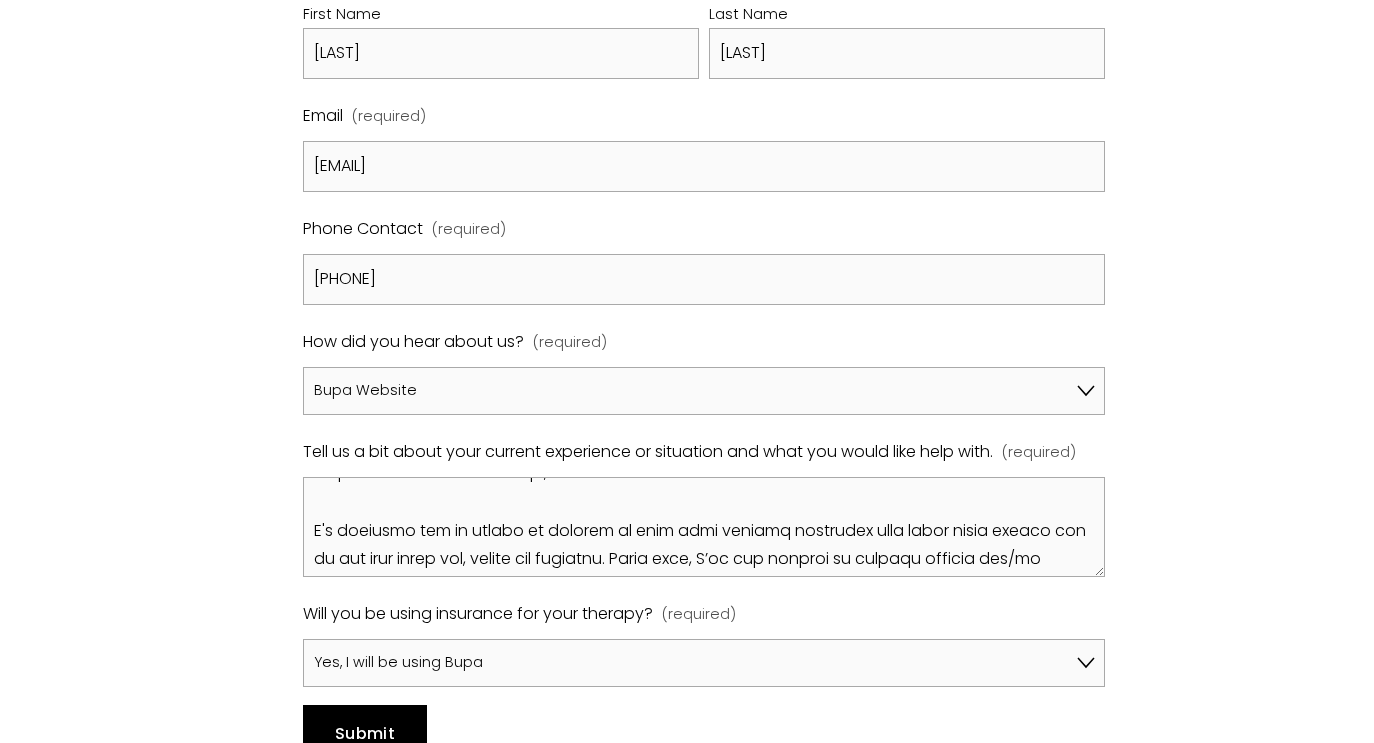 scroll, scrollTop: 0, scrollLeft: 0, axis: both 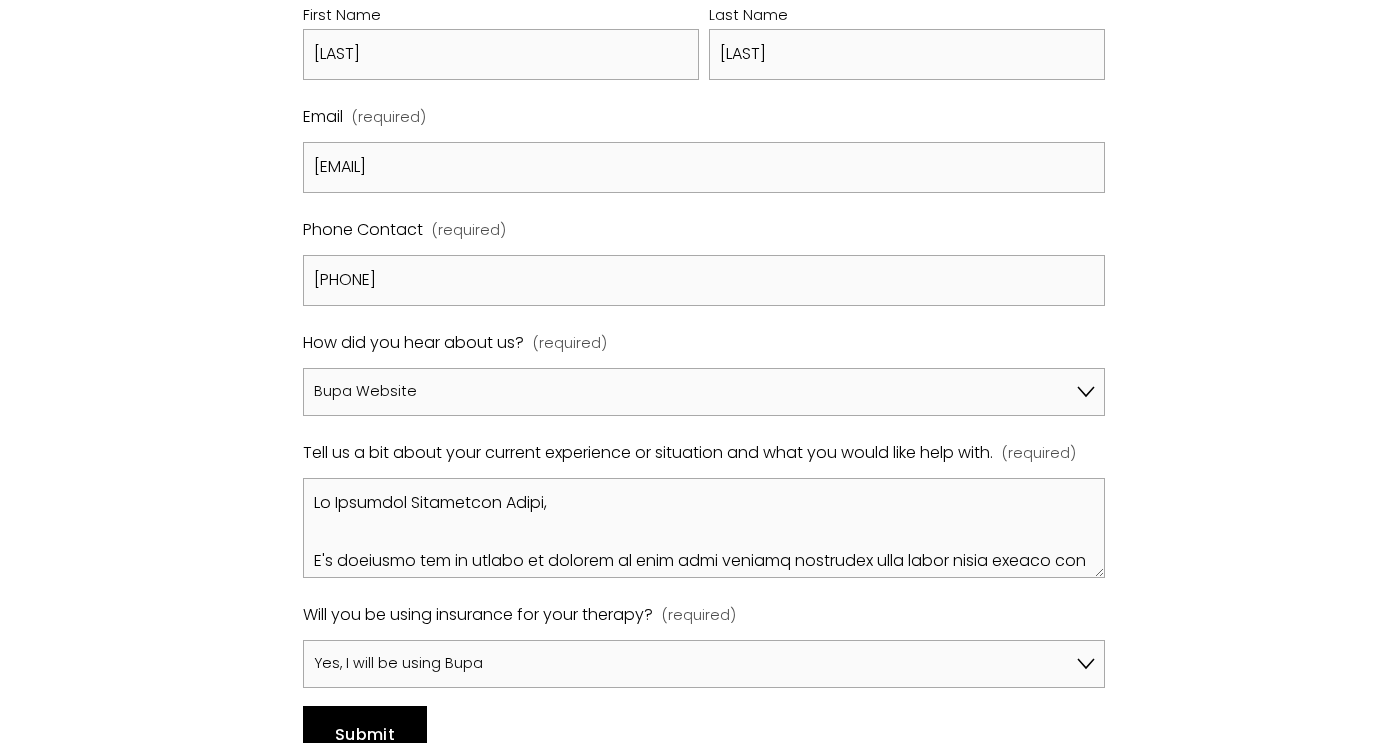 type on "Hi Harrison Psychology Group,
I'm reaching out in search of therapy to help with ongoing struggles that began after coming out as gay five years ago, during the pandemic. Since then, I’ve had periods of talking therapy and/or counselling with six different therapists. Recently ending over a years worth of weekly sessions, as I felt stuck and wasn’t moving forward – the sessions were mainly helping me cope week by week.
Since ending therapy a couple of weeks ago, I had started coaching (6 month programme) in an effort to move forward. This has brought up issues around acceptance and my sexuality, including past pain my previous therapist was aware of. However, sharing these complex and emotional experiences with a coach doesn’t feel appropriate.
These issues include taboo intrusive thoughts, OCD and obsessive thinking related to coming out, which were last properly addressed about two years ago. I’m looking for help to untangle and understand this, to find peace with them, and to better manage them indep..." 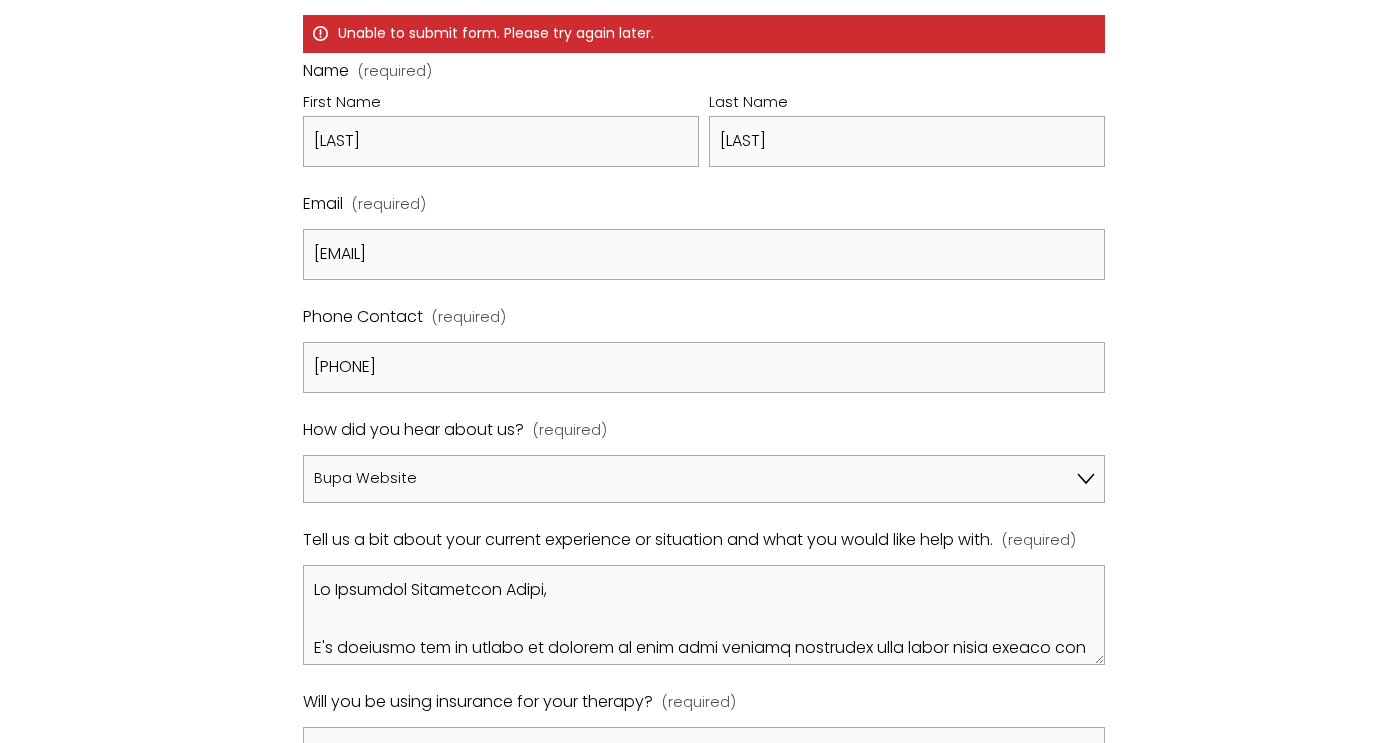 scroll, scrollTop: 1233, scrollLeft: 0, axis: vertical 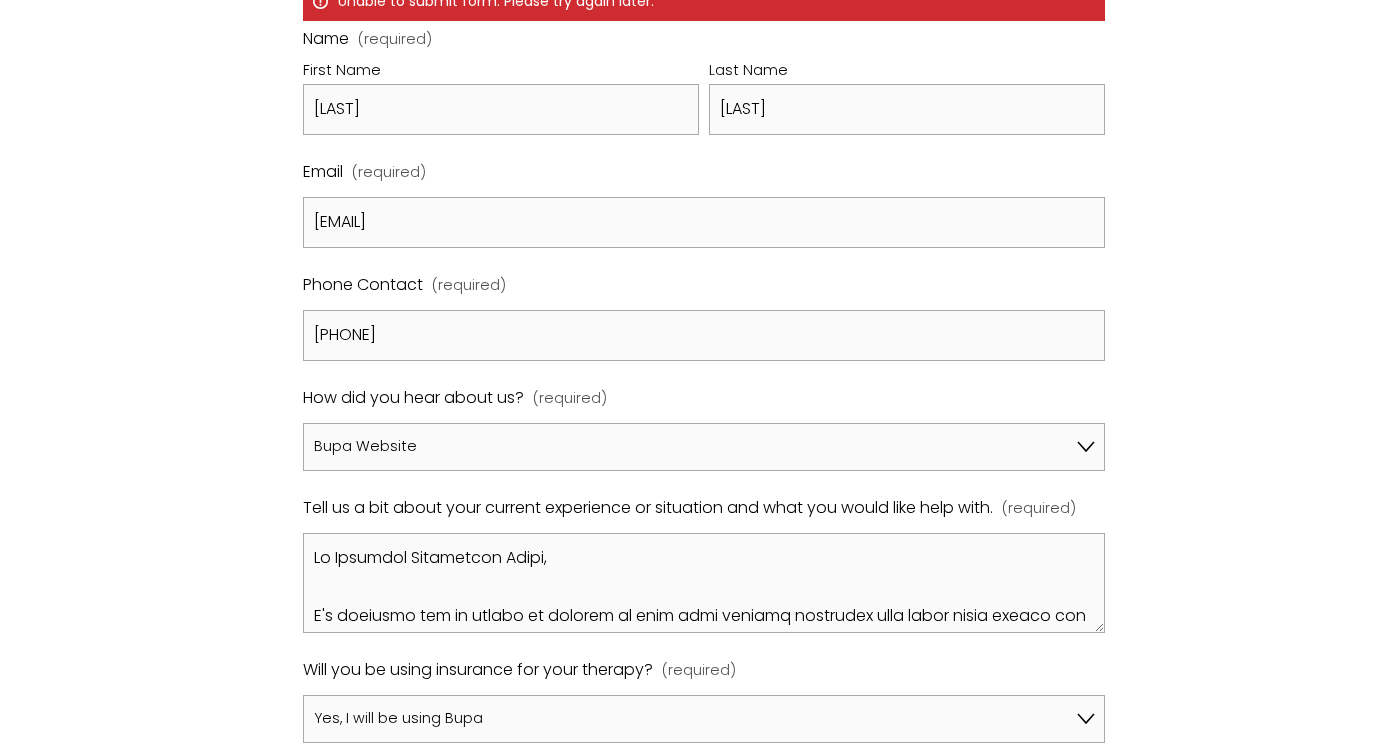 click on "Tell us a bit about your current experience or situation and what you would like help with.  (required)" at bounding box center (704, 583) 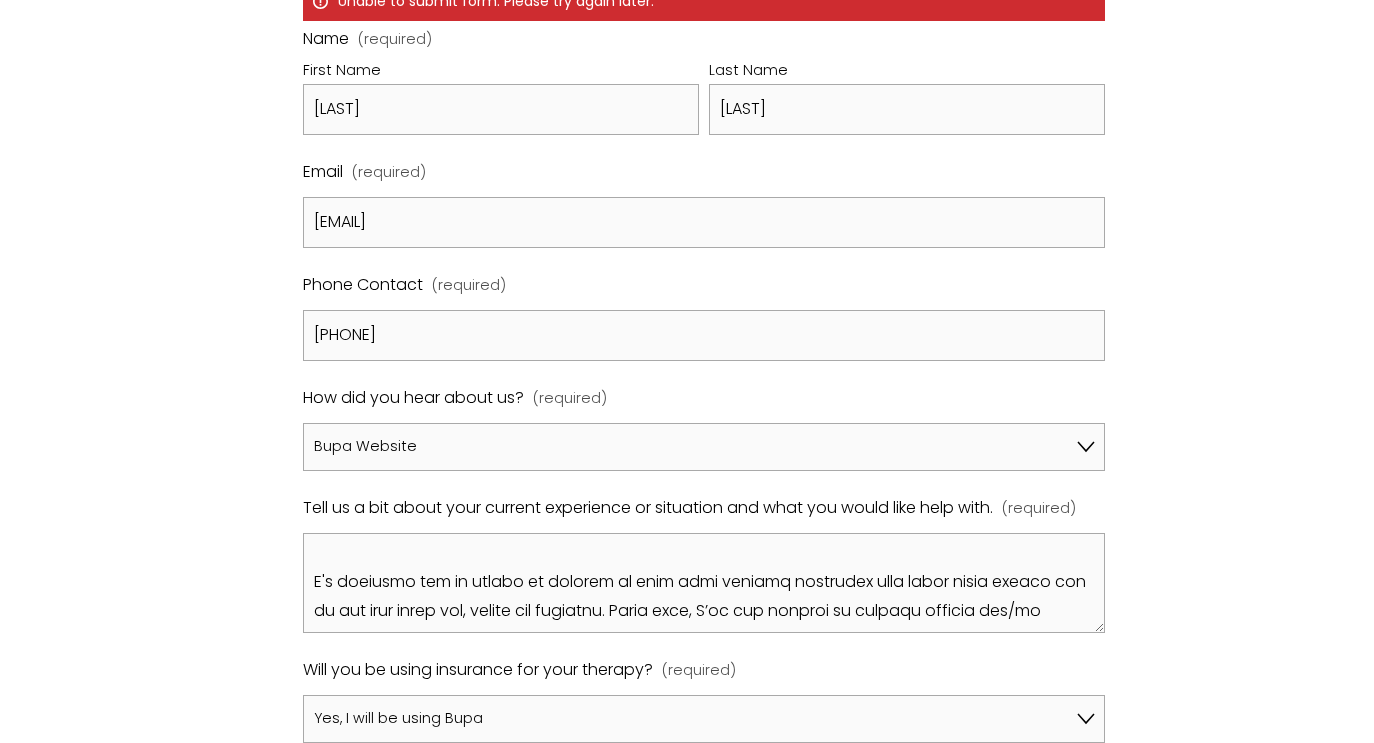scroll, scrollTop: 38, scrollLeft: 0, axis: vertical 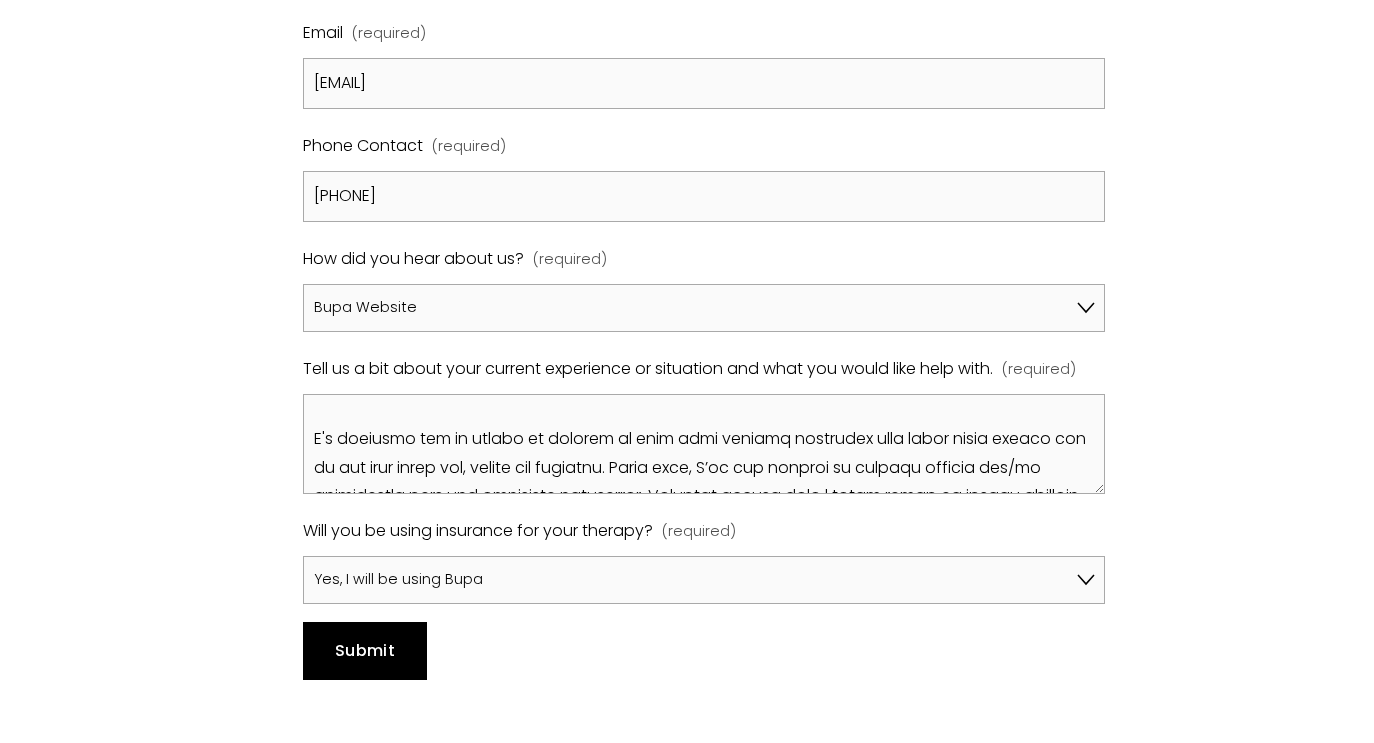 click on "Submit" at bounding box center [365, 650] 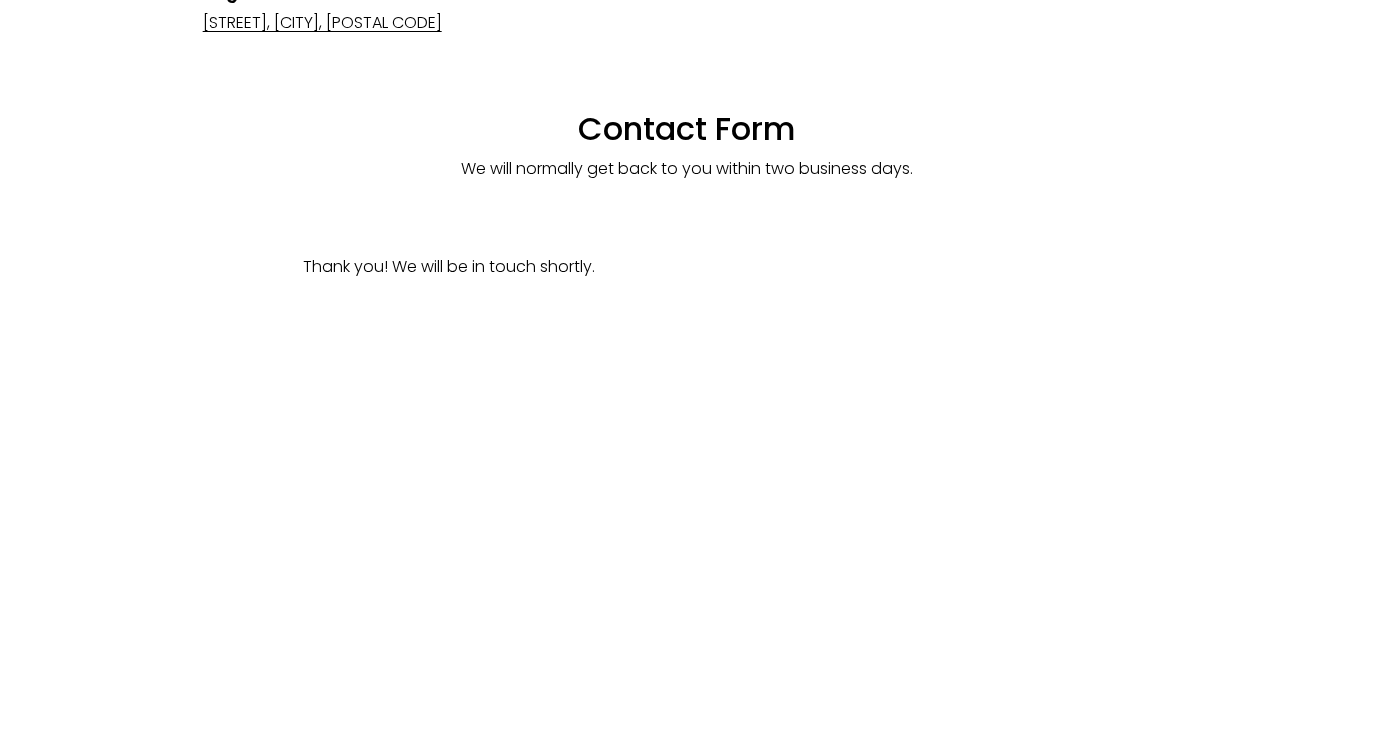 scroll, scrollTop: 948, scrollLeft: 0, axis: vertical 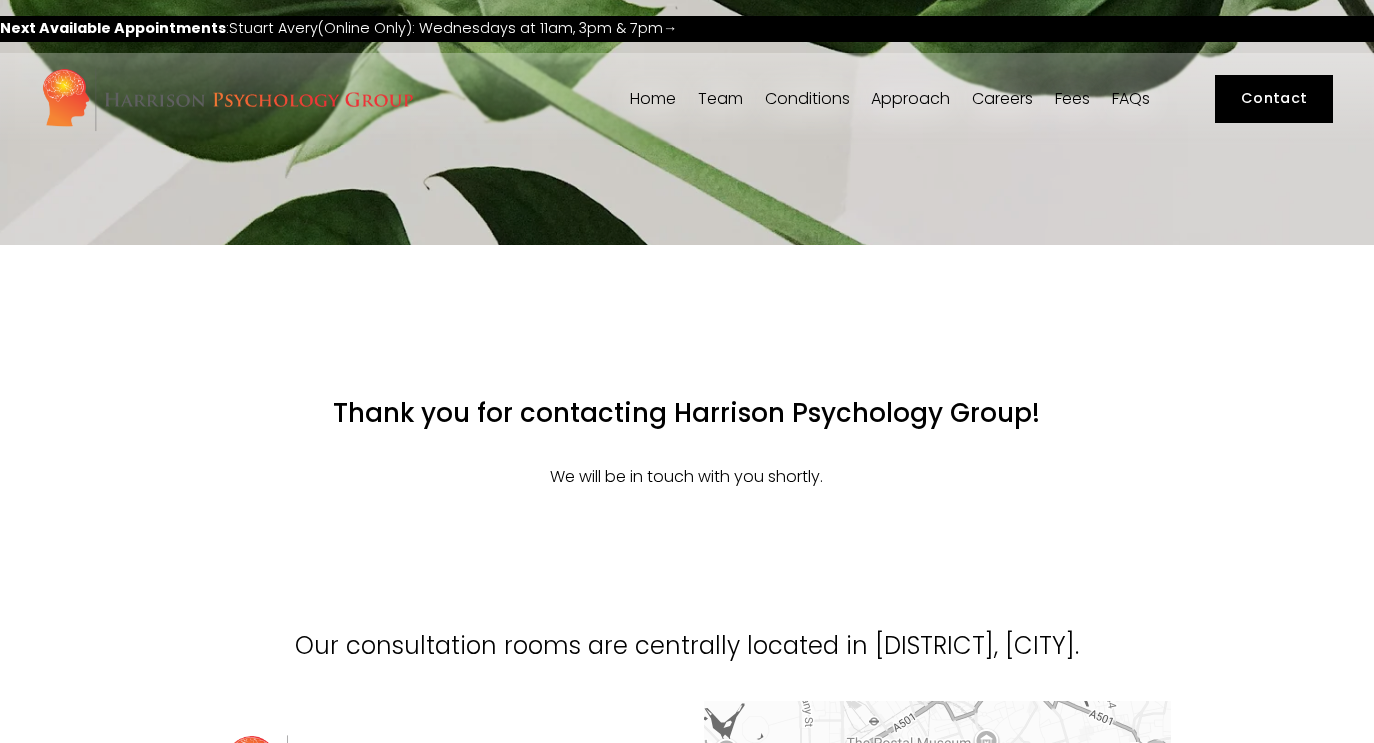 click on "Stuart Avery" at bounding box center [273, 28] 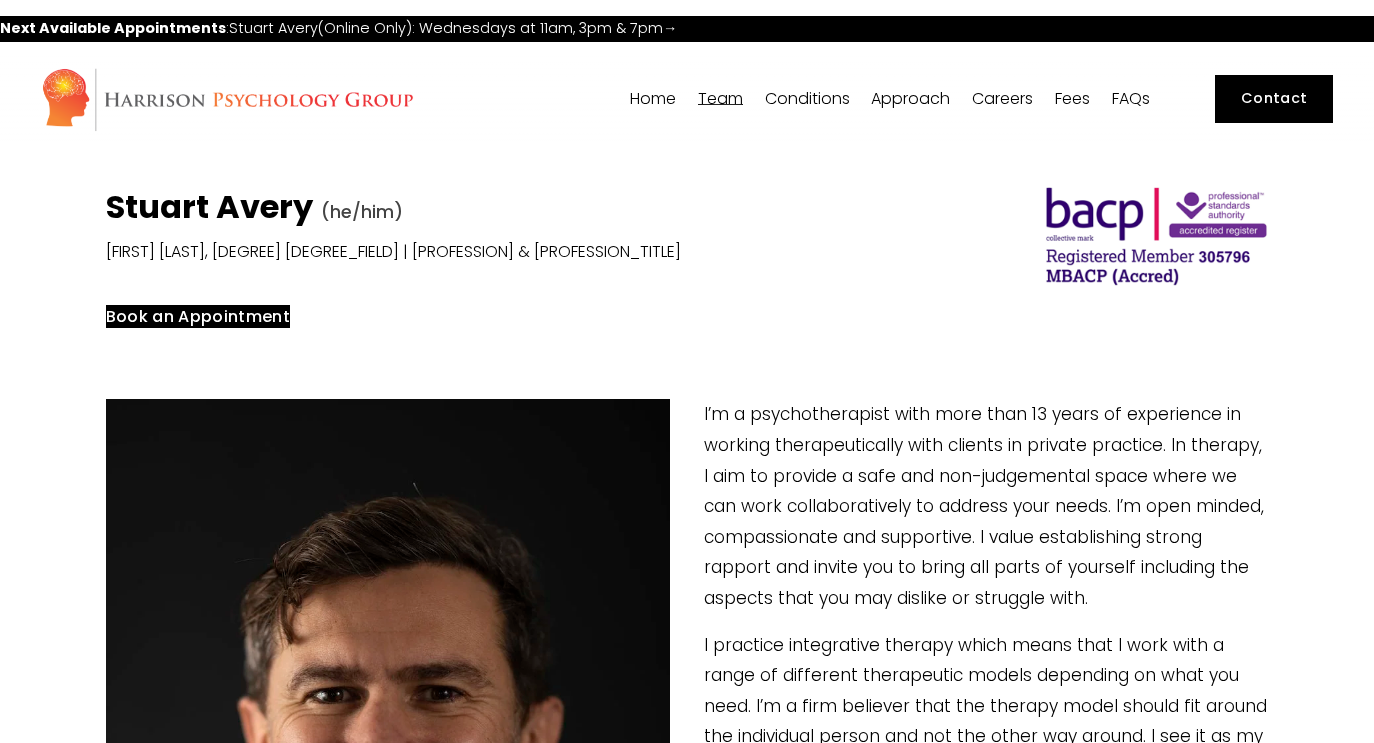 scroll, scrollTop: 0, scrollLeft: 0, axis: both 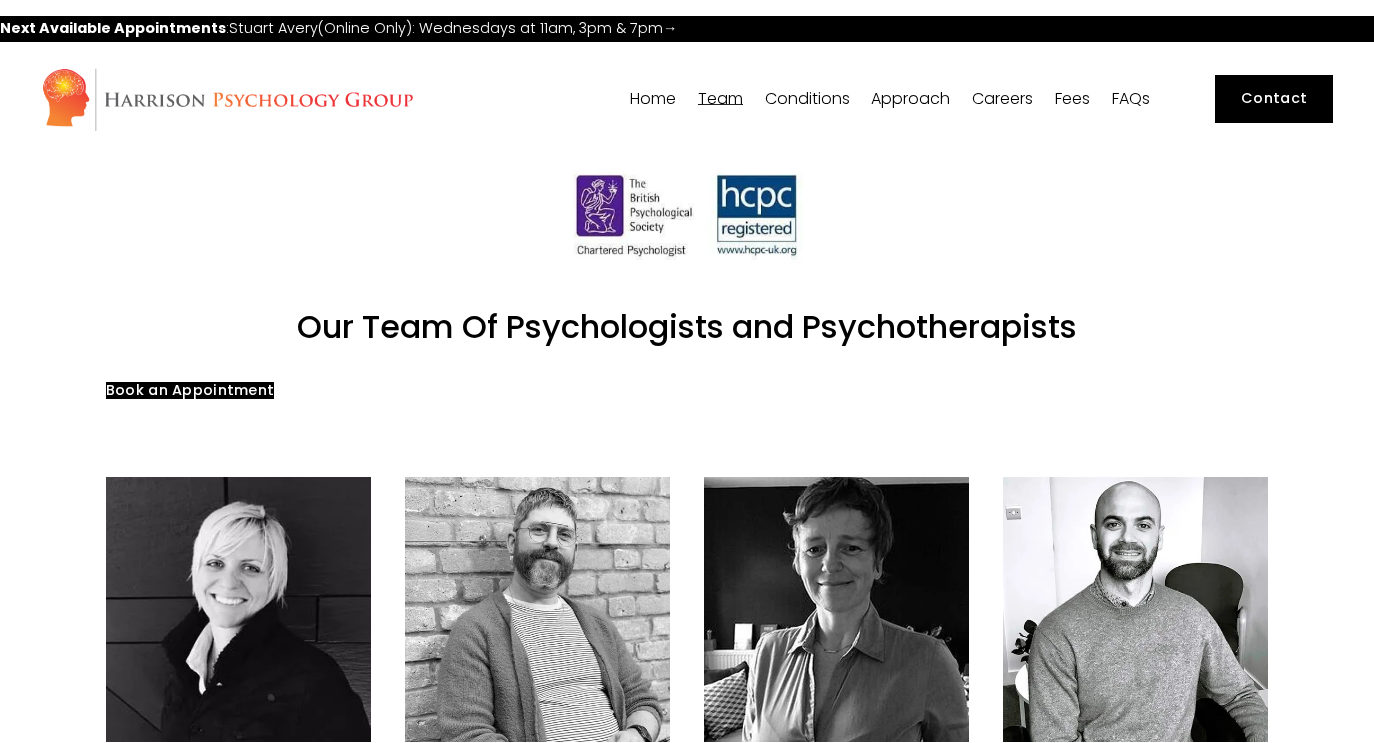 click at bounding box center [537, 609] 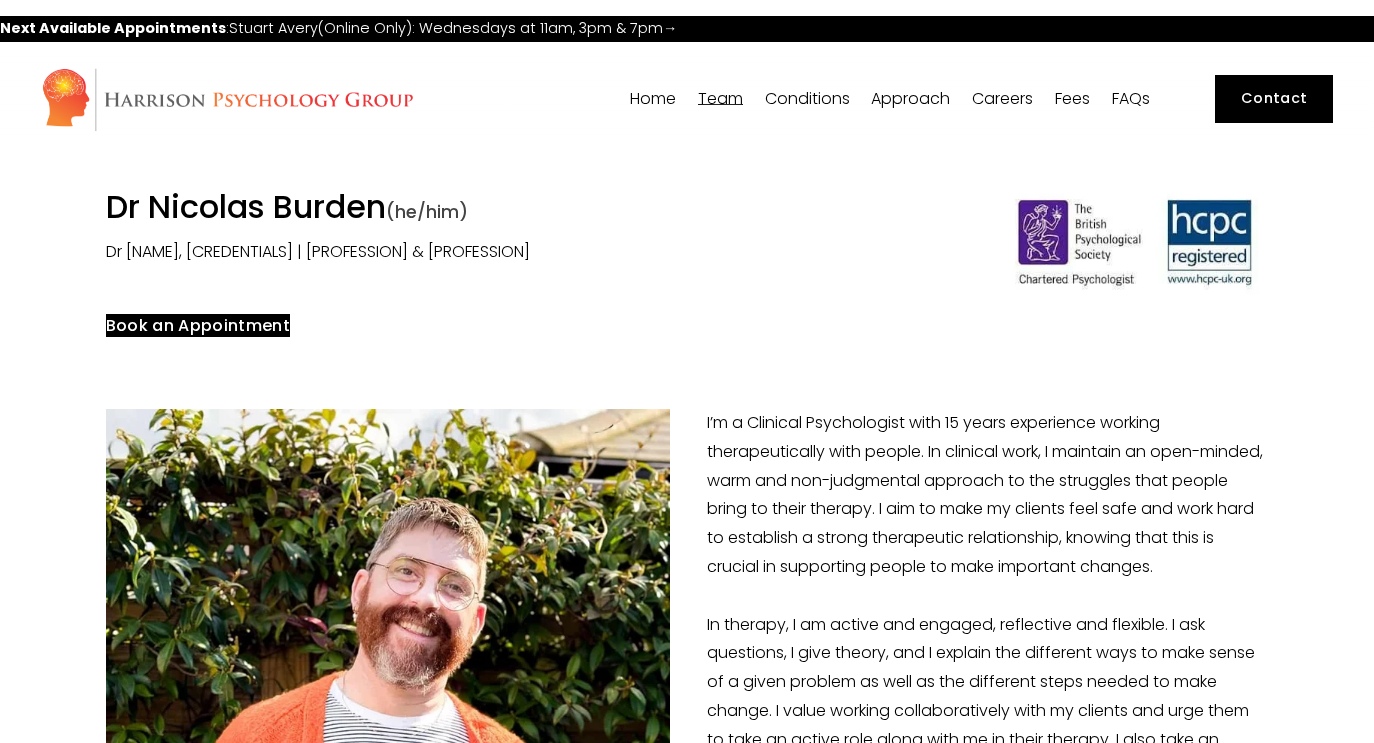 scroll, scrollTop: 0, scrollLeft: 0, axis: both 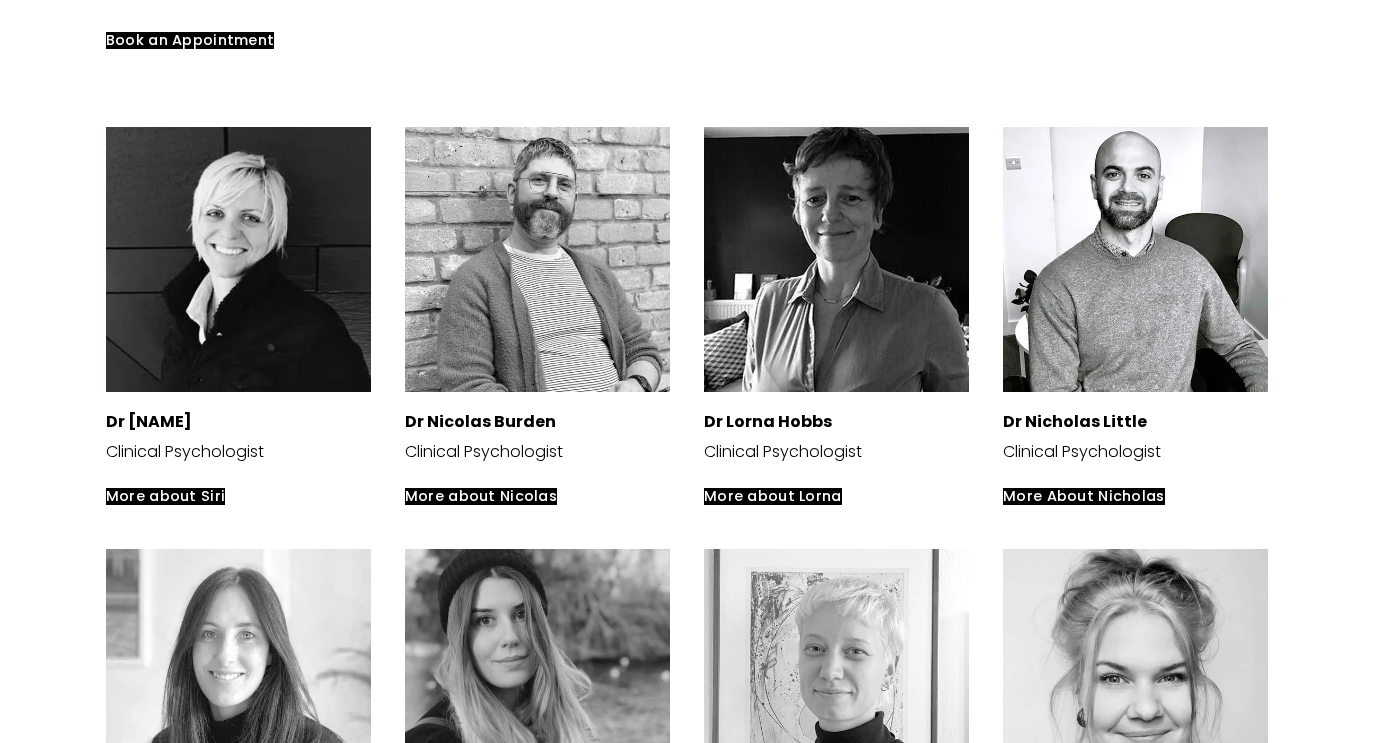 click at bounding box center (1135, 259) 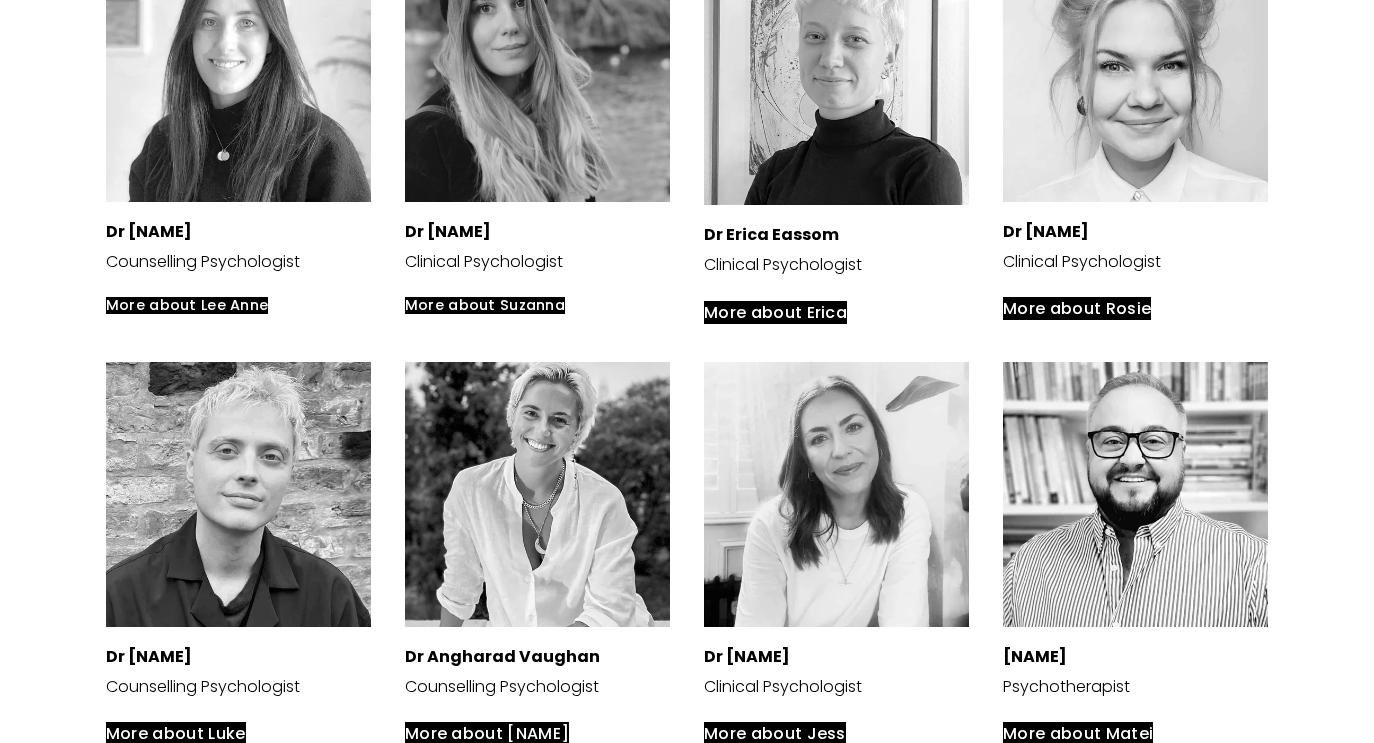 scroll, scrollTop: 1012, scrollLeft: 0, axis: vertical 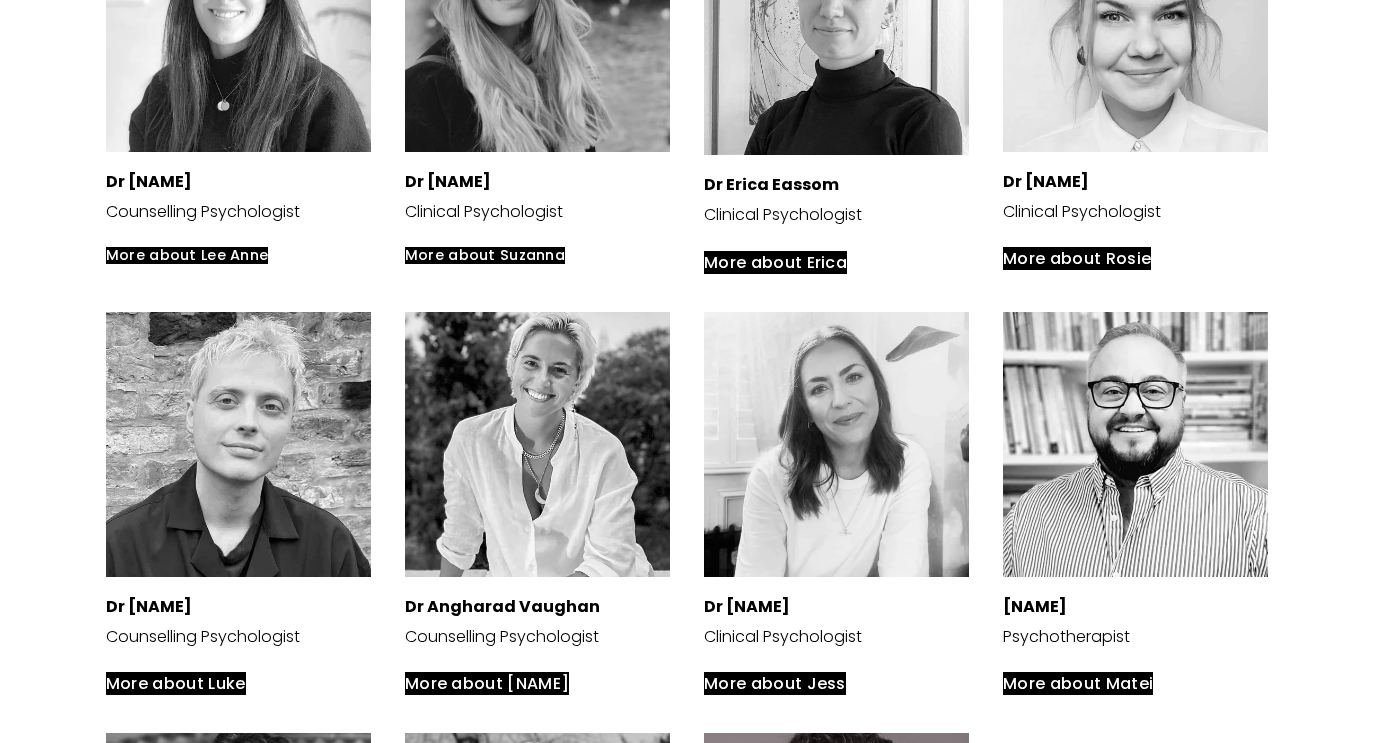 click at bounding box center (238, 444) 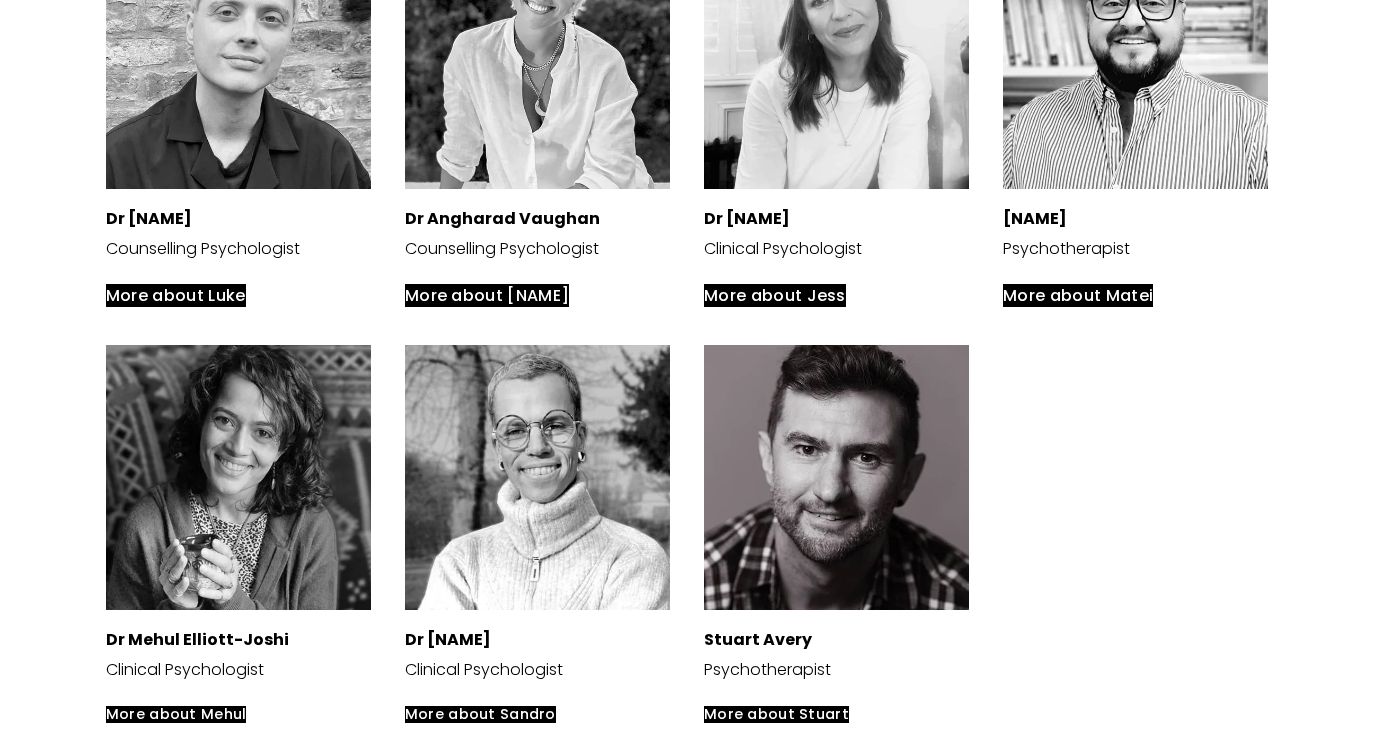 scroll, scrollTop: 1498, scrollLeft: 0, axis: vertical 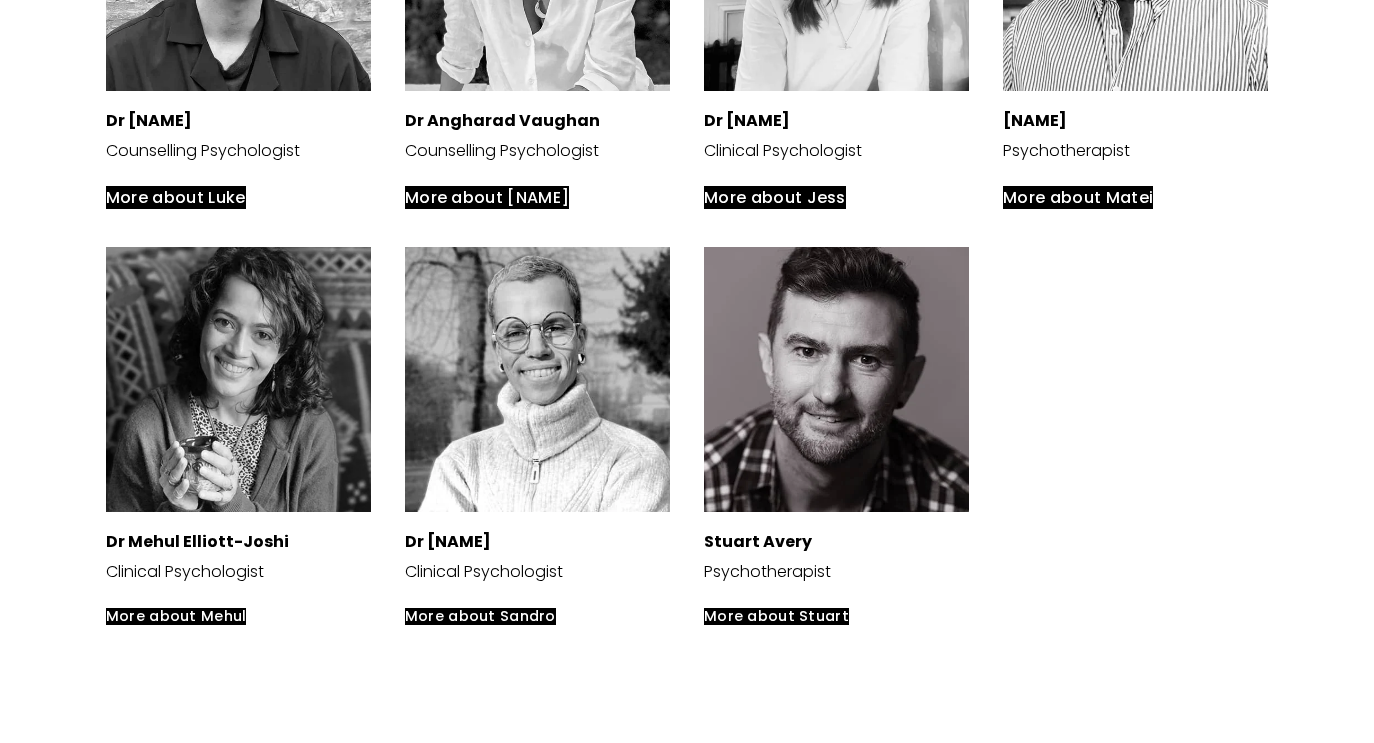 click at bounding box center (836, 379) 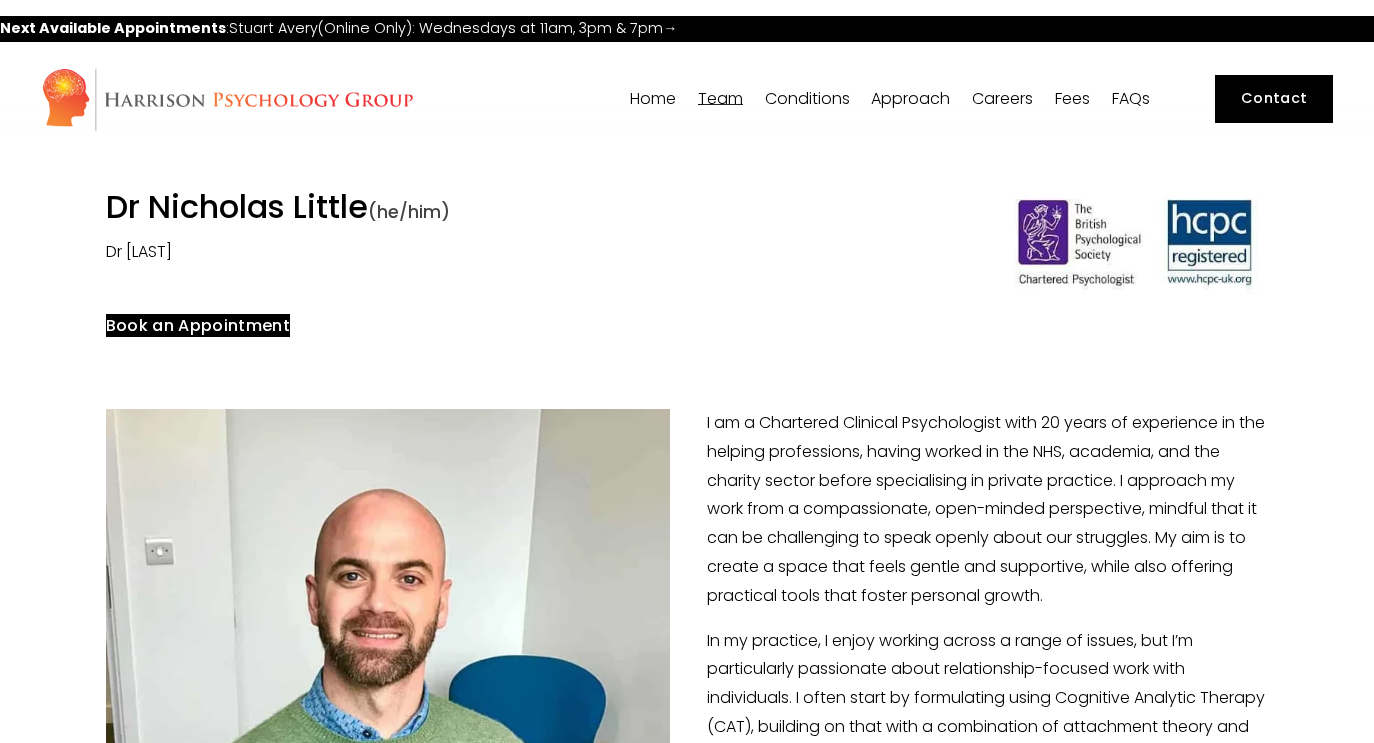 scroll, scrollTop: 0, scrollLeft: 0, axis: both 